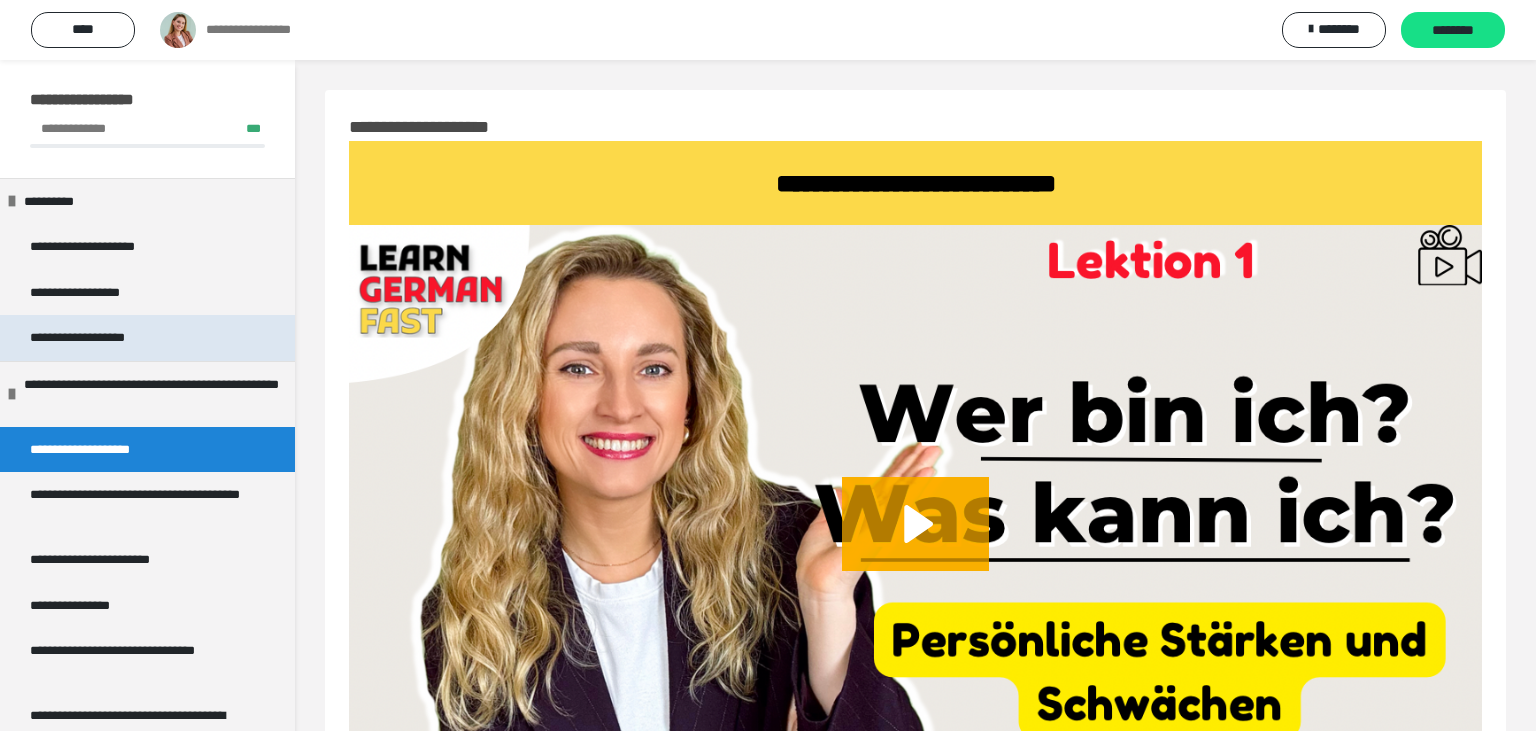 scroll, scrollTop: 227, scrollLeft: 0, axis: vertical 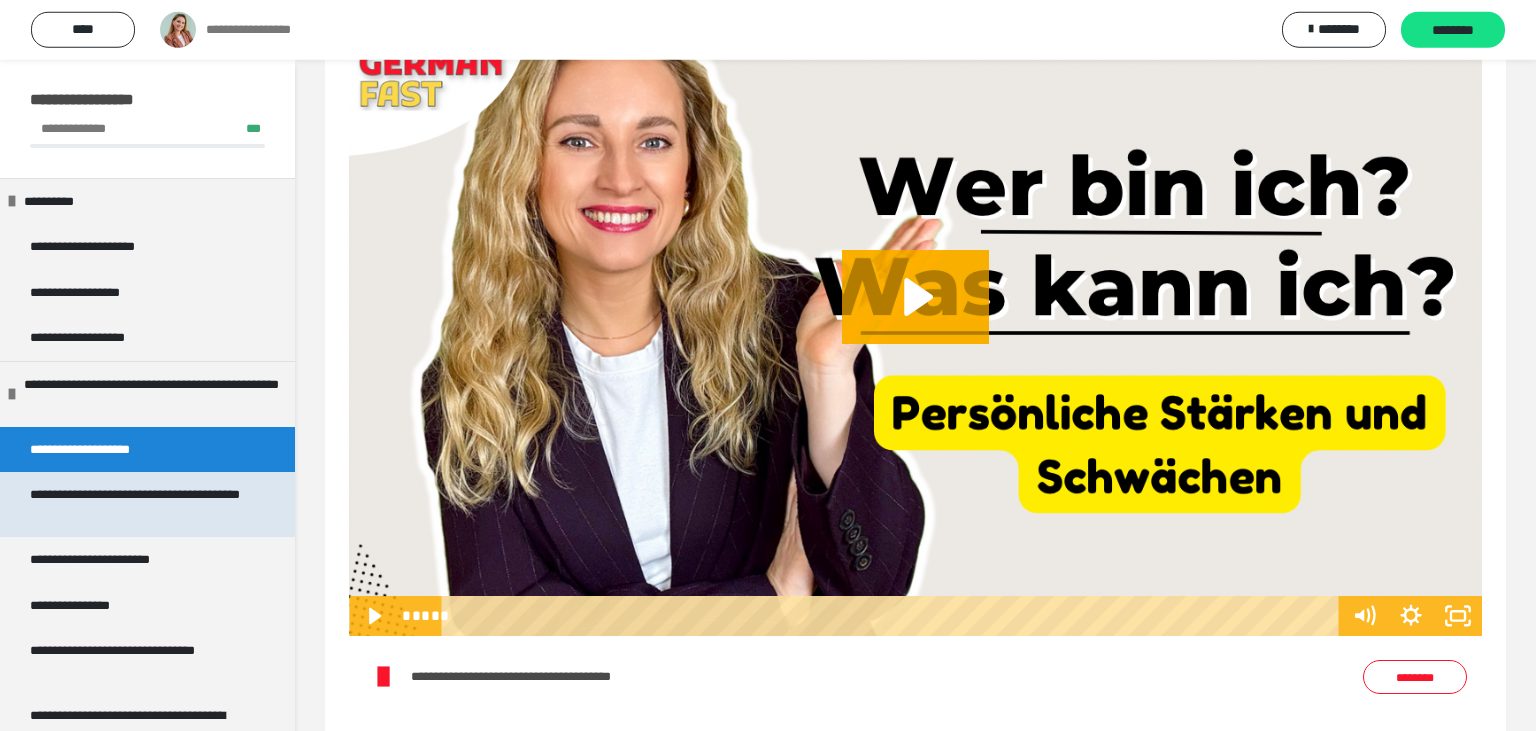 click on "**********" at bounding box center (139, 504) 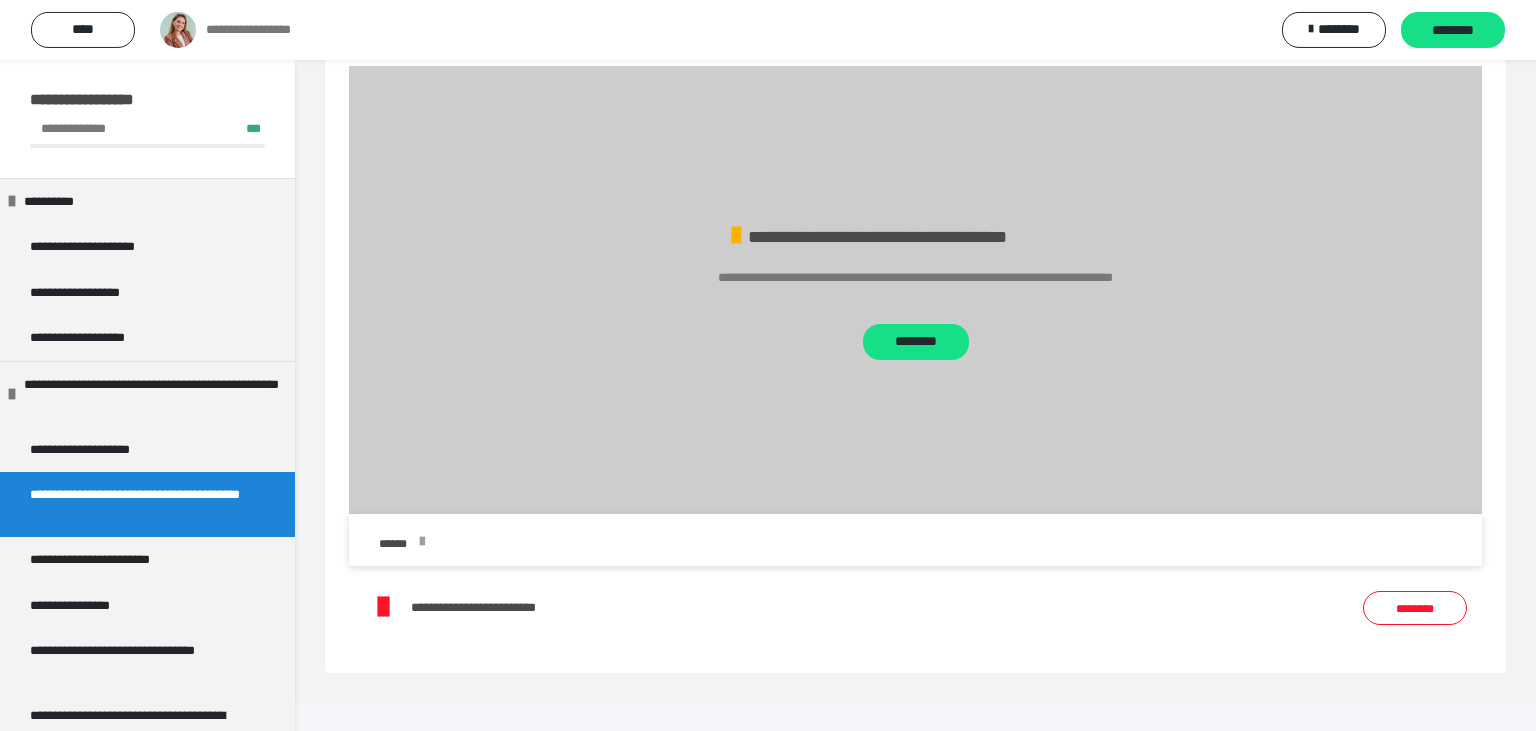 scroll, scrollTop: 732, scrollLeft: 0, axis: vertical 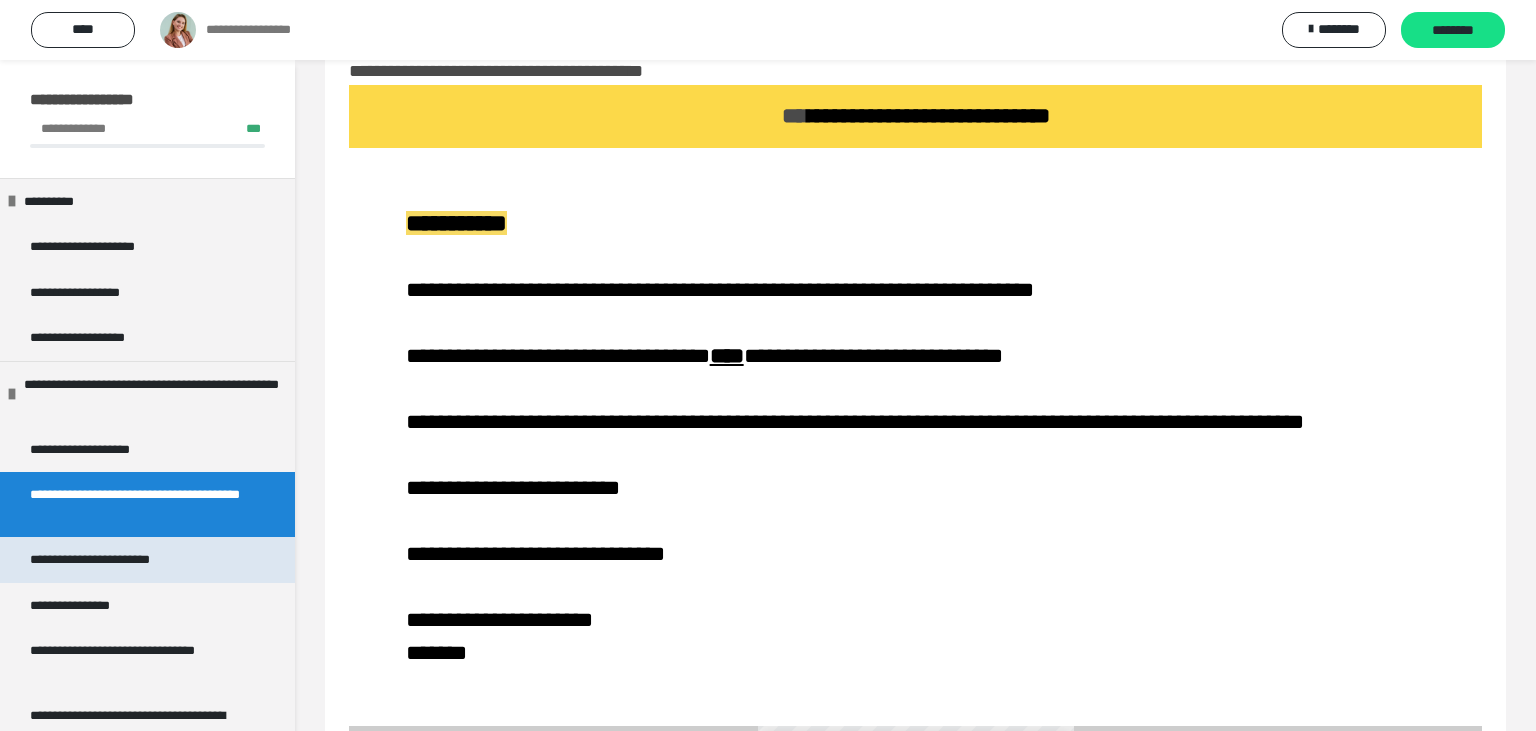 click on "**********" at bounding box center (109, 560) 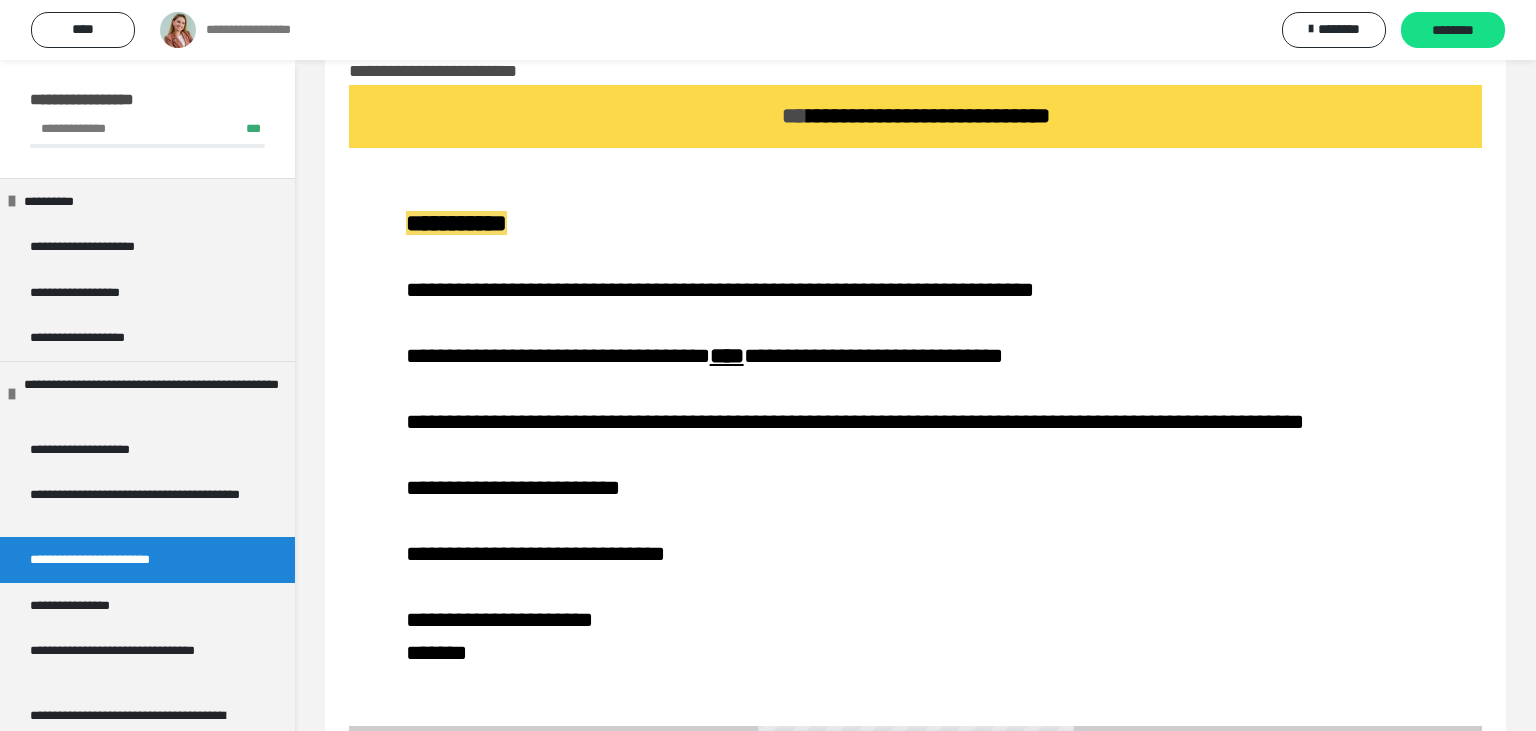 scroll, scrollTop: 116, scrollLeft: 0, axis: vertical 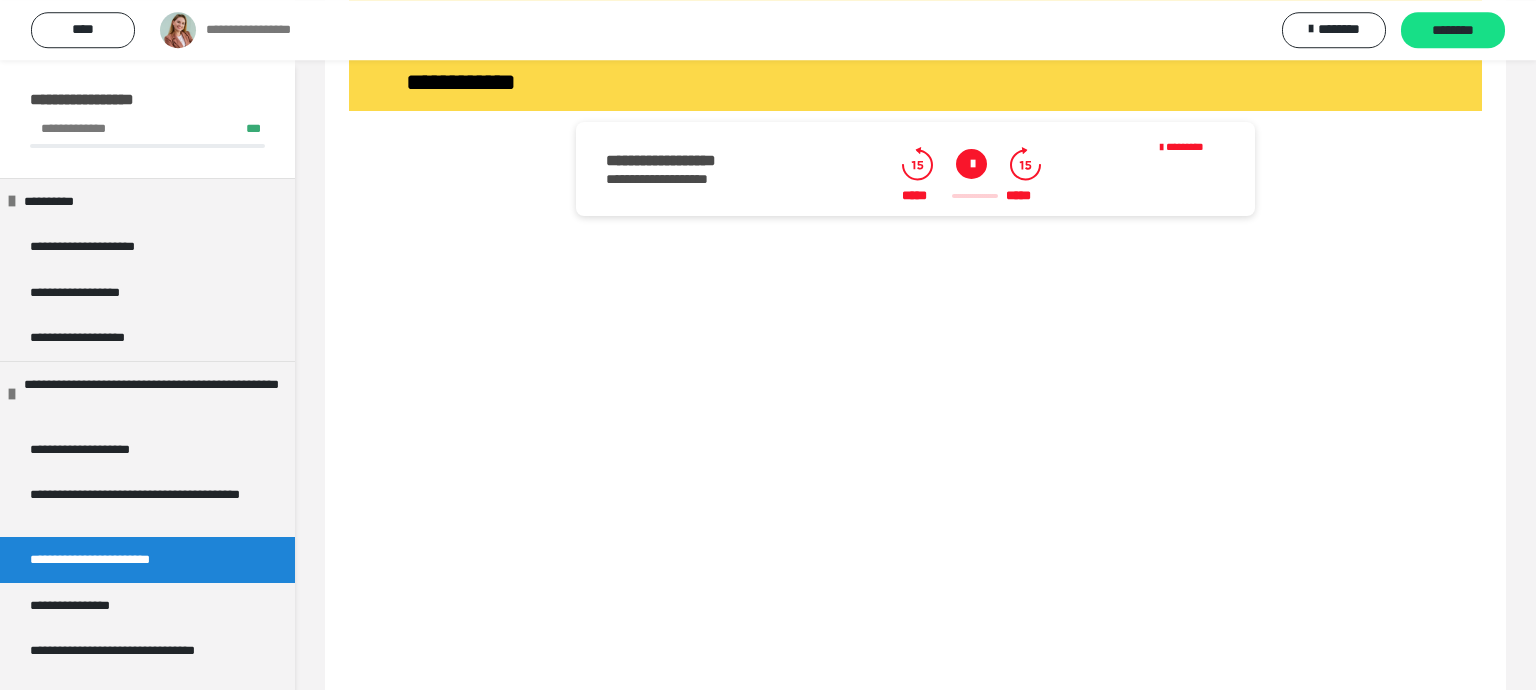 click at bounding box center [971, 164] 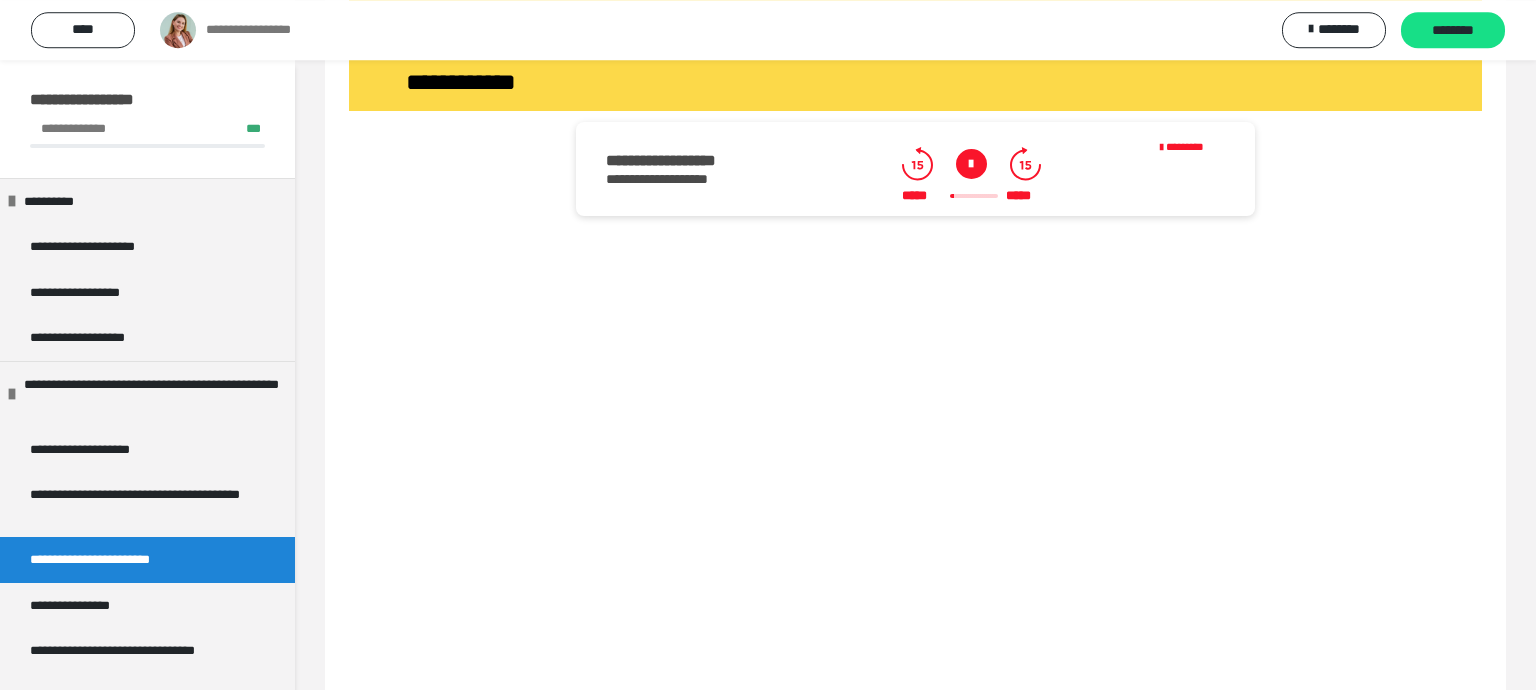 click at bounding box center (915, 604) 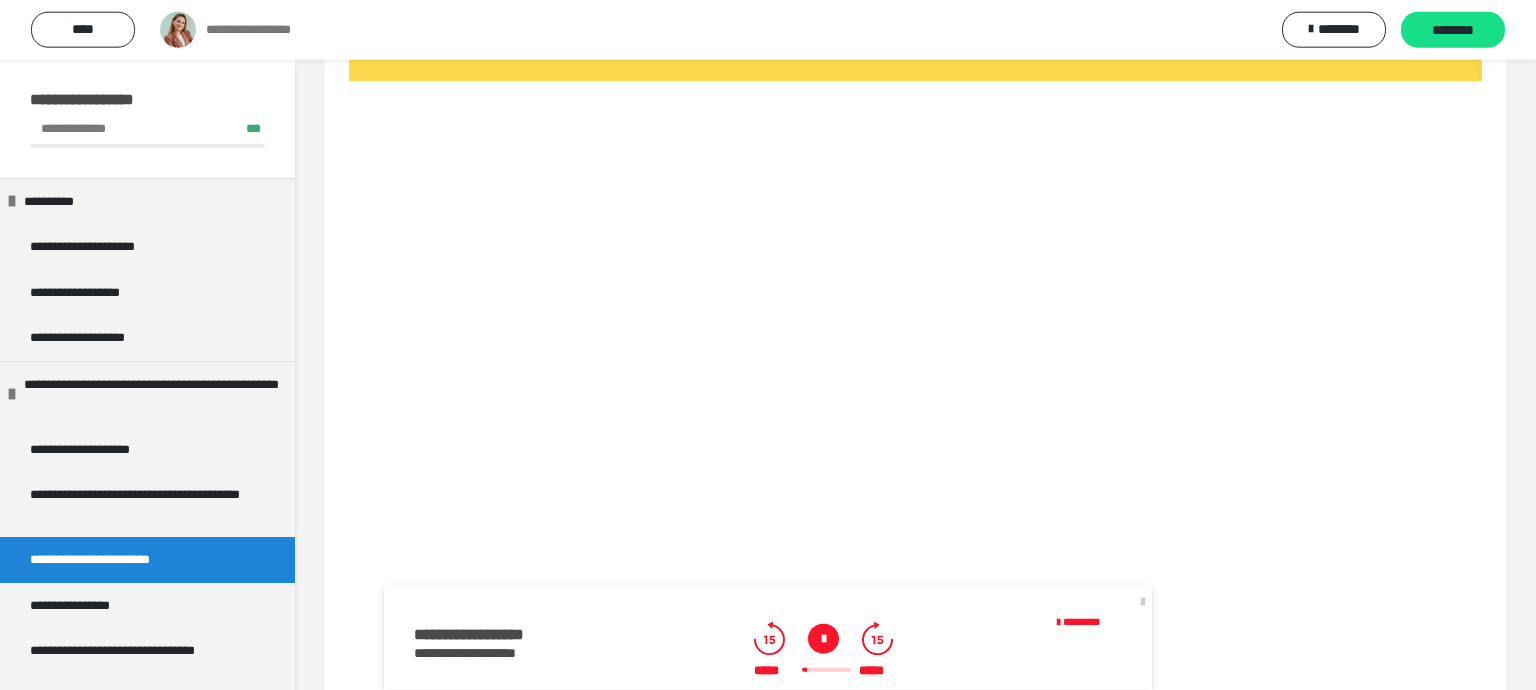 scroll, scrollTop: 3139, scrollLeft: 0, axis: vertical 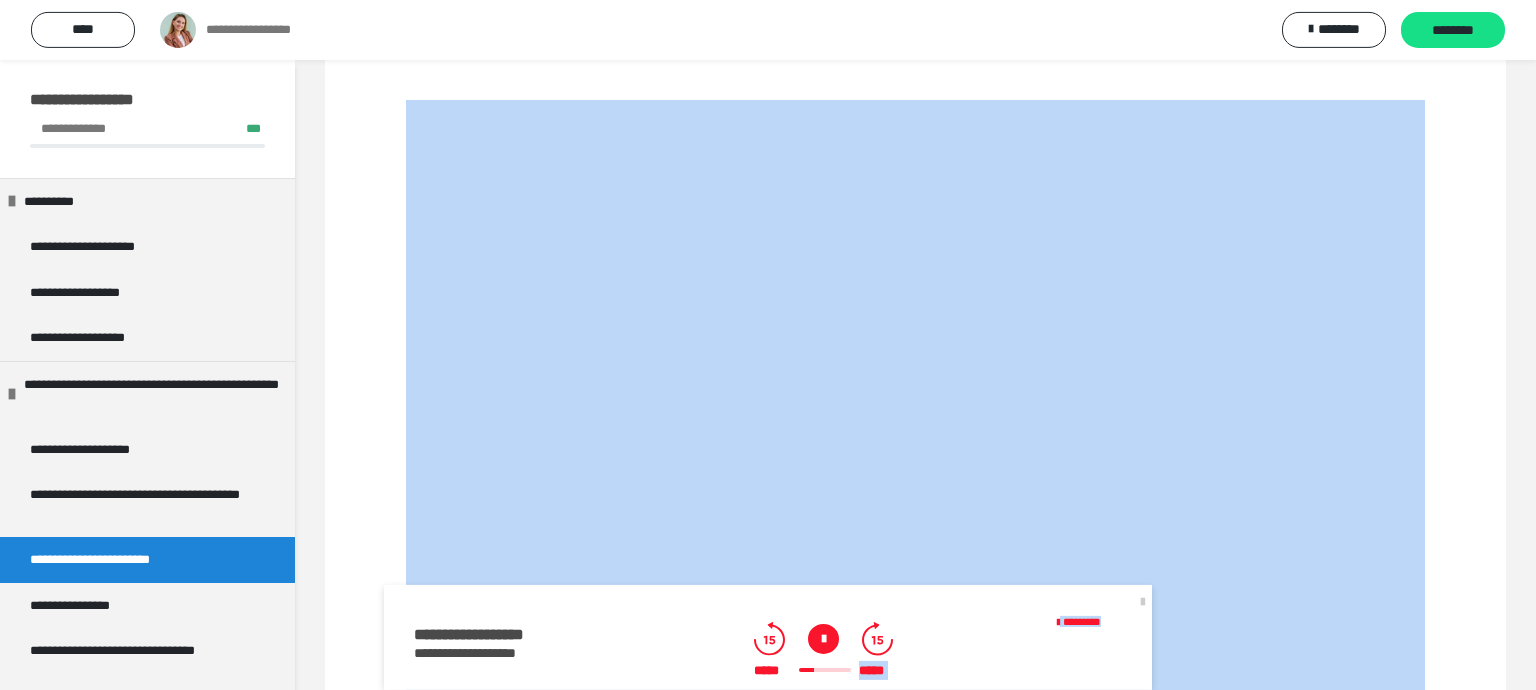 drag, startPoint x: 809, startPoint y: 671, endPoint x: 749, endPoint y: 713, distance: 73.239334 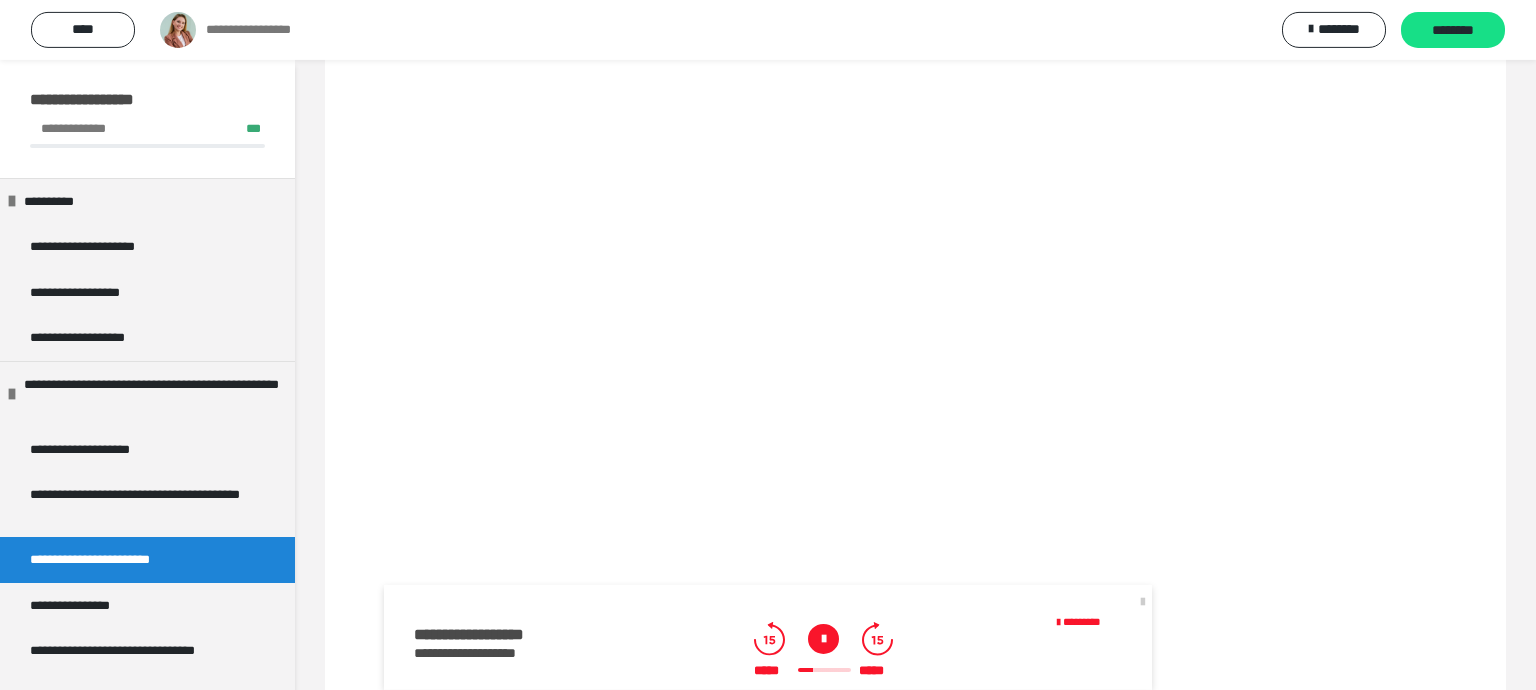 click at bounding box center (824, 670) 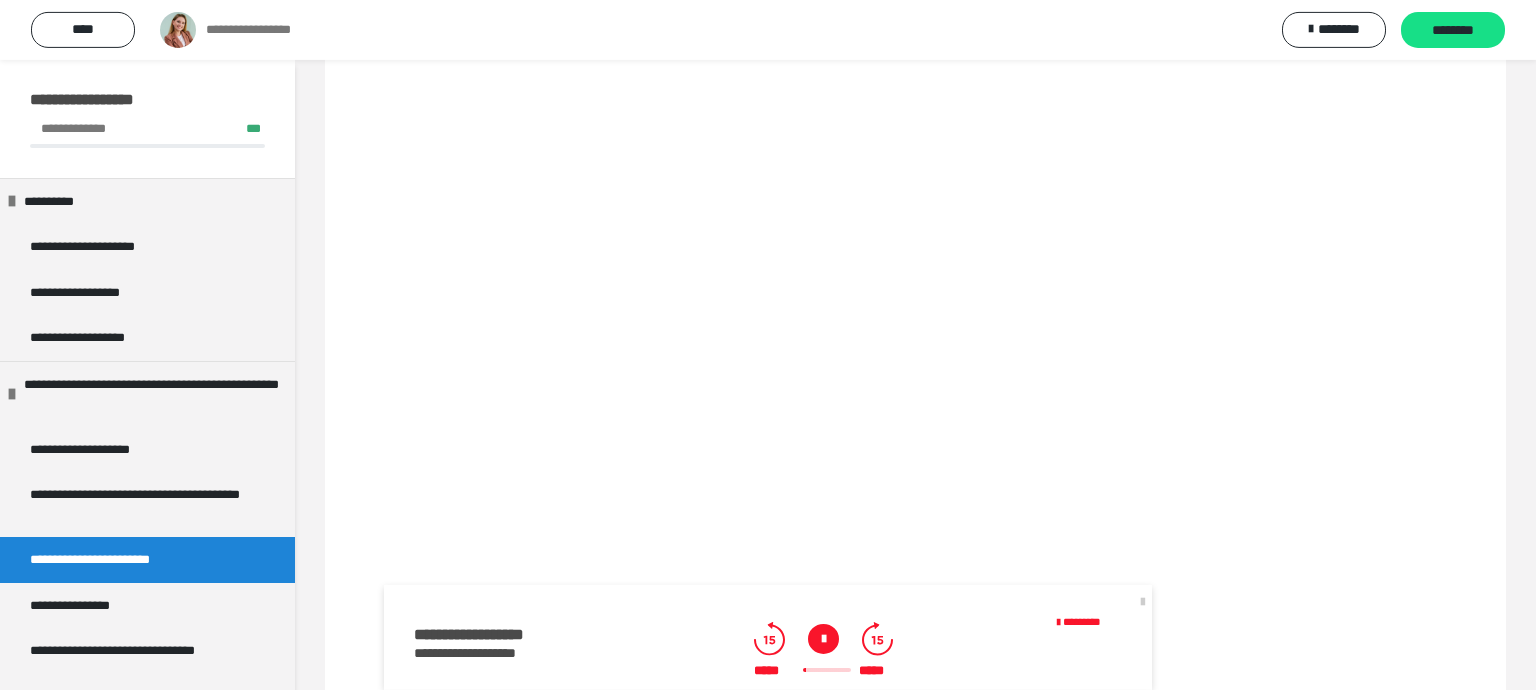 click at bounding box center [823, 639] 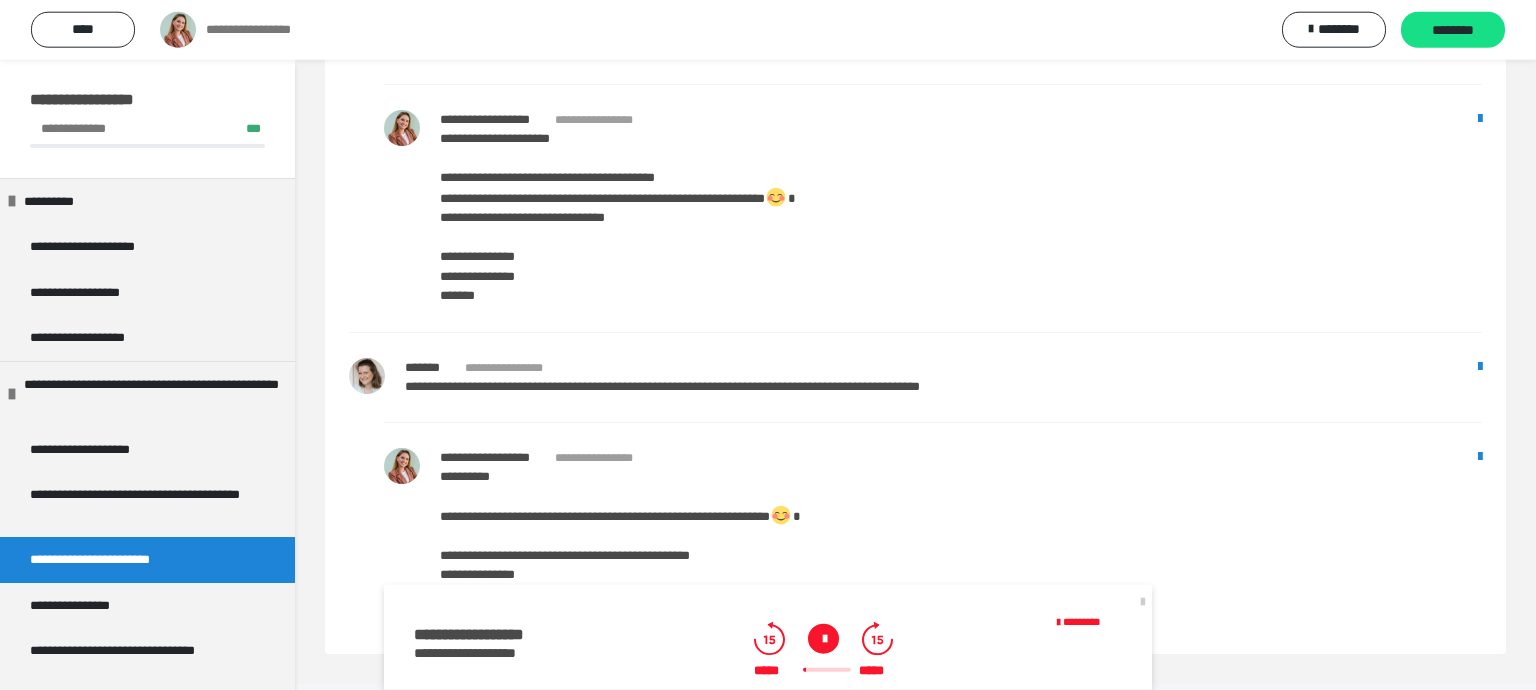 scroll, scrollTop: 9743, scrollLeft: 0, axis: vertical 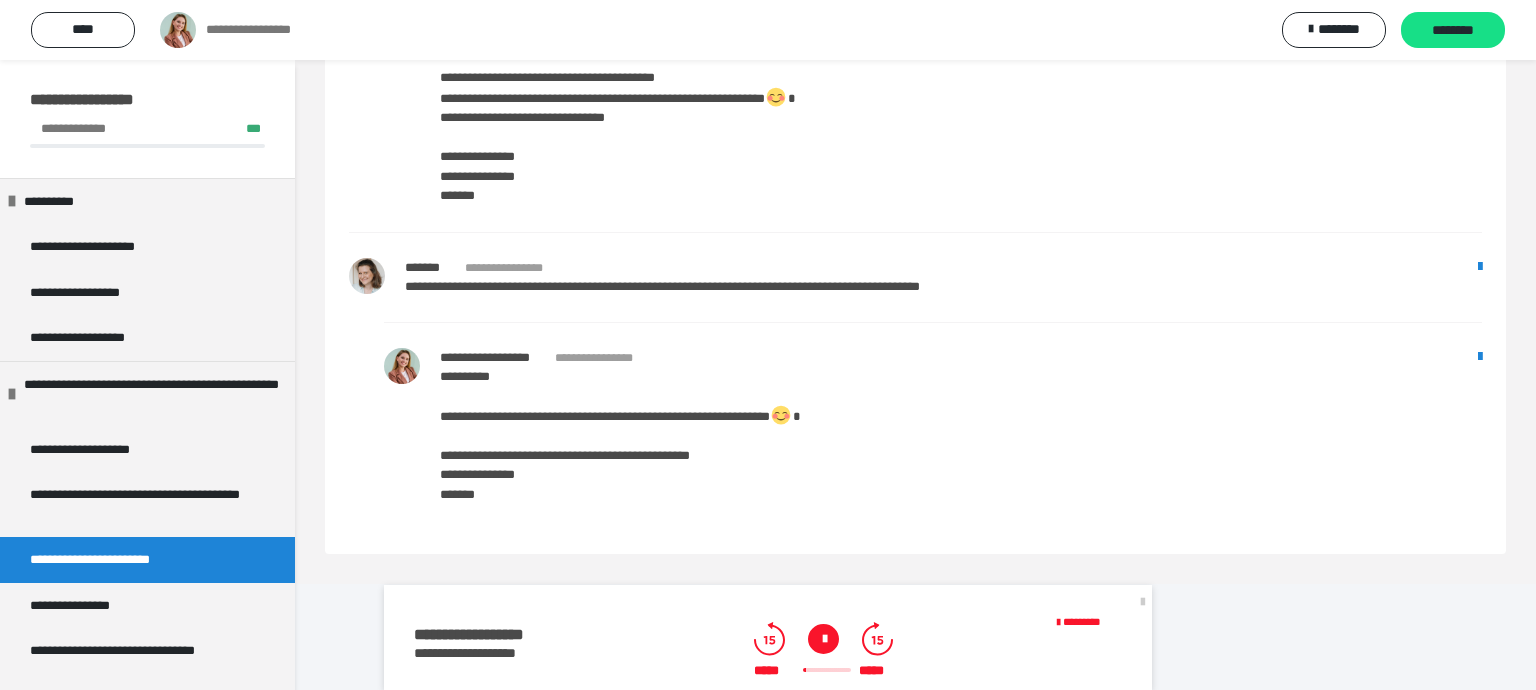 click at bounding box center [823, 639] 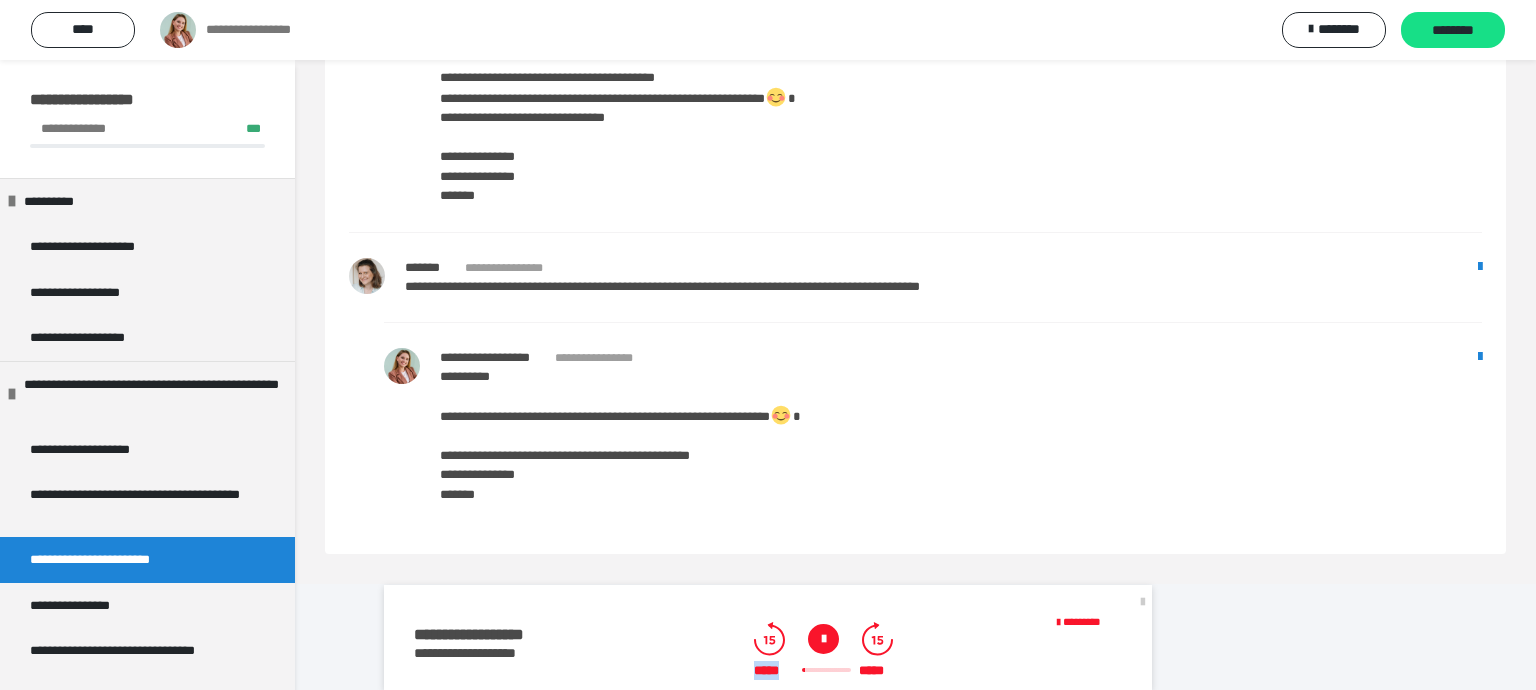 drag, startPoint x: 800, startPoint y: 670, endPoint x: 771, endPoint y: 682, distance: 31.38471 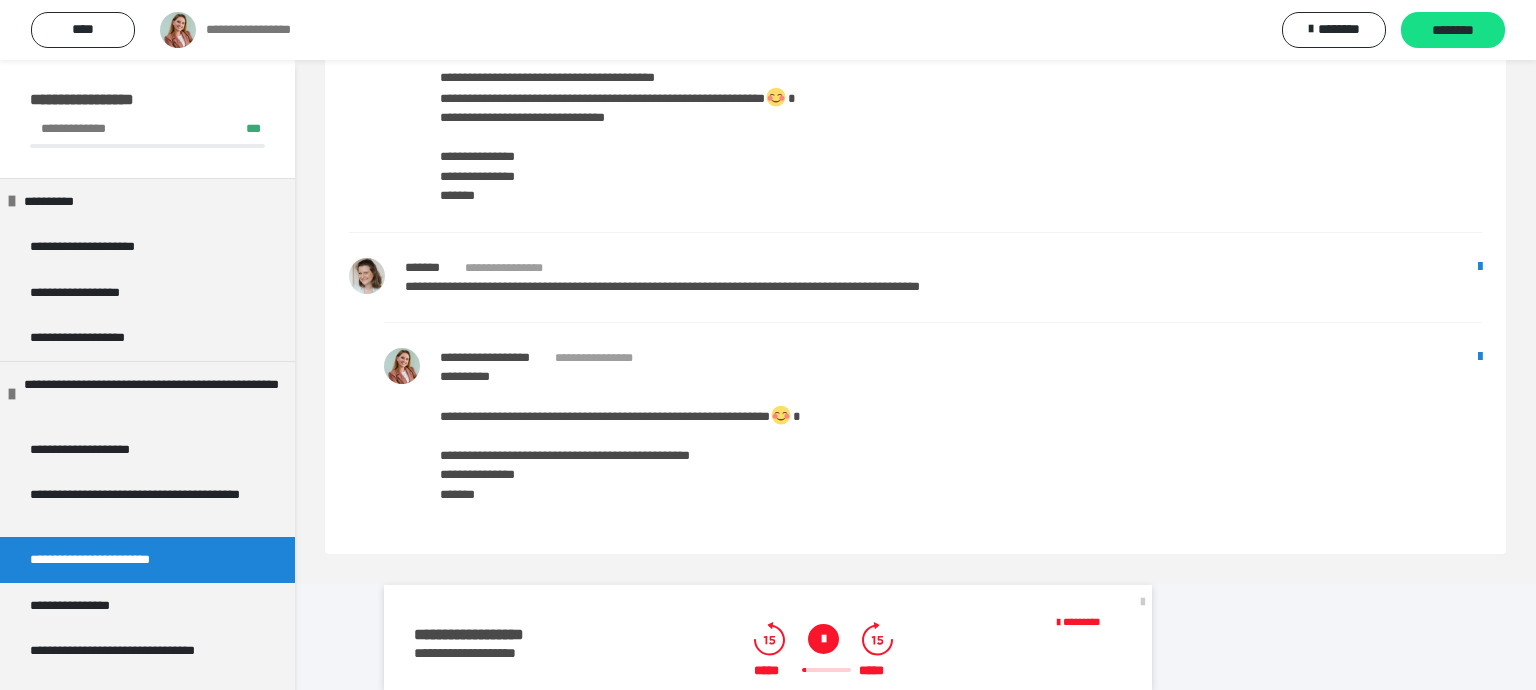 click on "**********" at bounding box center (961, 436) 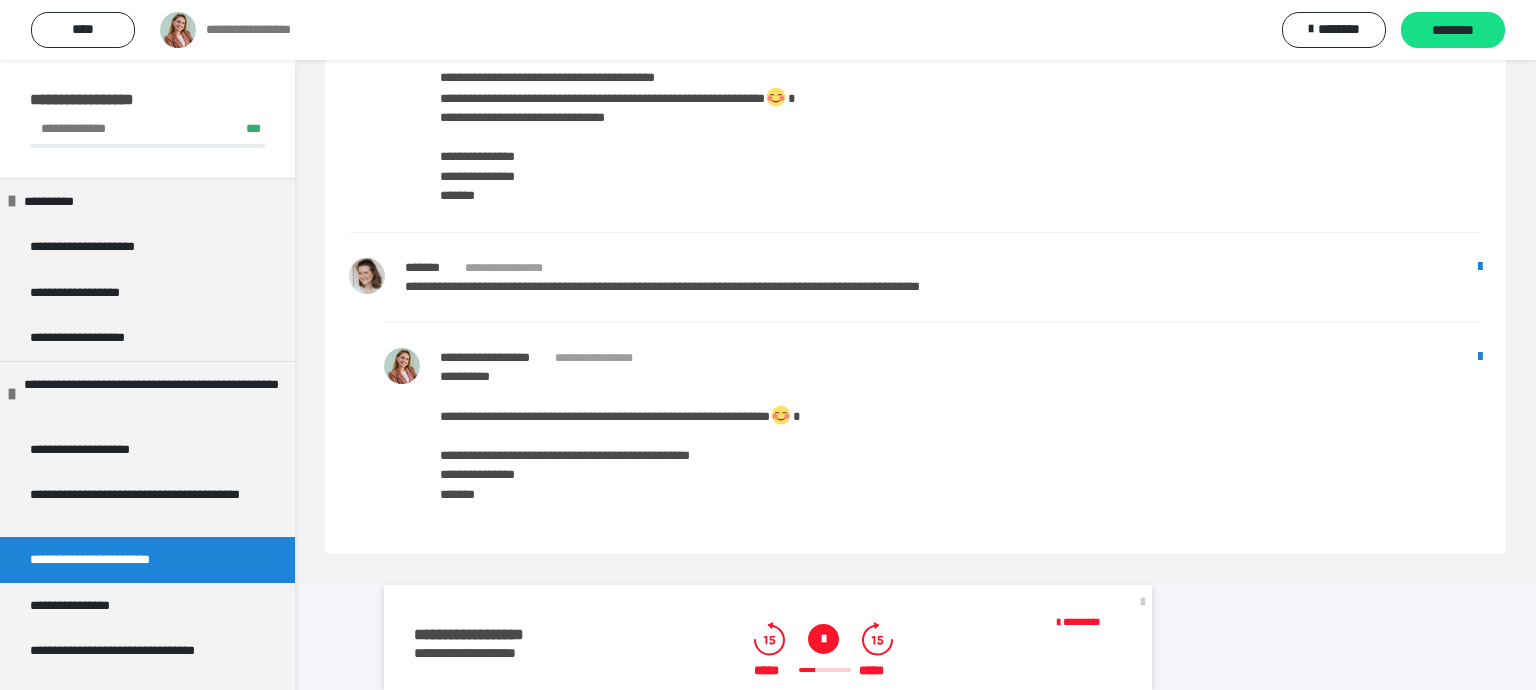 click at bounding box center (823, 639) 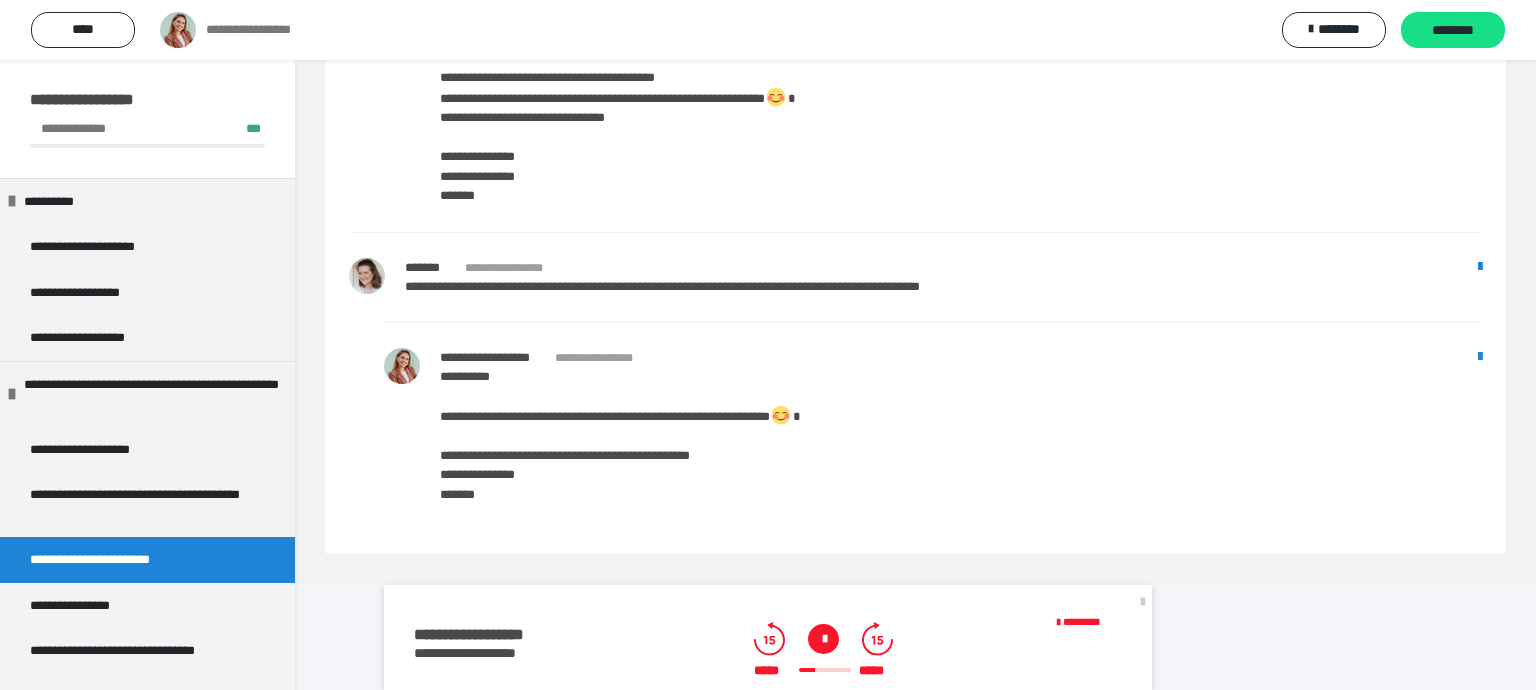 click at bounding box center [825, 670] 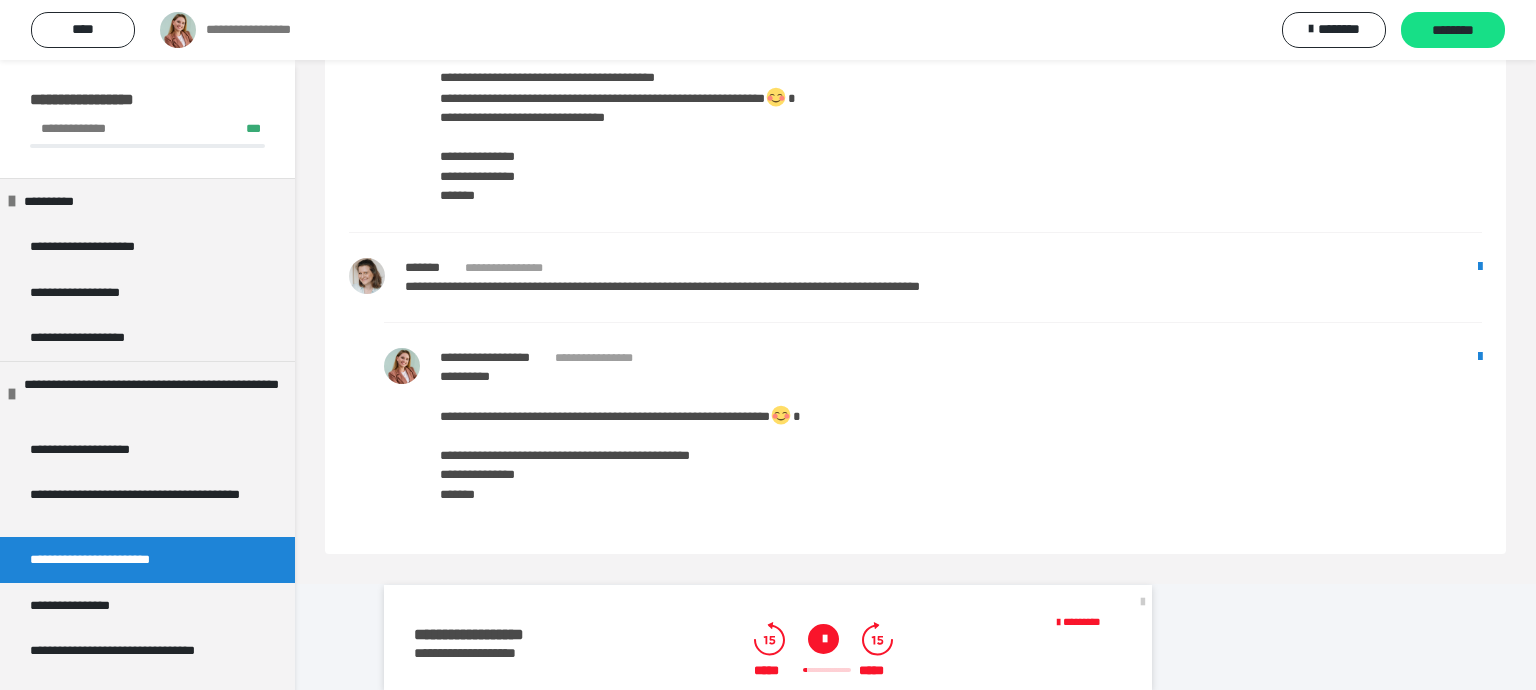 click at bounding box center [823, 639] 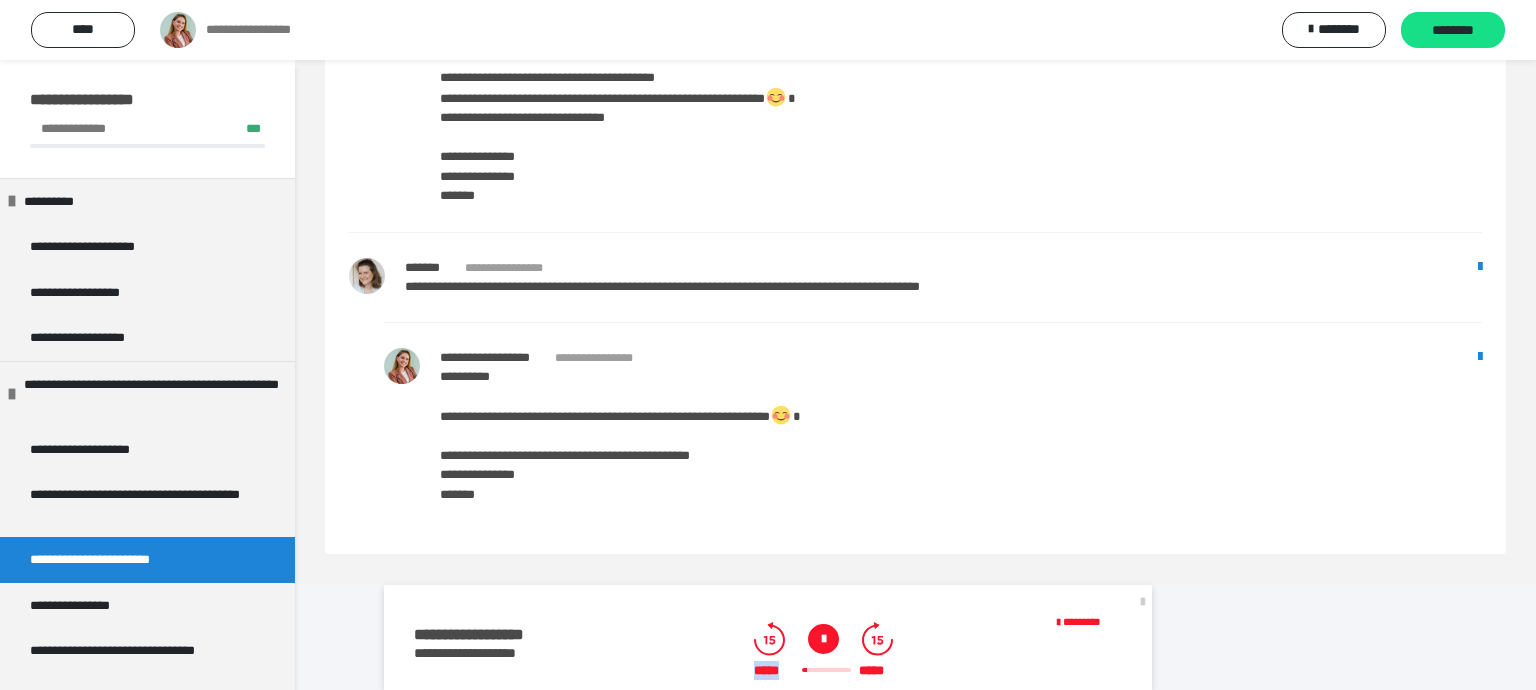 drag, startPoint x: 798, startPoint y: 669, endPoint x: 777, endPoint y: 667, distance: 21.095022 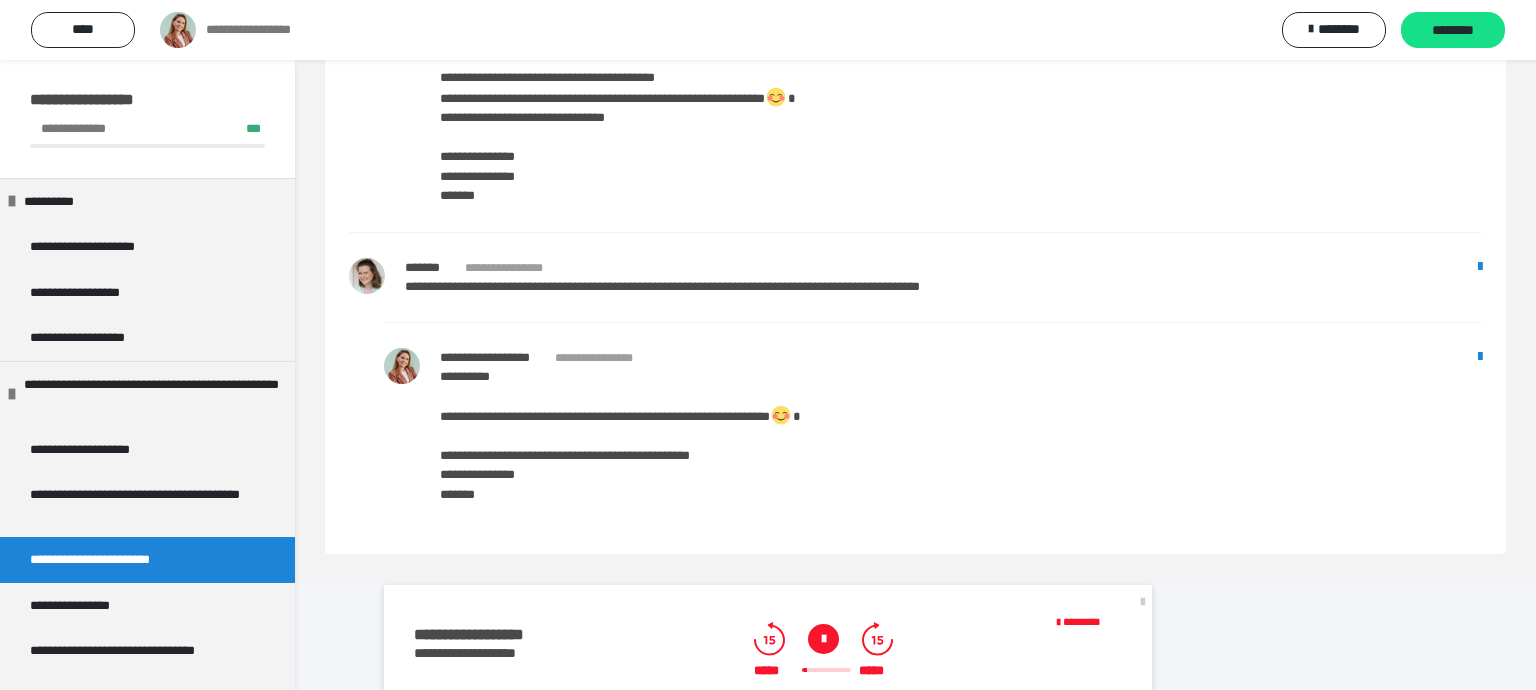 click on "***** *****" at bounding box center (823, 671) 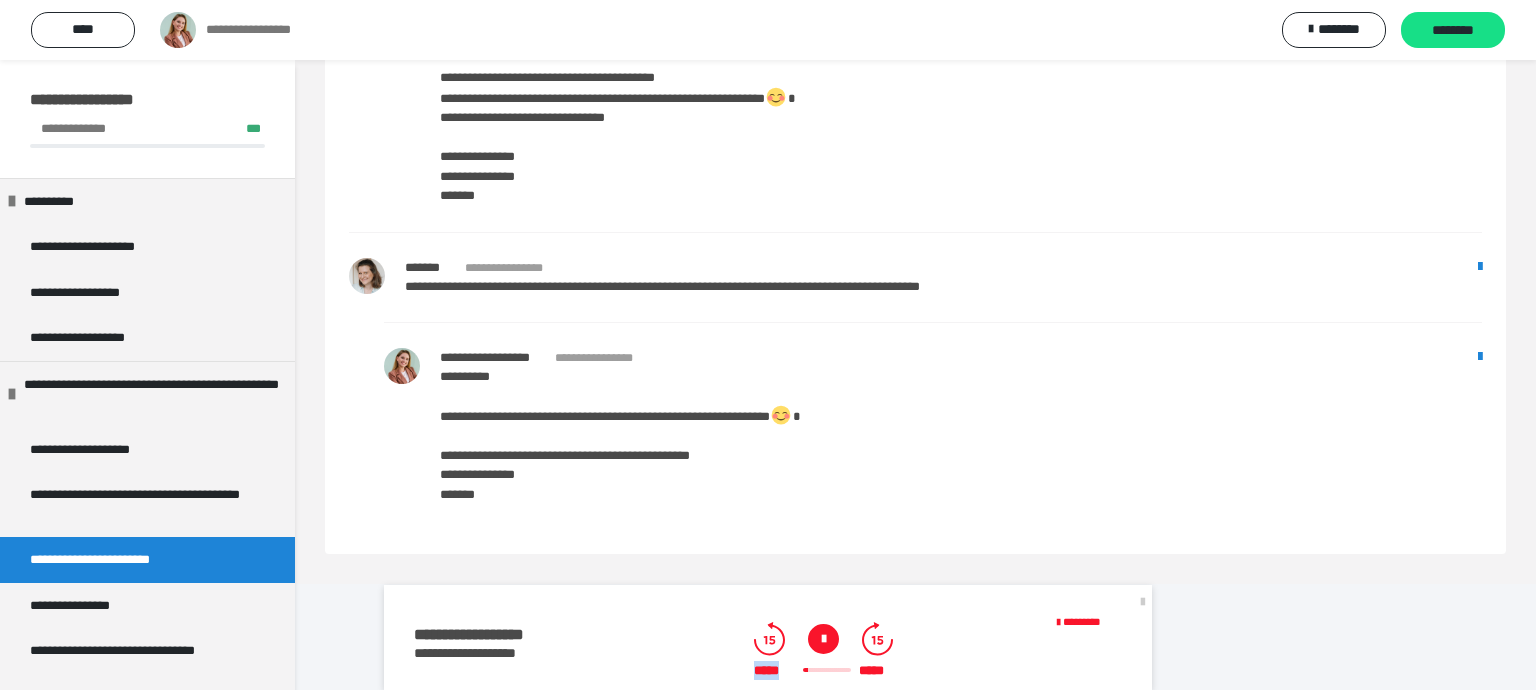 drag, startPoint x: 808, startPoint y: 670, endPoint x: 788, endPoint y: 671, distance: 20.024984 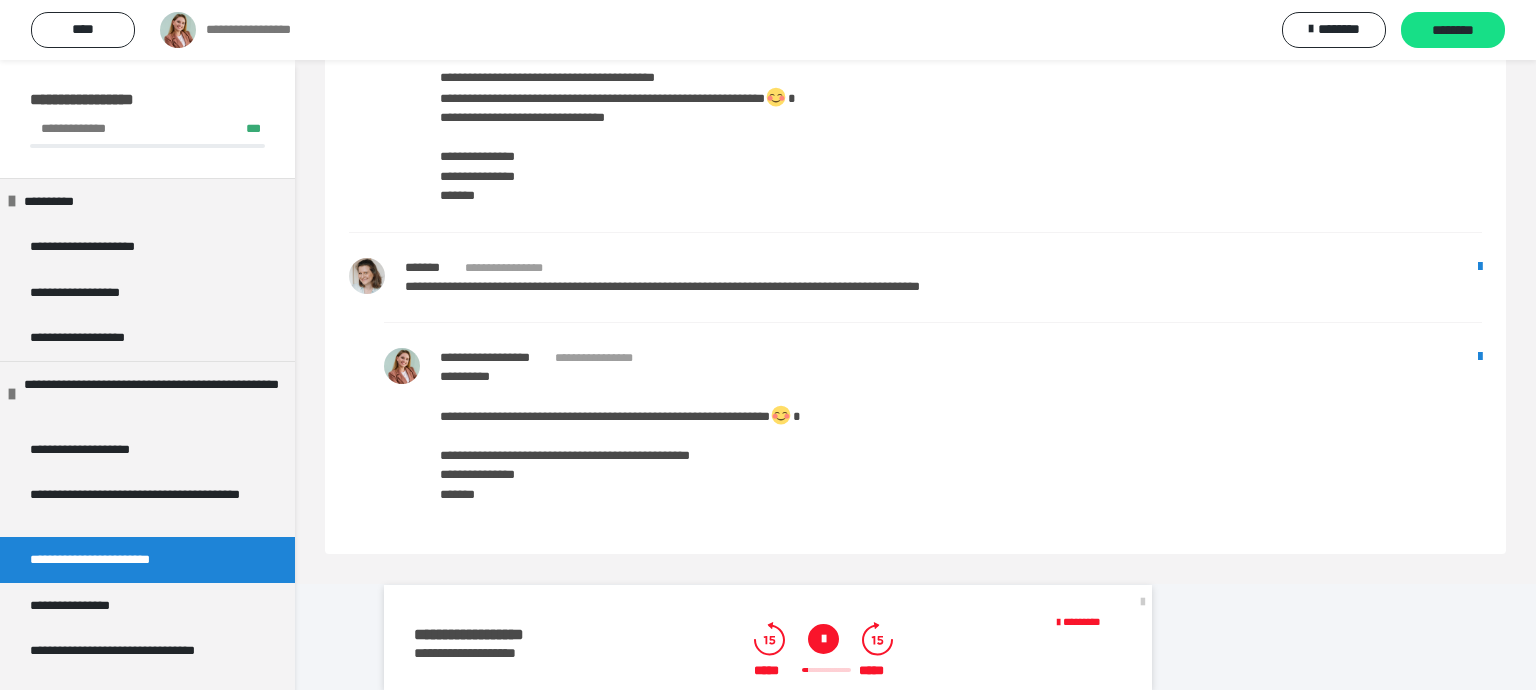 click at bounding box center [826, 670] 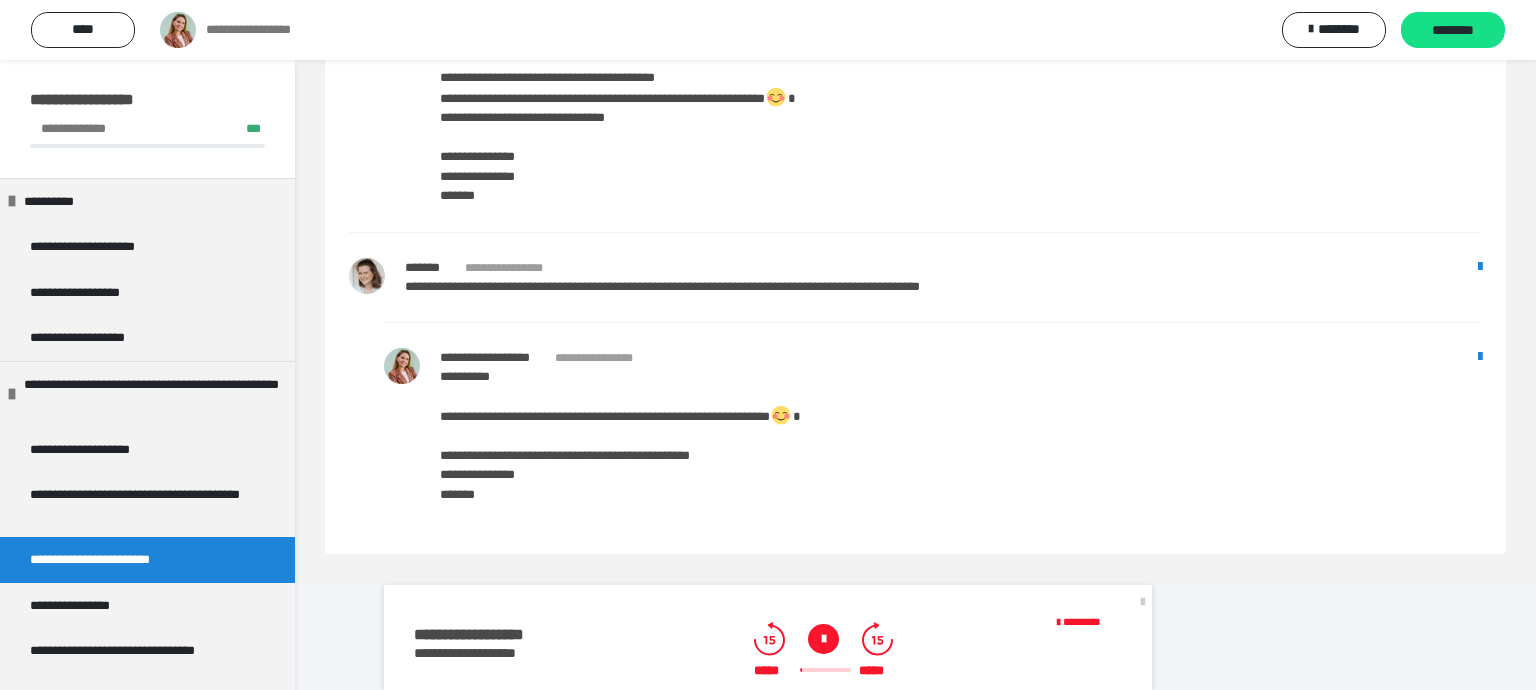click on "***** *****" at bounding box center (823, 671) 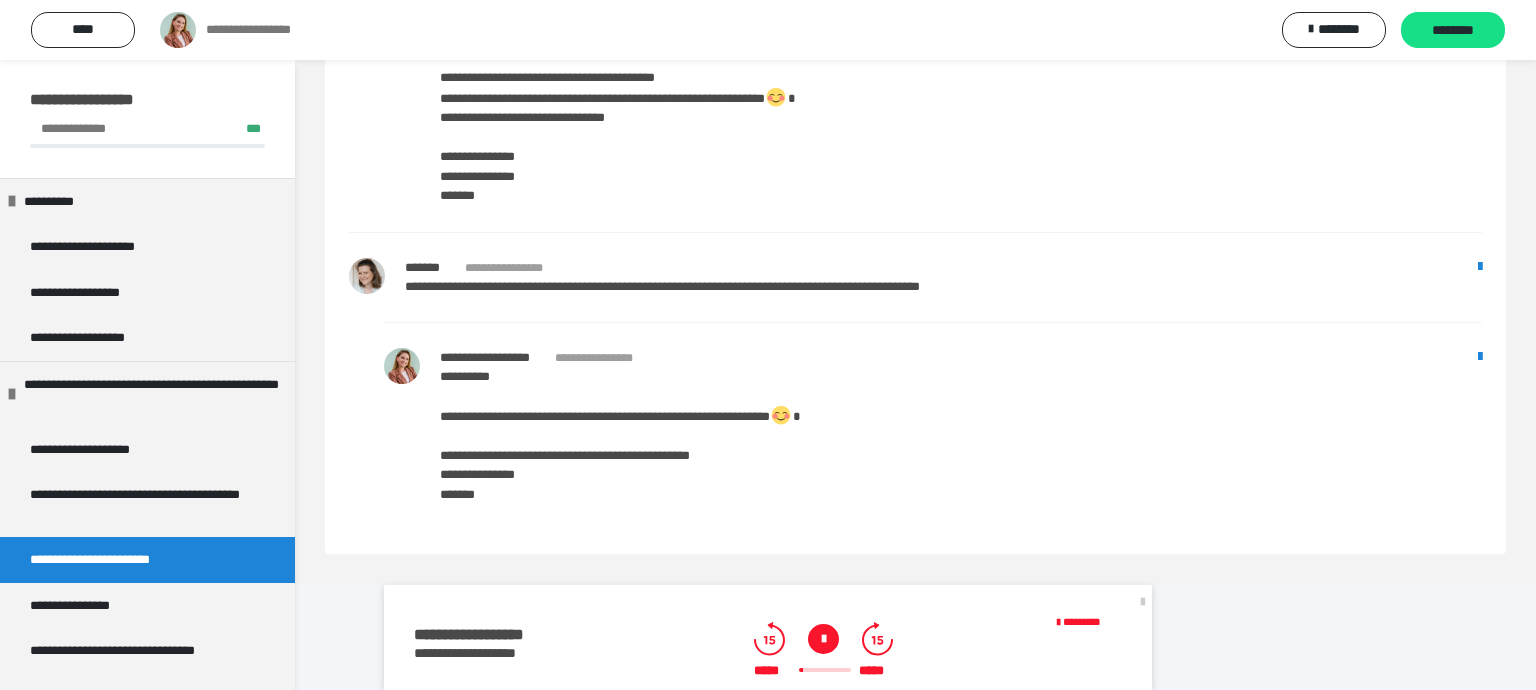 click on "**********" at bounding box center [943, 268] 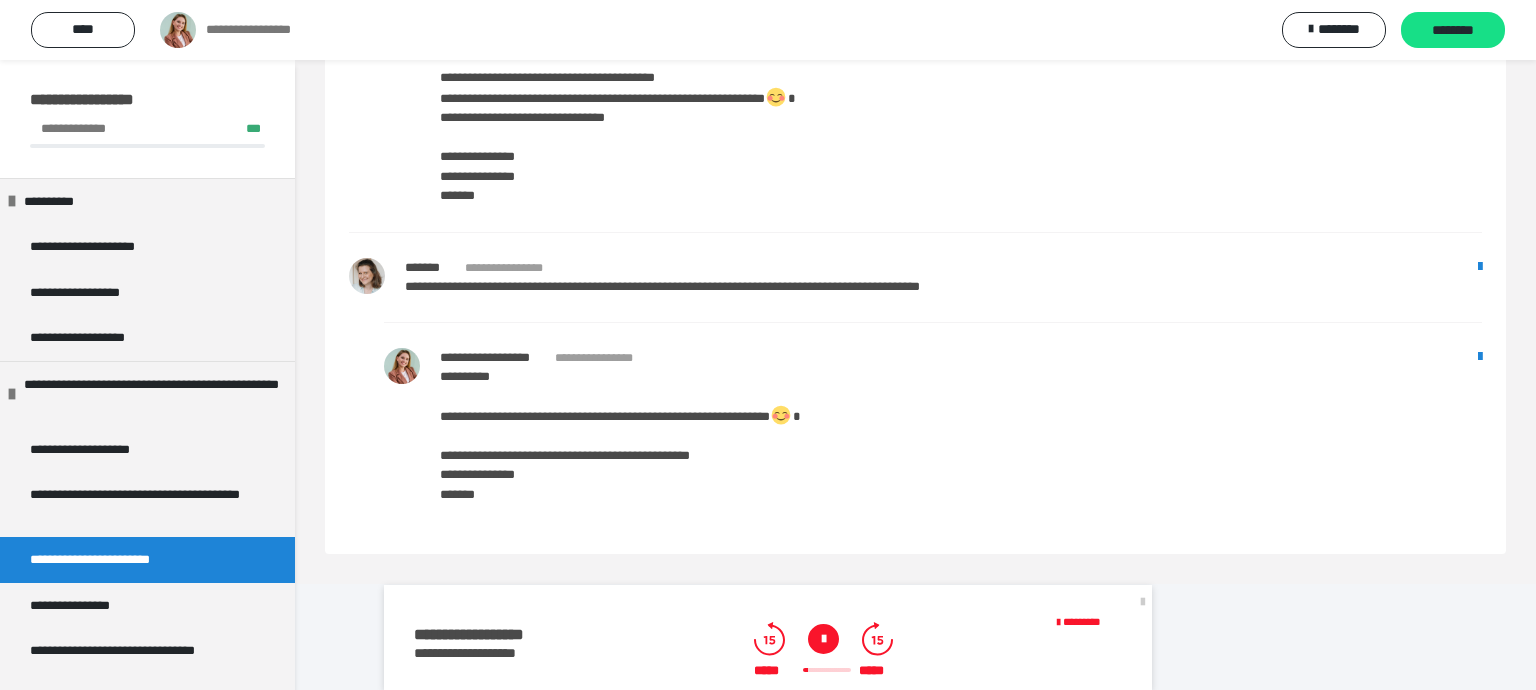click at bounding box center (823, 639) 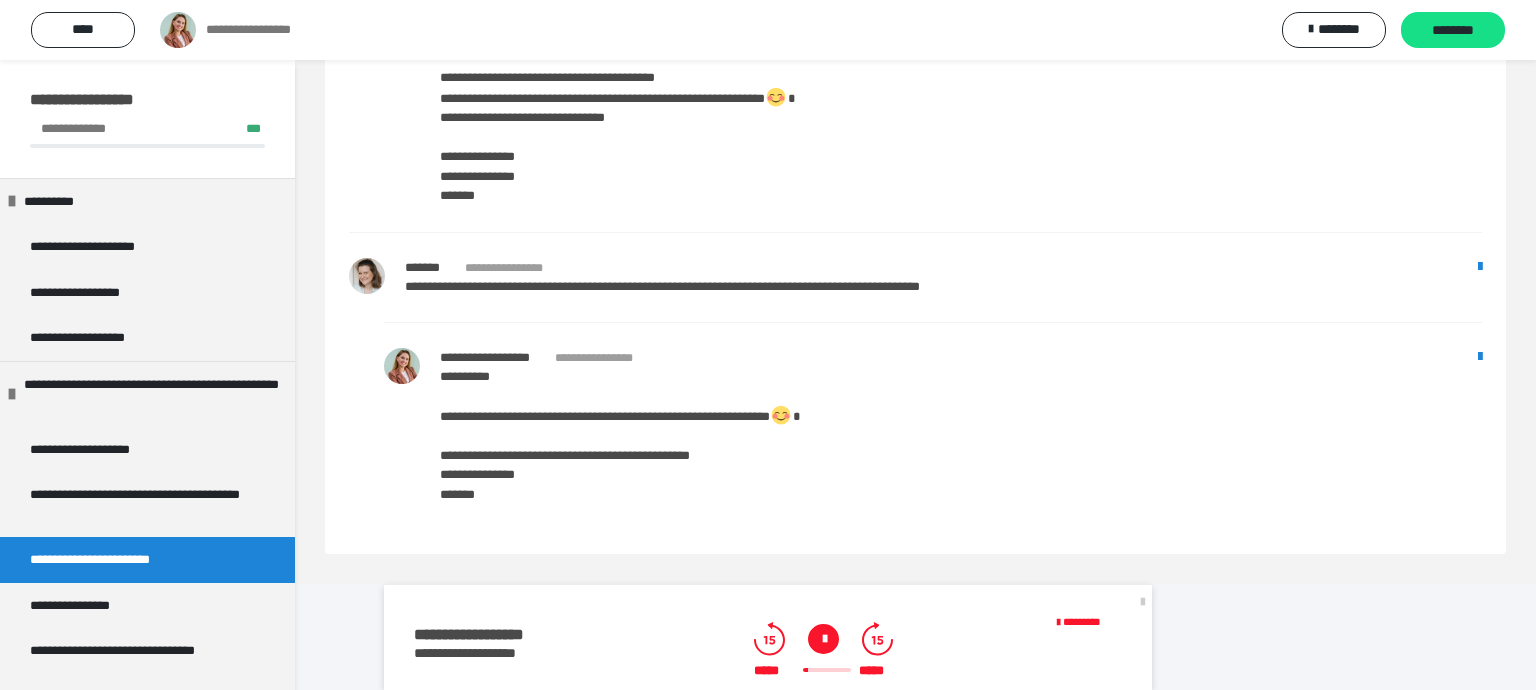 click at bounding box center (823, 639) 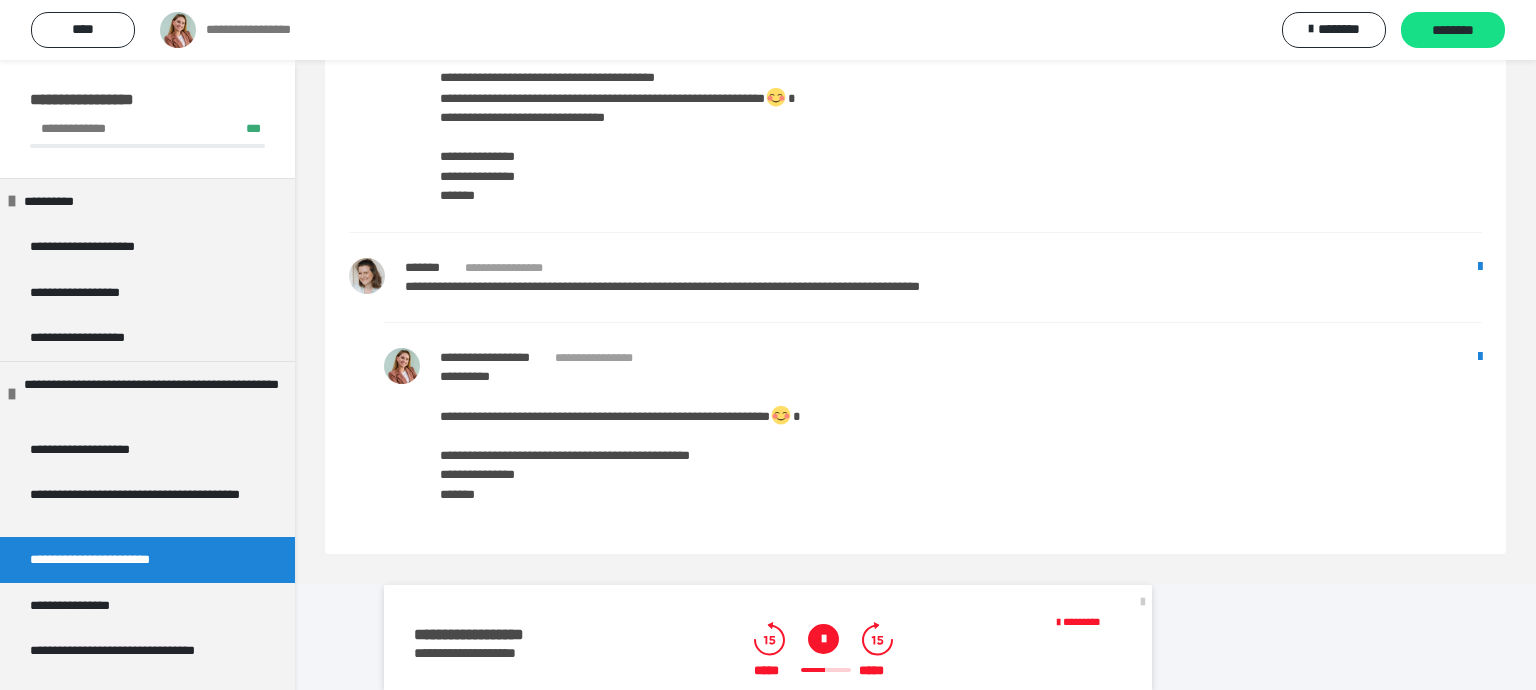 click at bounding box center (823, 639) 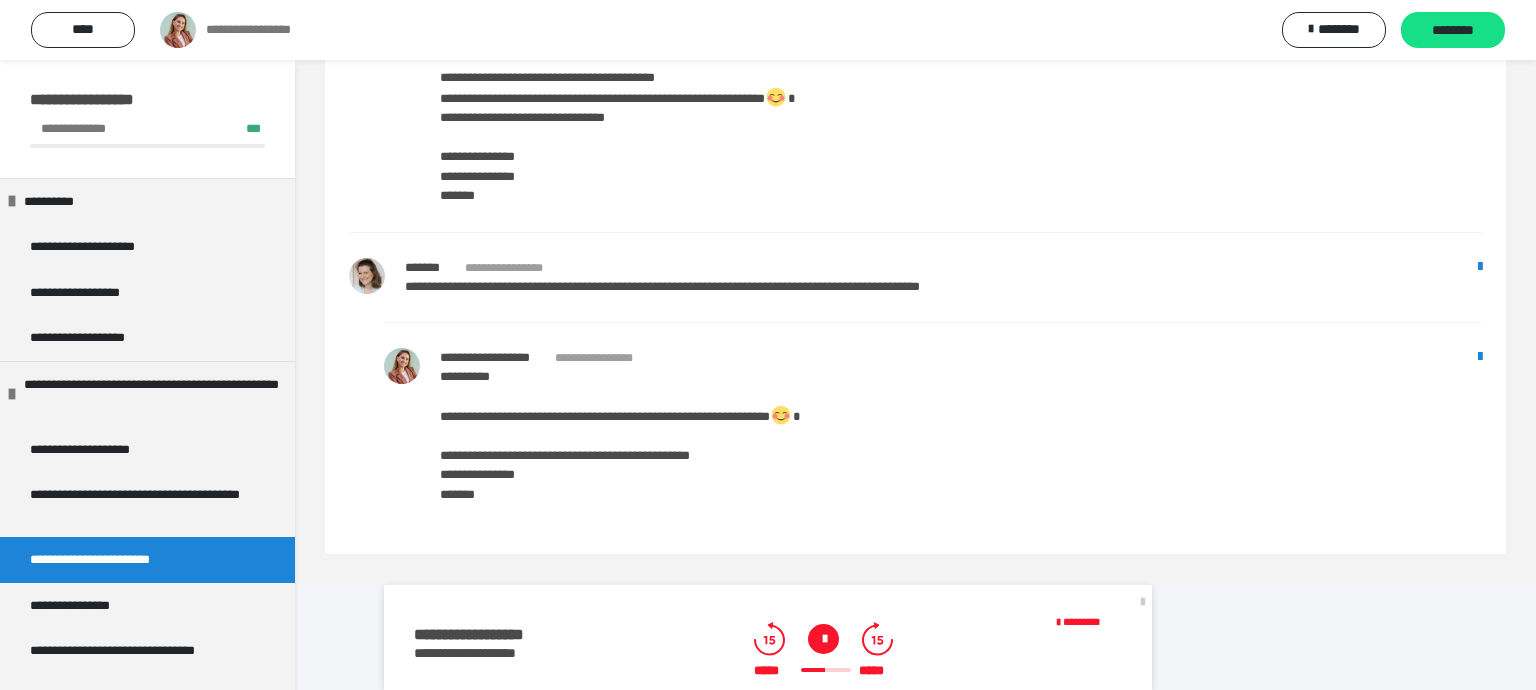 click at bounding box center [826, 670] 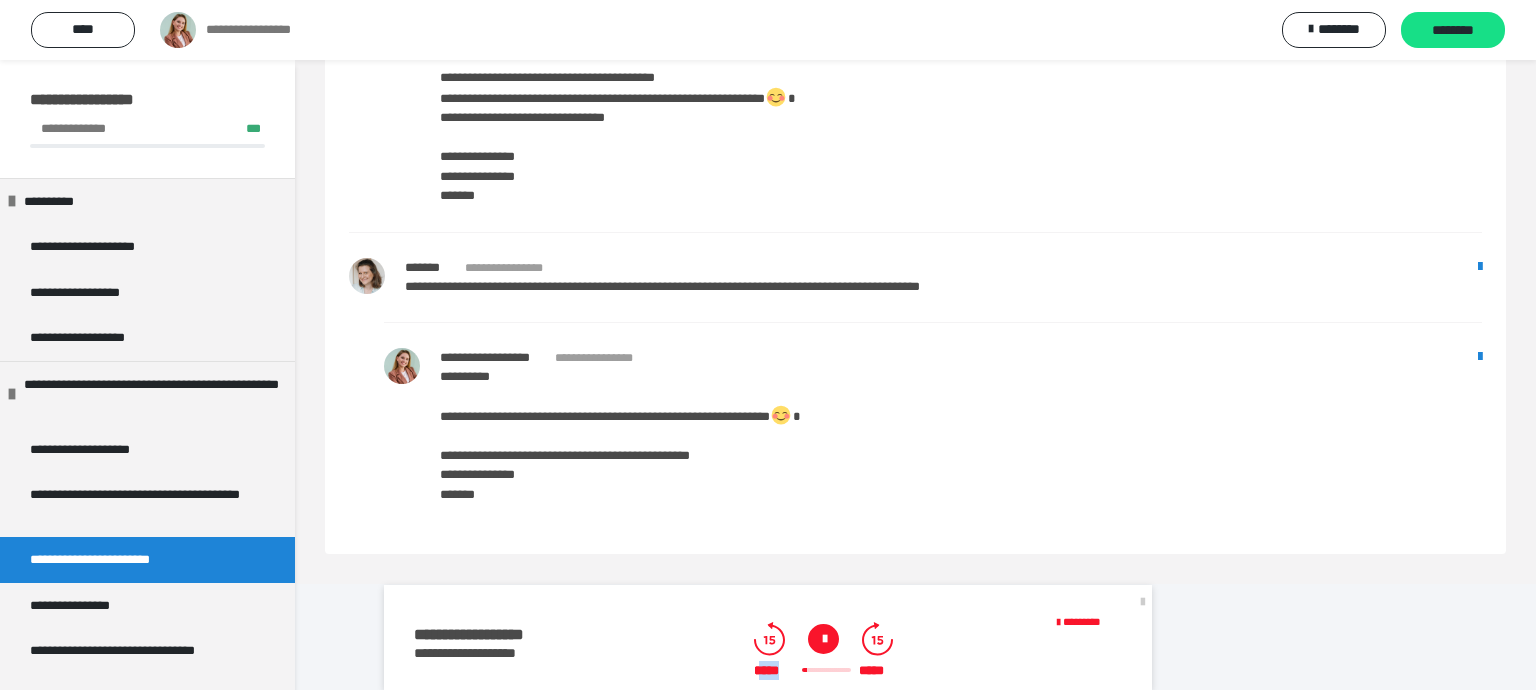drag, startPoint x: 806, startPoint y: 671, endPoint x: 766, endPoint y: 671, distance: 40 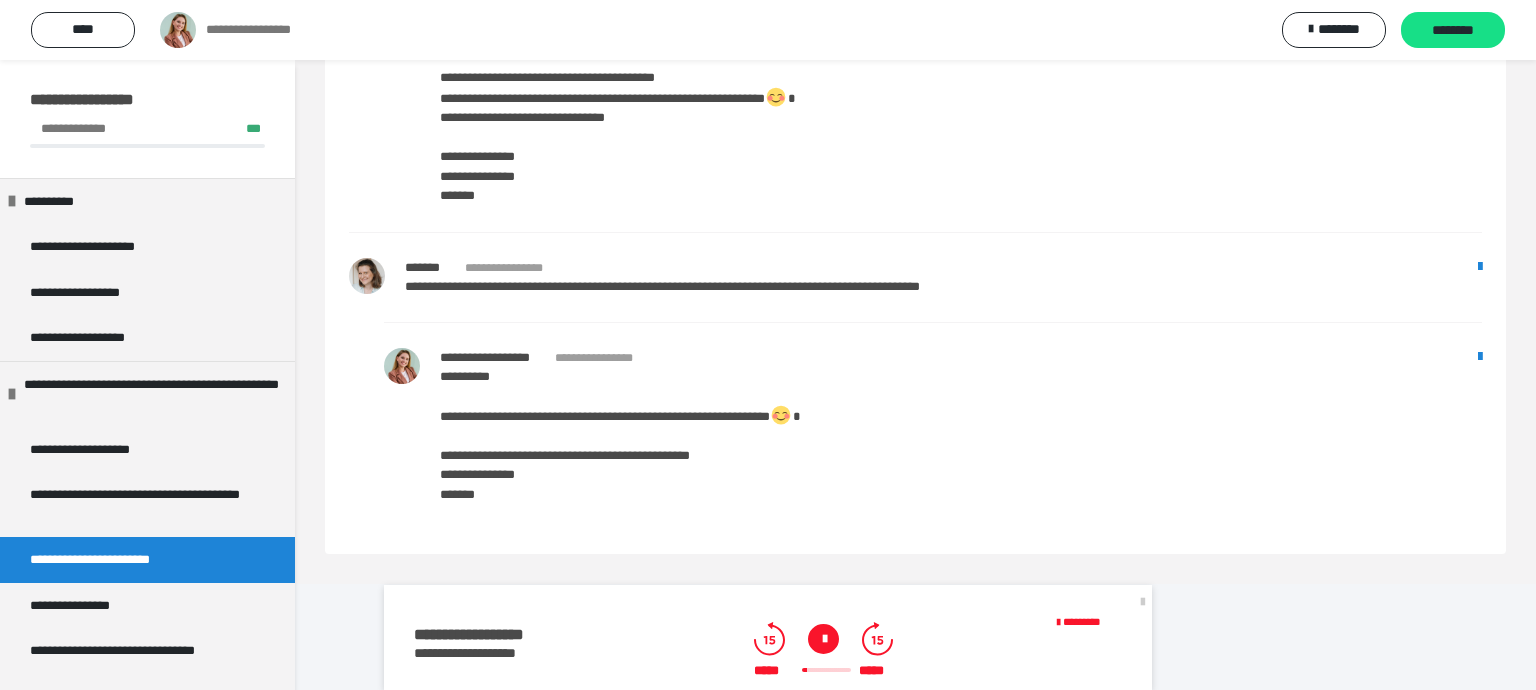 click at bounding box center [826, 670] 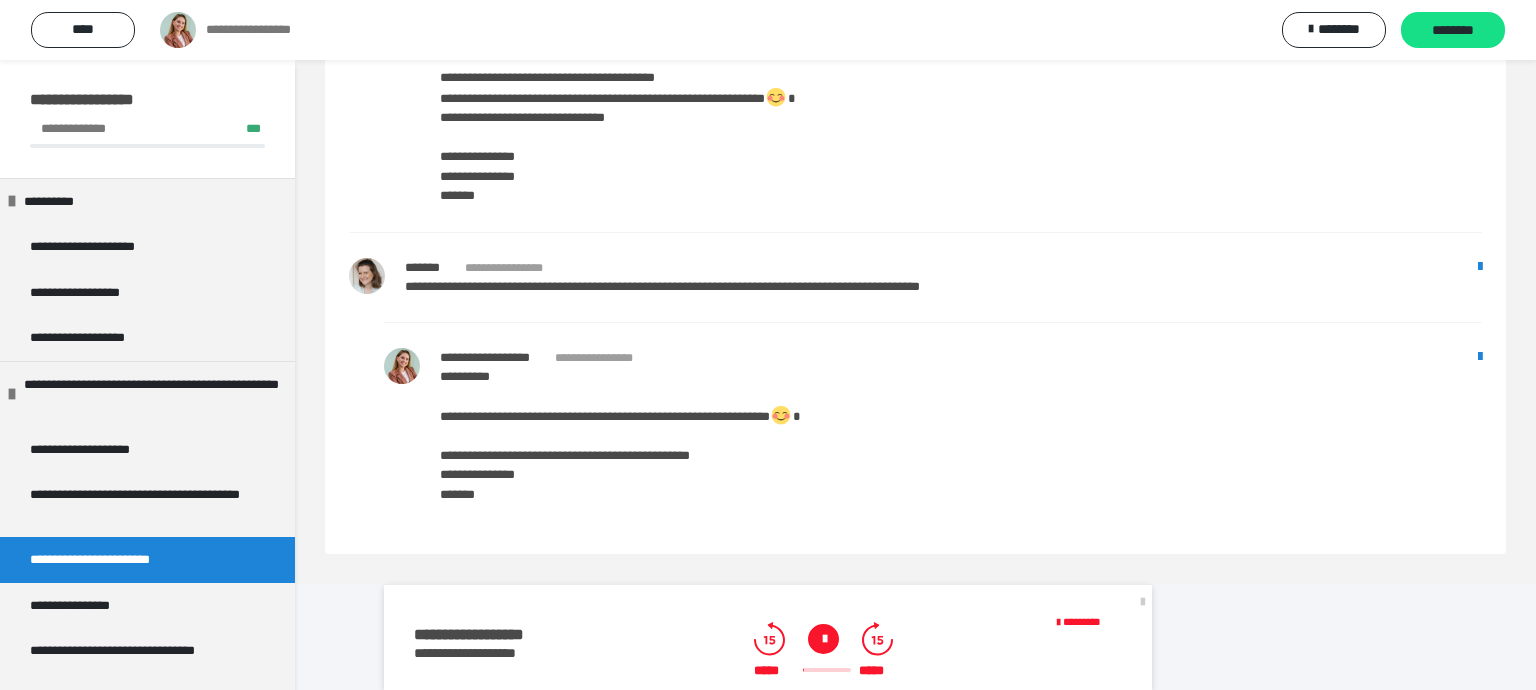 click at bounding box center [823, 639] 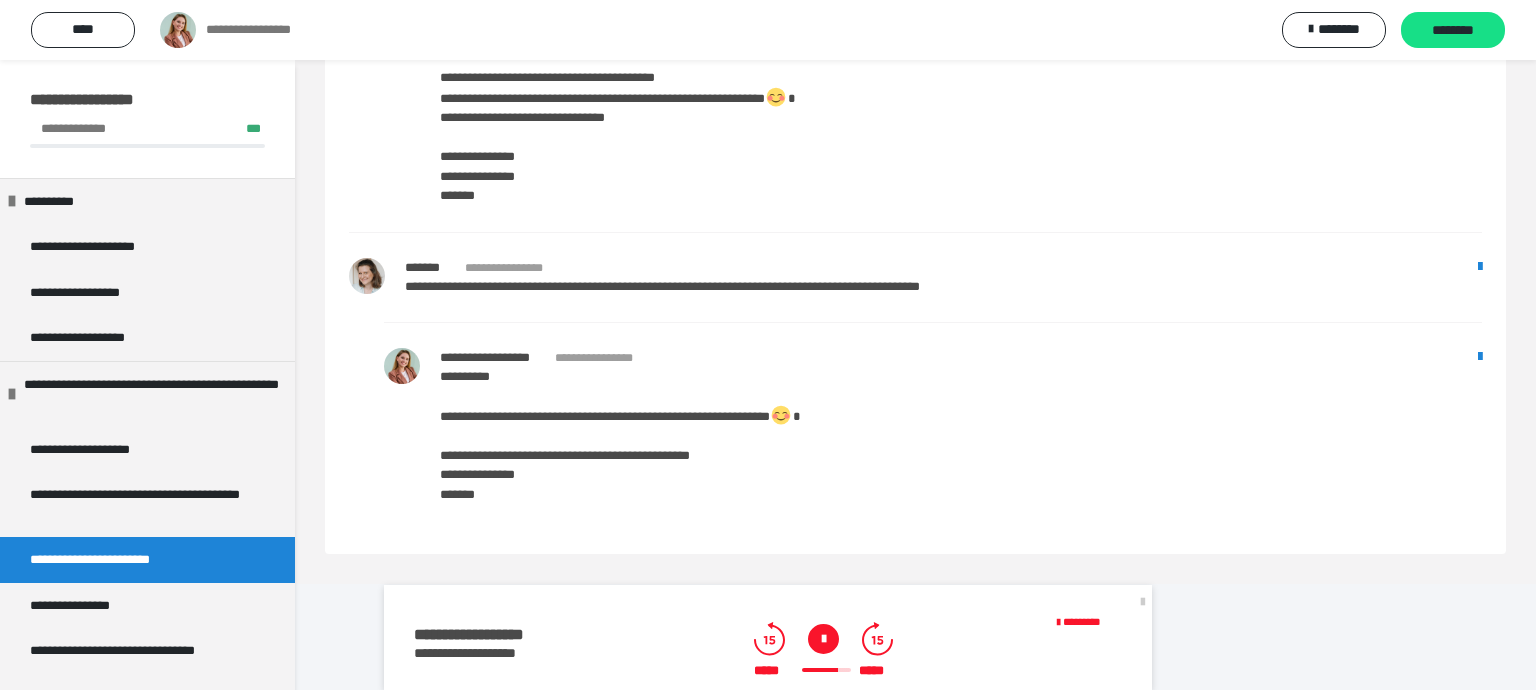 click at bounding box center [826, 670] 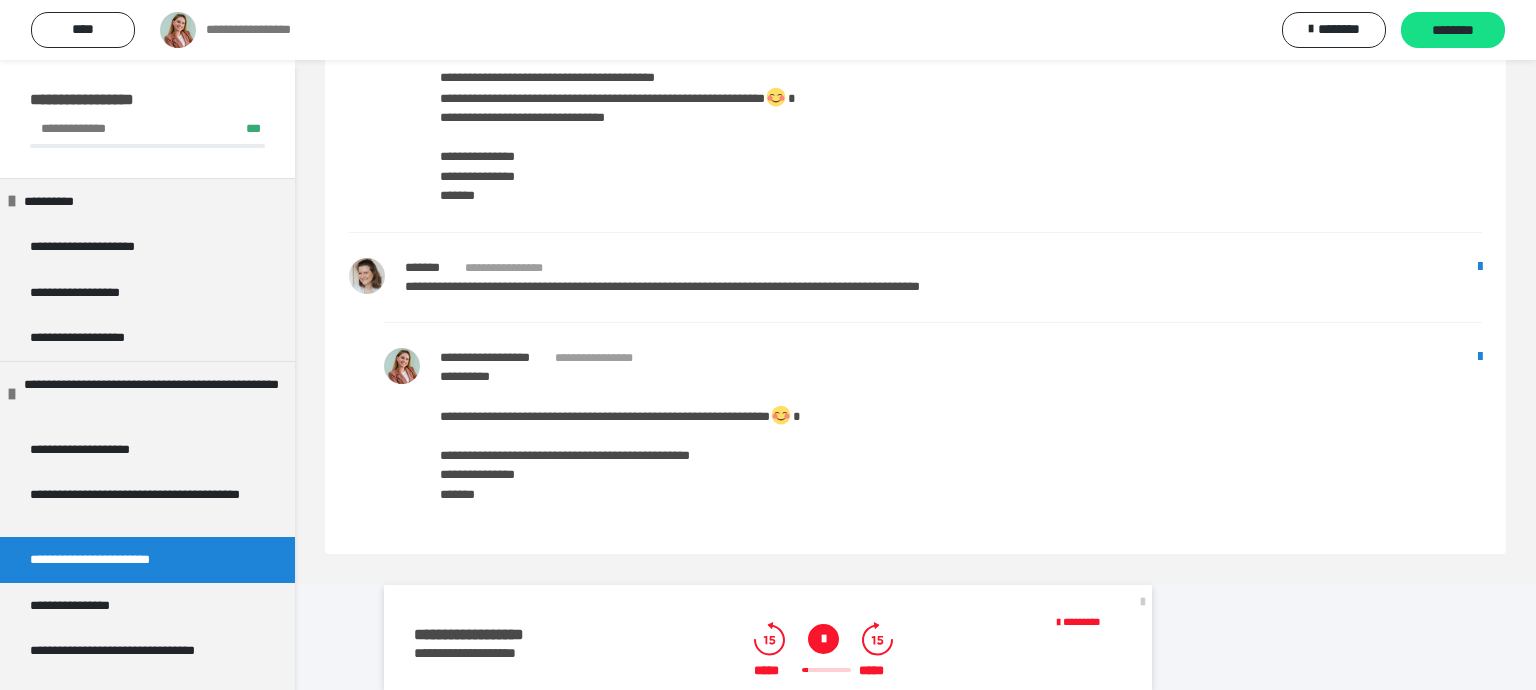 click on "***** *****" at bounding box center (823, 671) 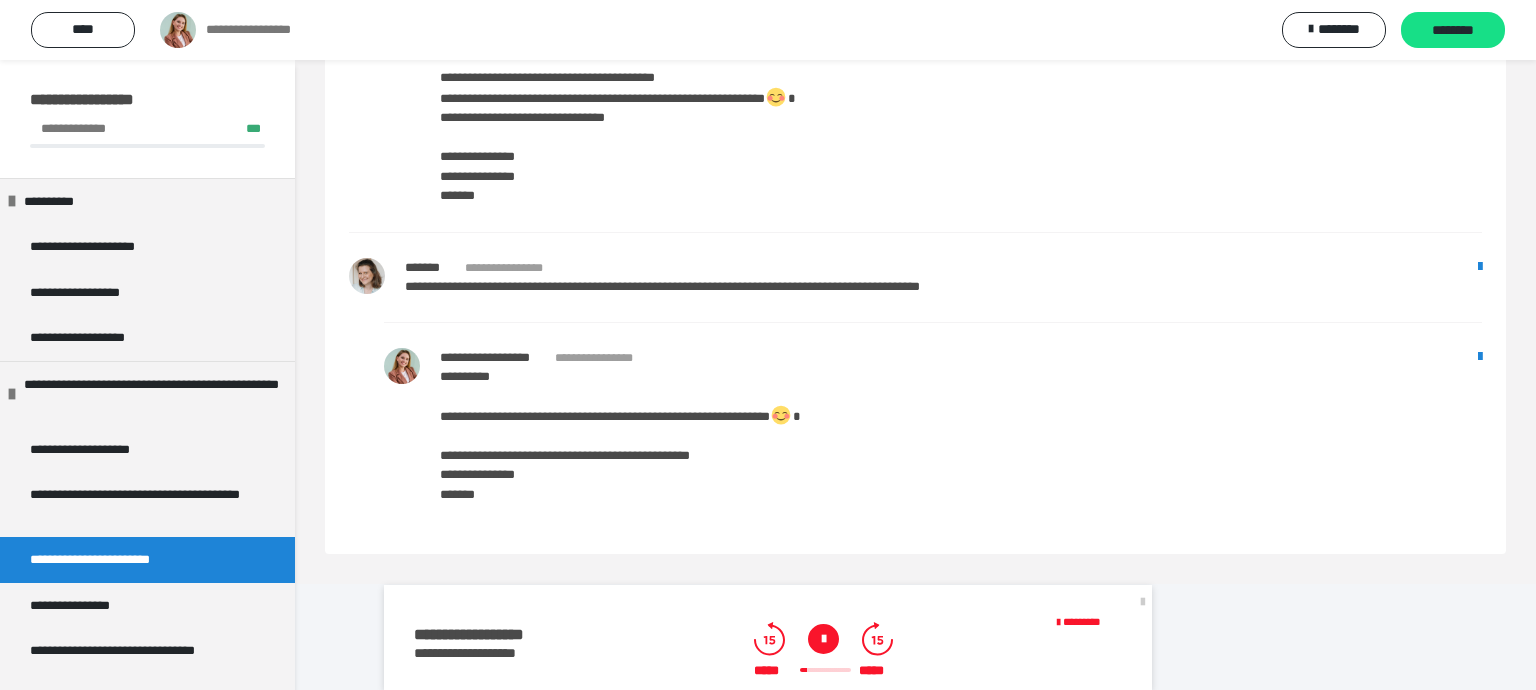 click at bounding box center [825, 670] 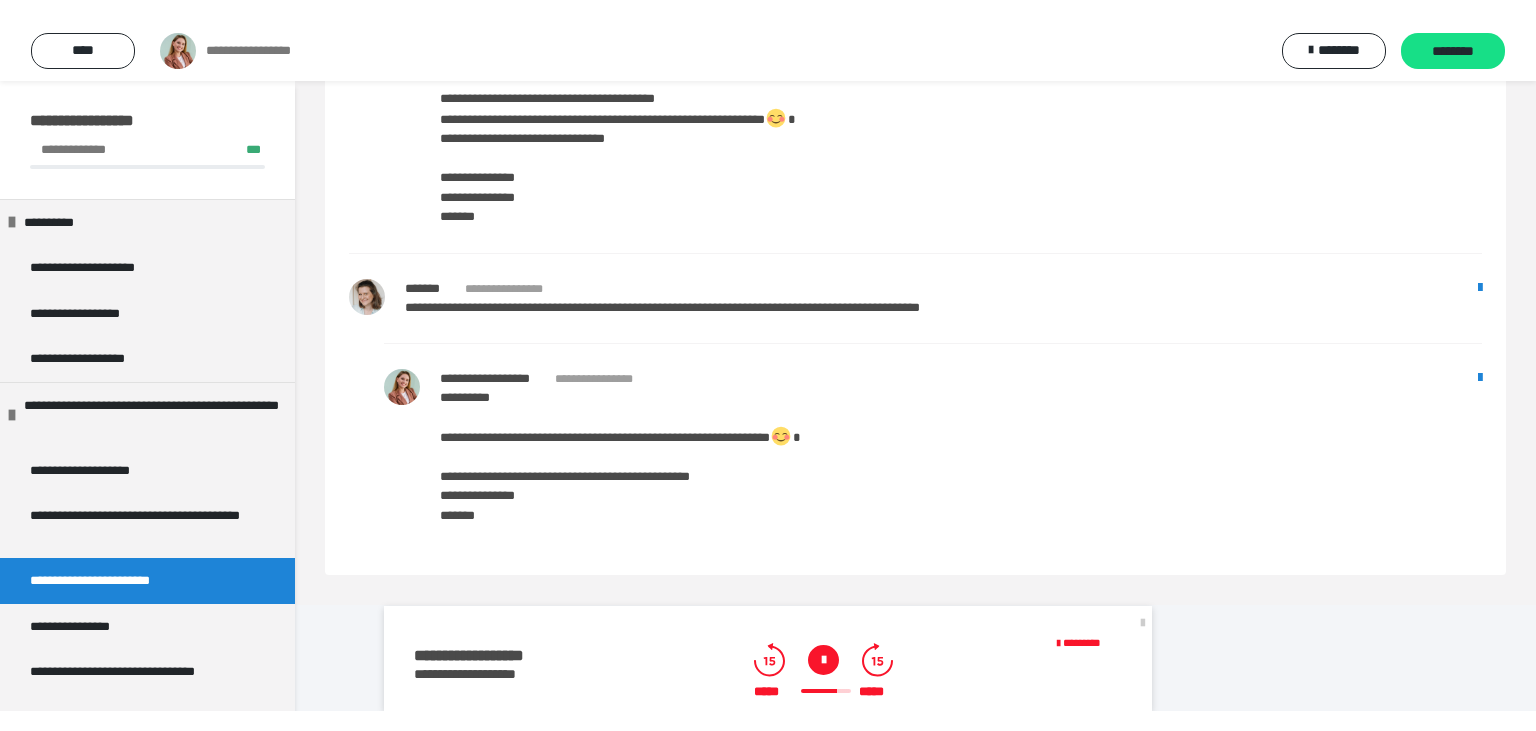scroll, scrollTop: 9702, scrollLeft: 0, axis: vertical 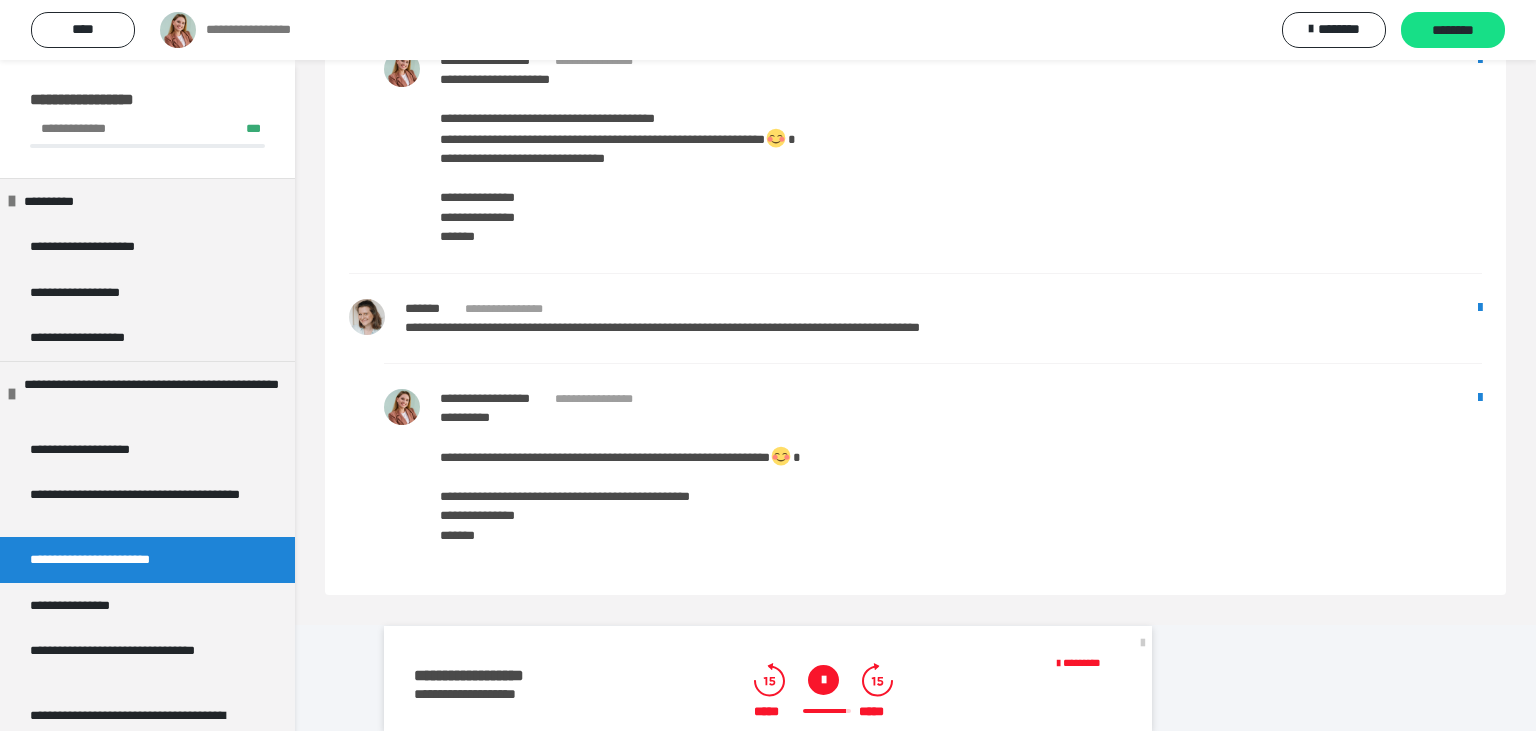 click at bounding box center (827, 711) 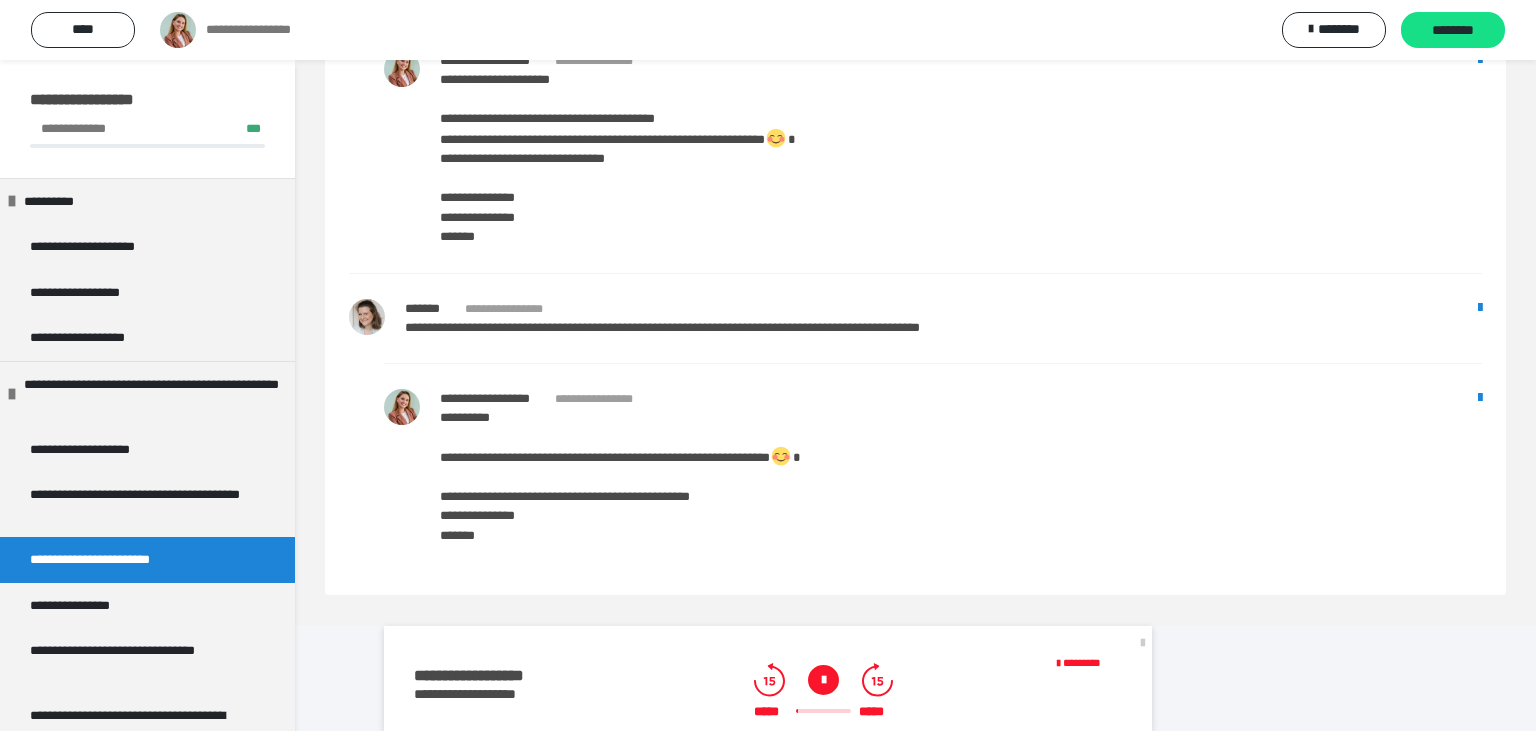 drag, startPoint x: 1535, startPoint y: 685, endPoint x: 1534, endPoint y: 436, distance: 249.00201 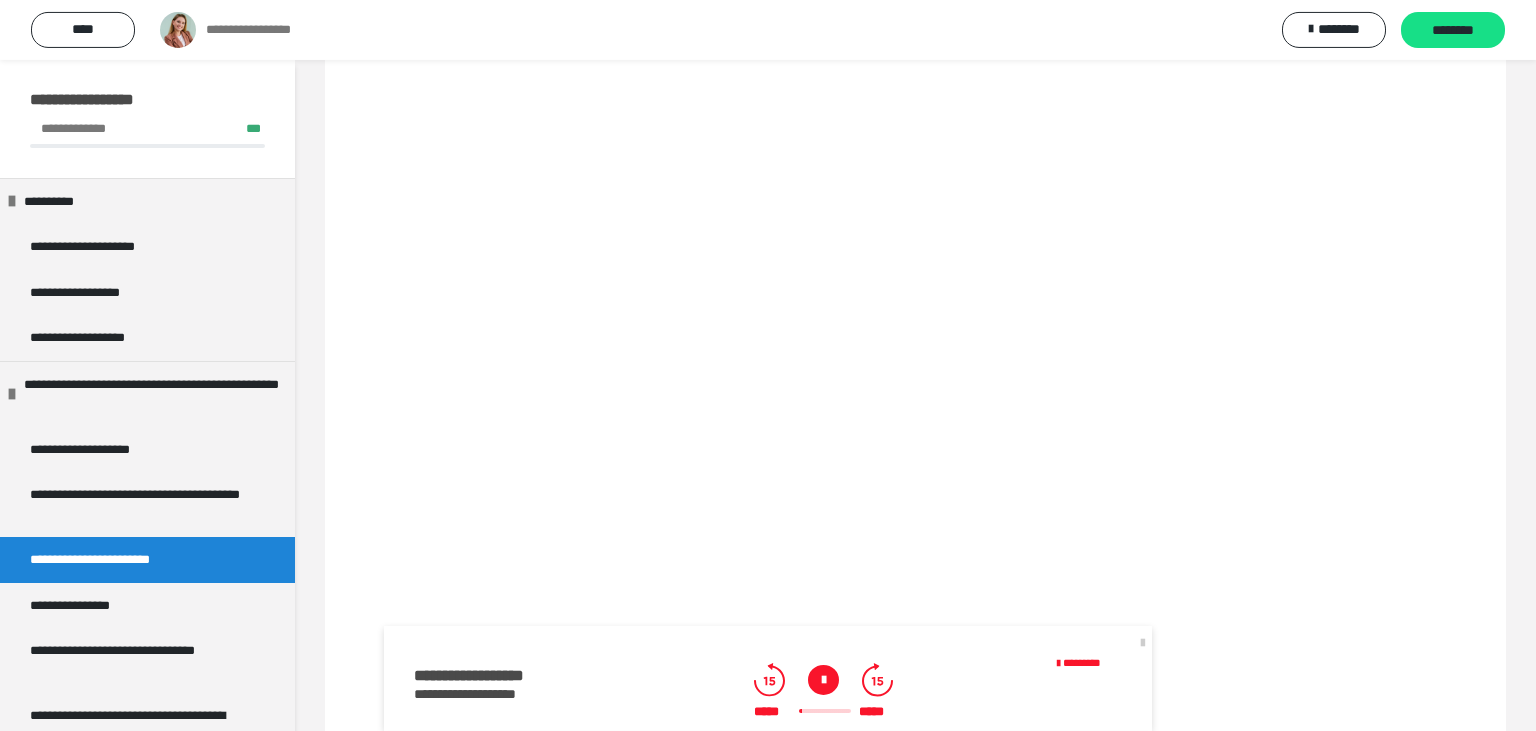 scroll, scrollTop: 3195, scrollLeft: 0, axis: vertical 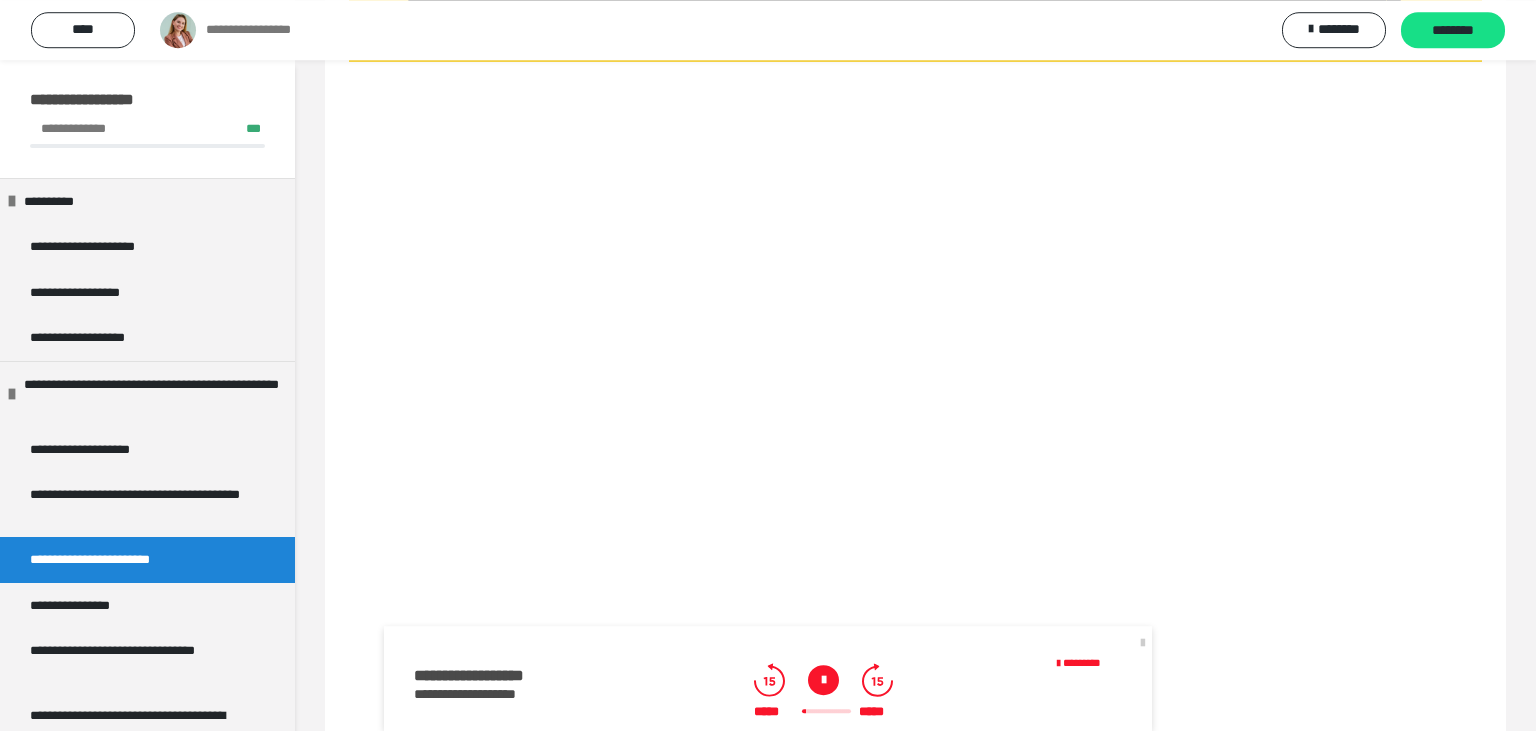click at bounding box center (823, 680) 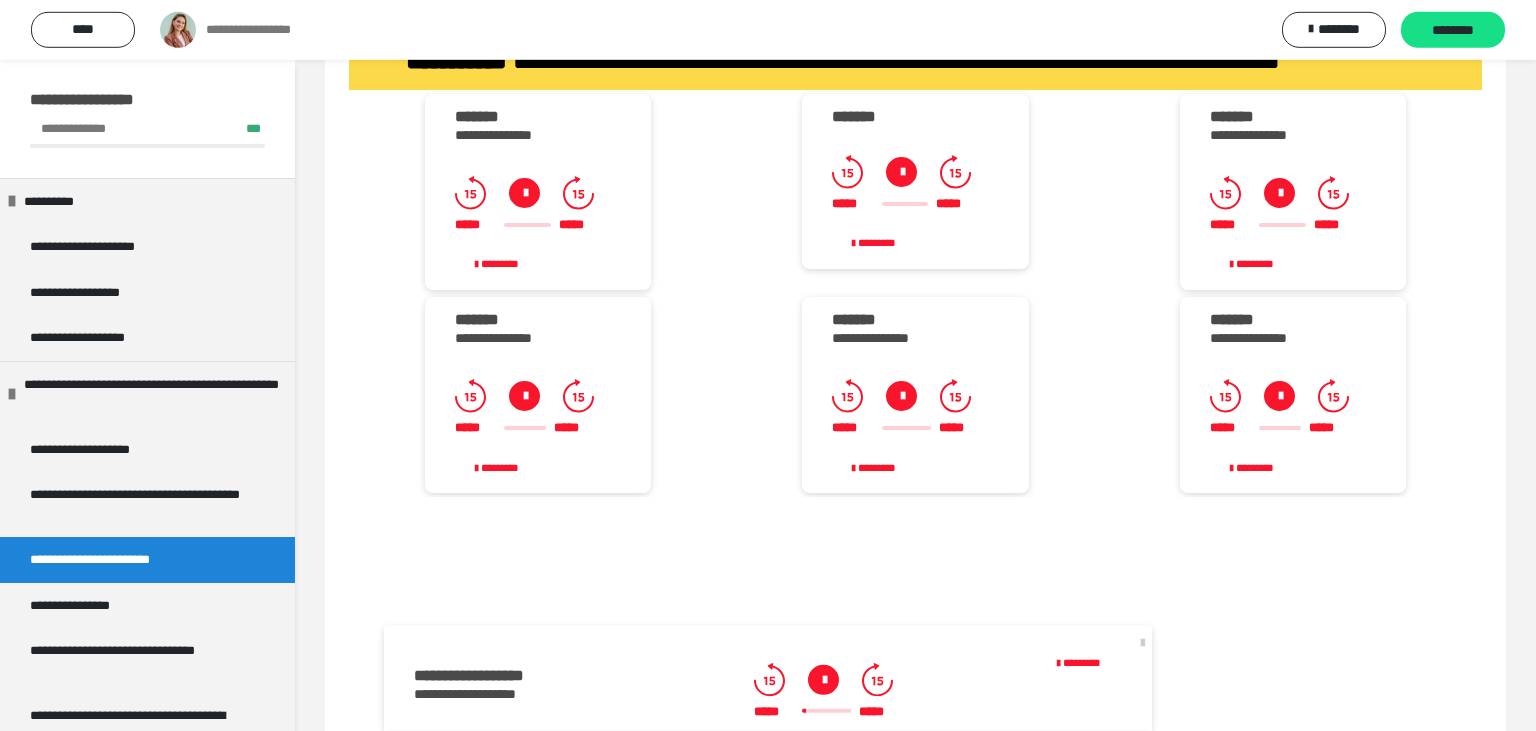 scroll, scrollTop: 4076, scrollLeft: 0, axis: vertical 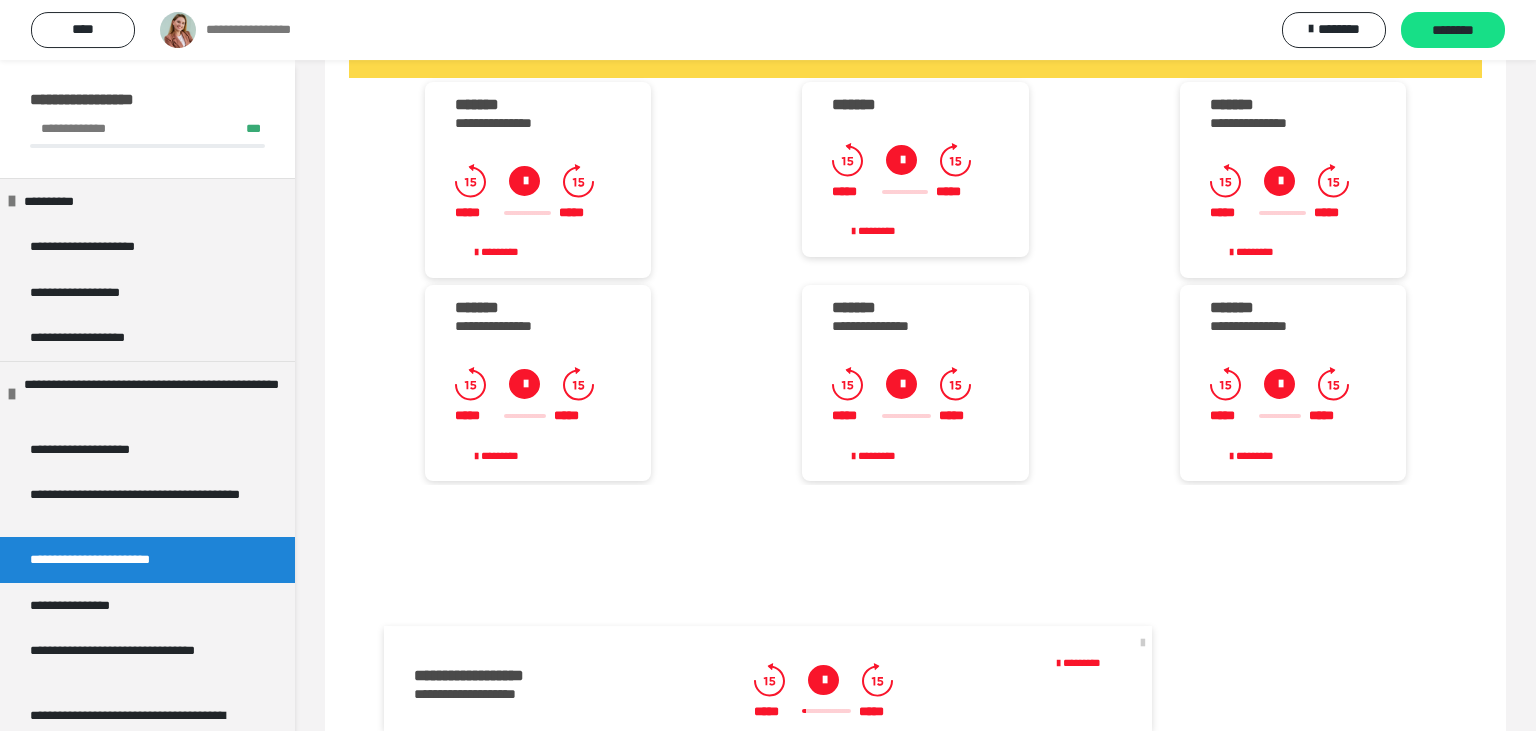 click at bounding box center [524, 181] 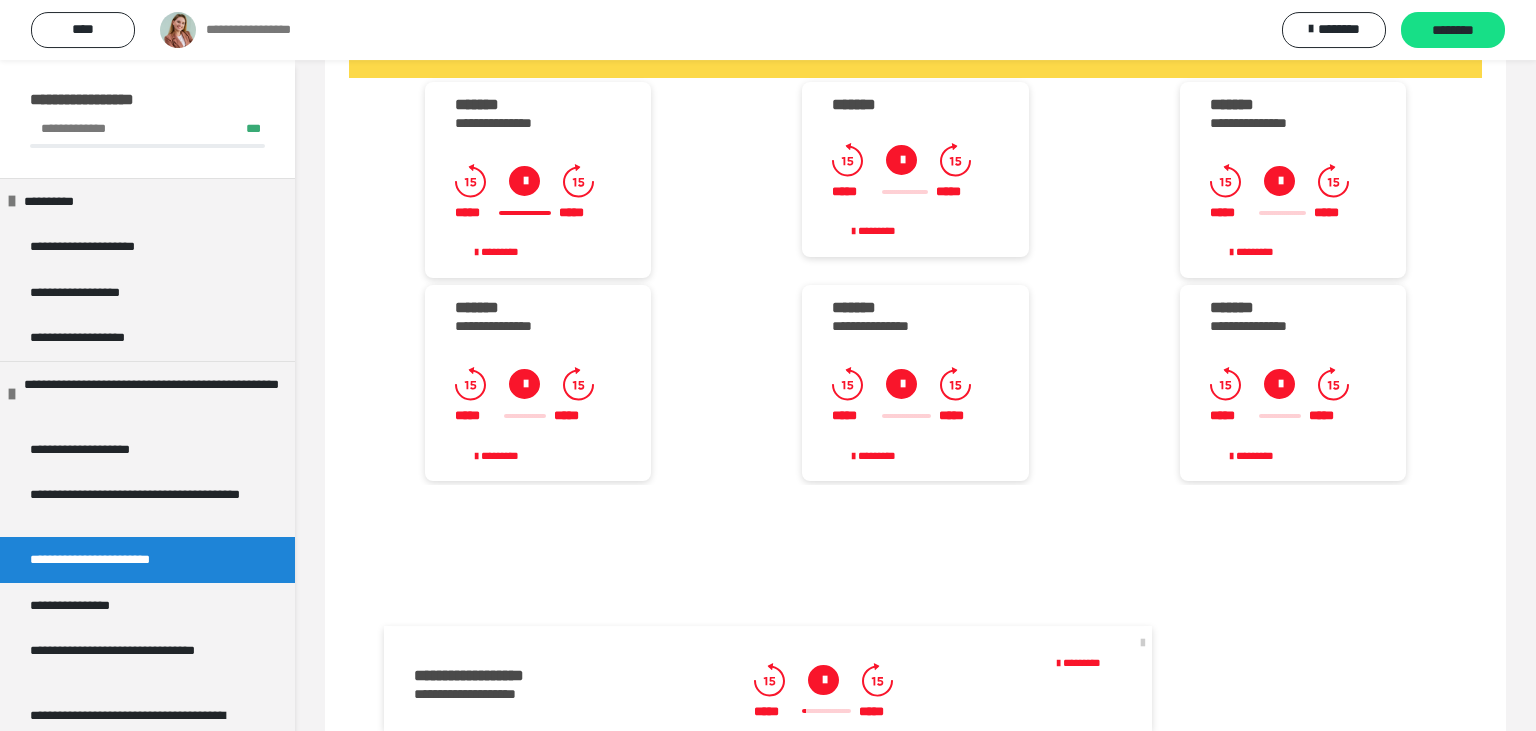 click at bounding box center (524, 181) 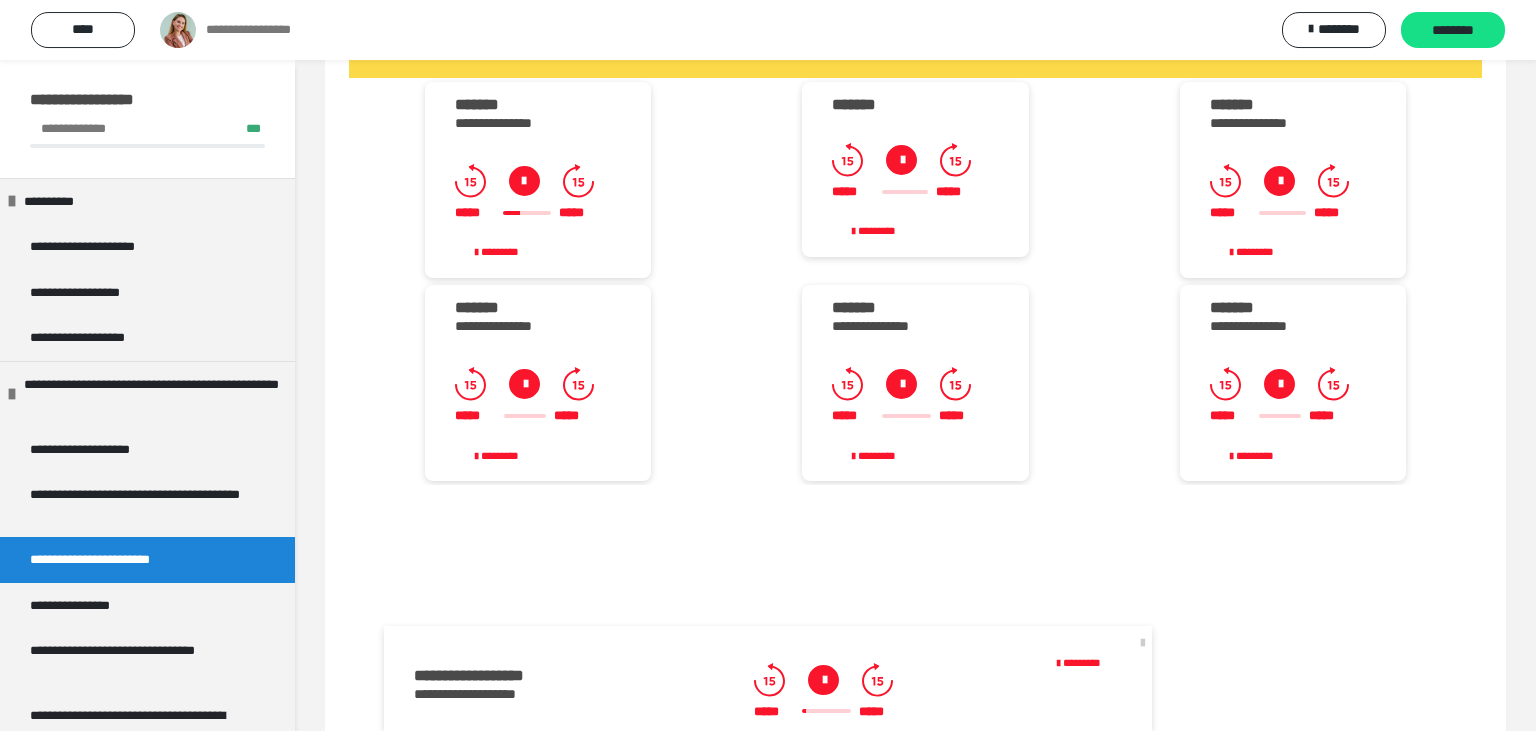 click at bounding box center [524, 181] 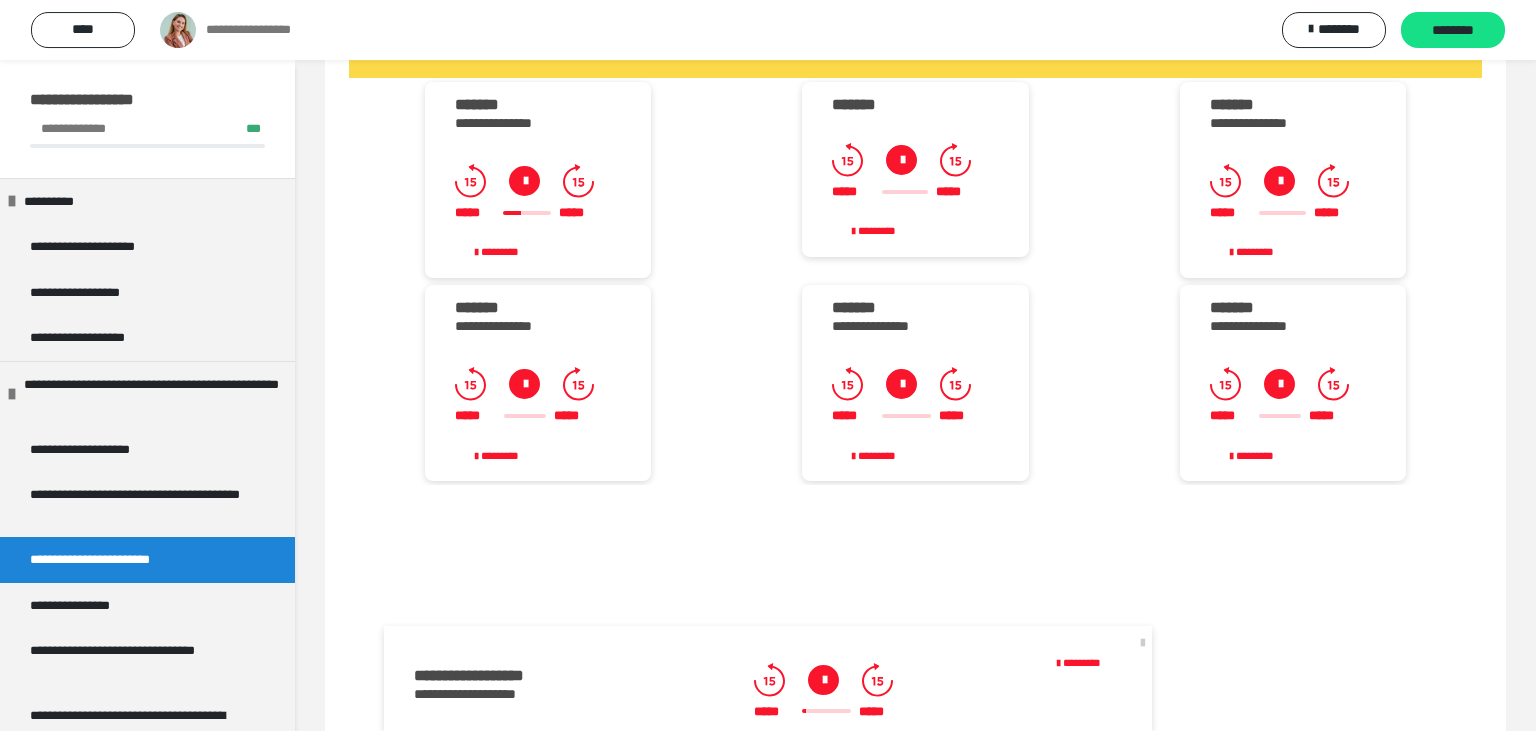click at bounding box center [524, 181] 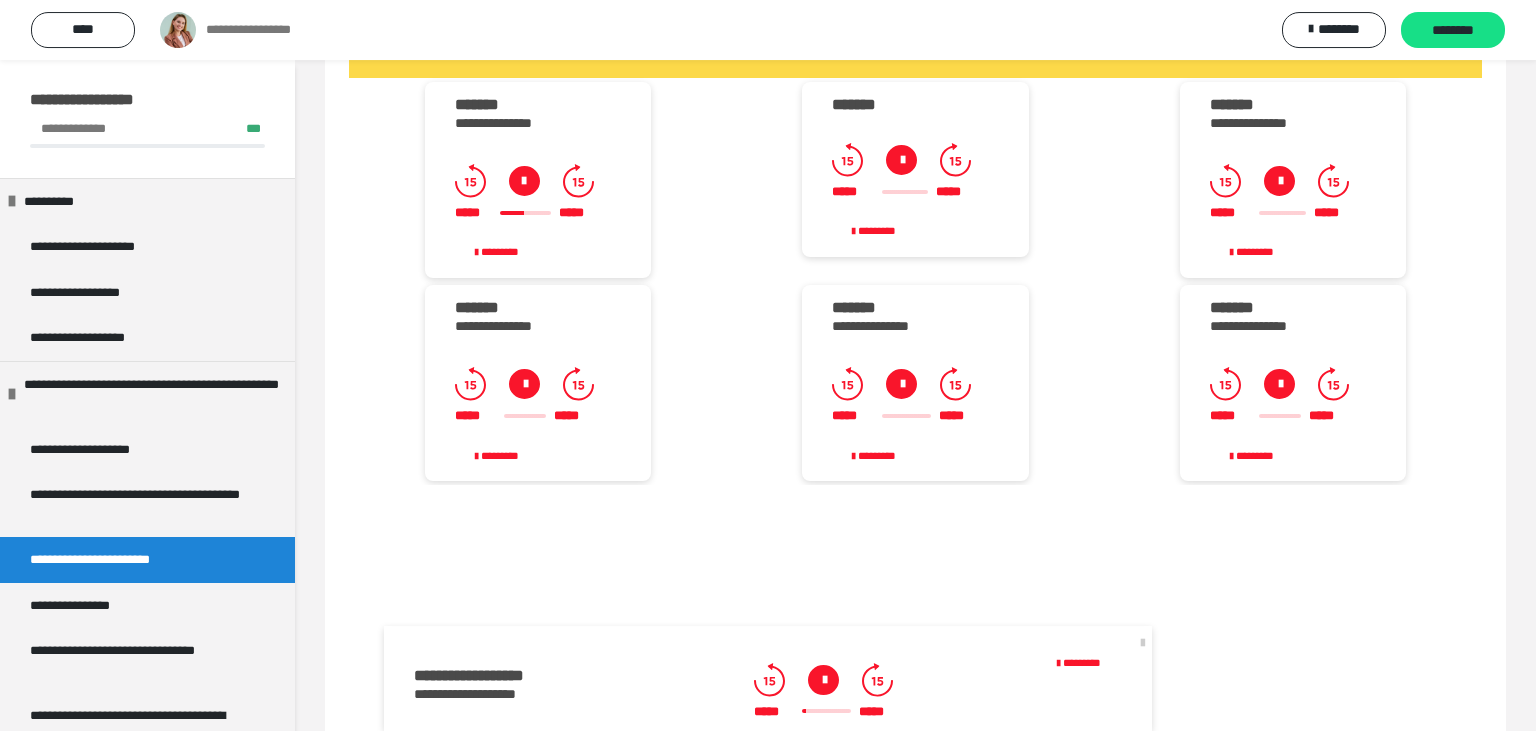 click at bounding box center [524, 181] 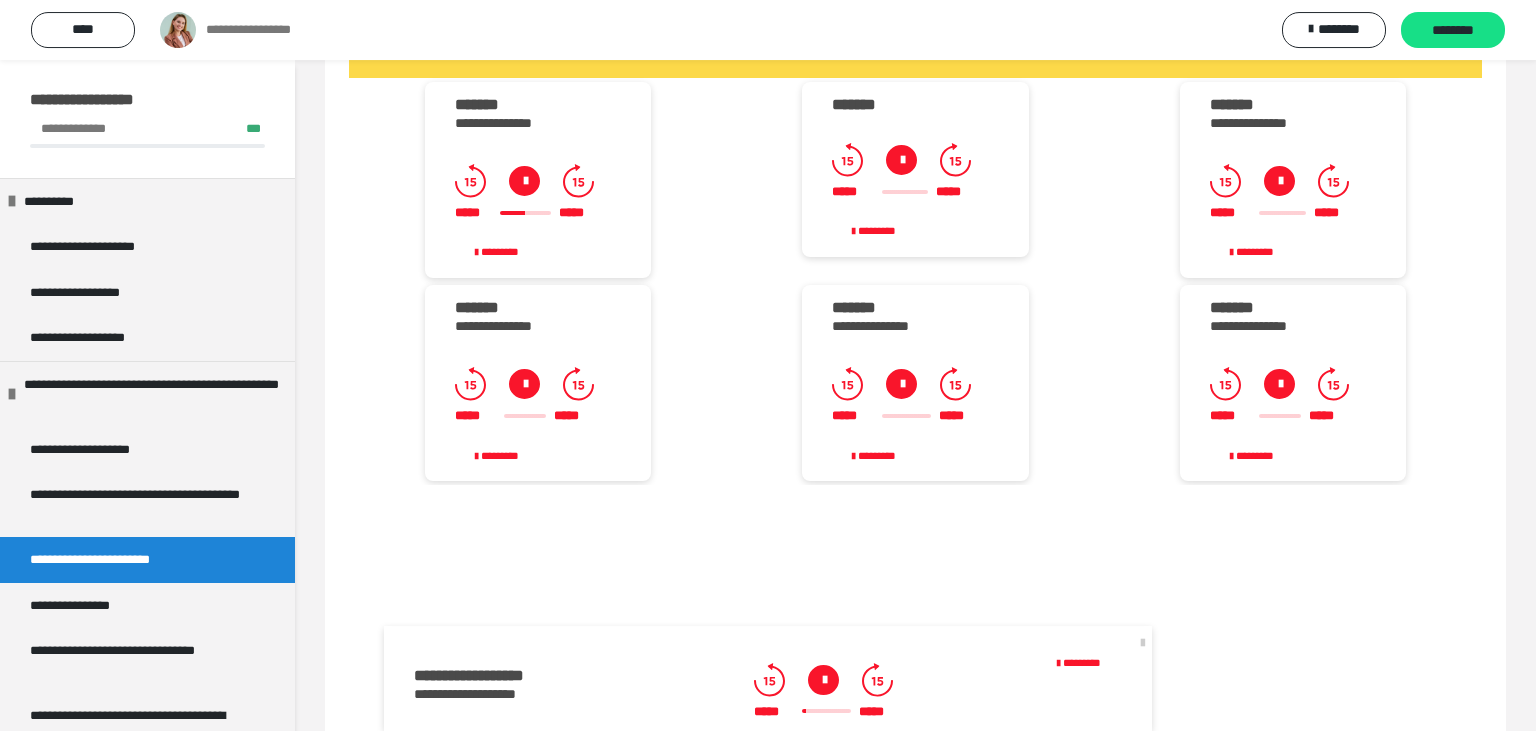 click at bounding box center (525, 213) 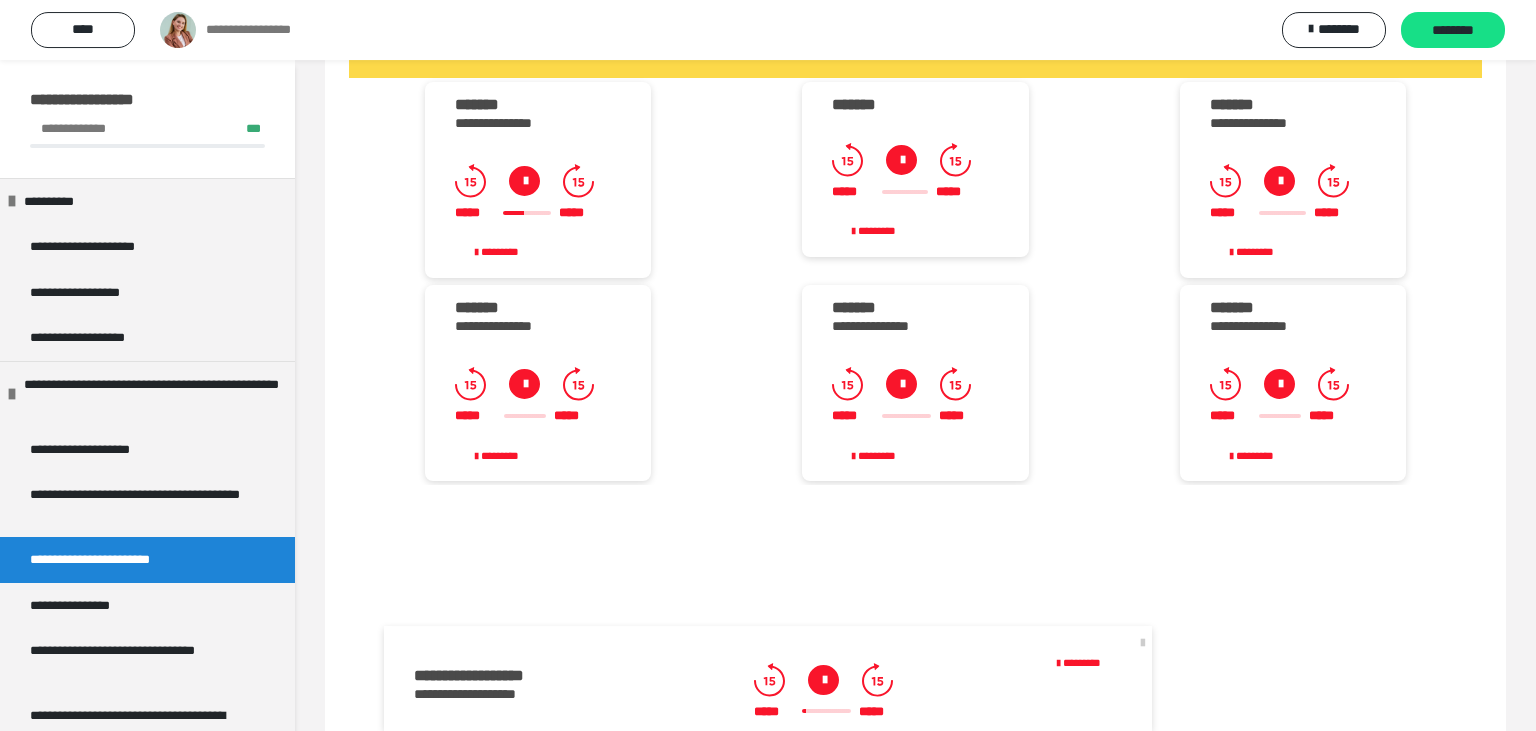 click at bounding box center [526, 213] 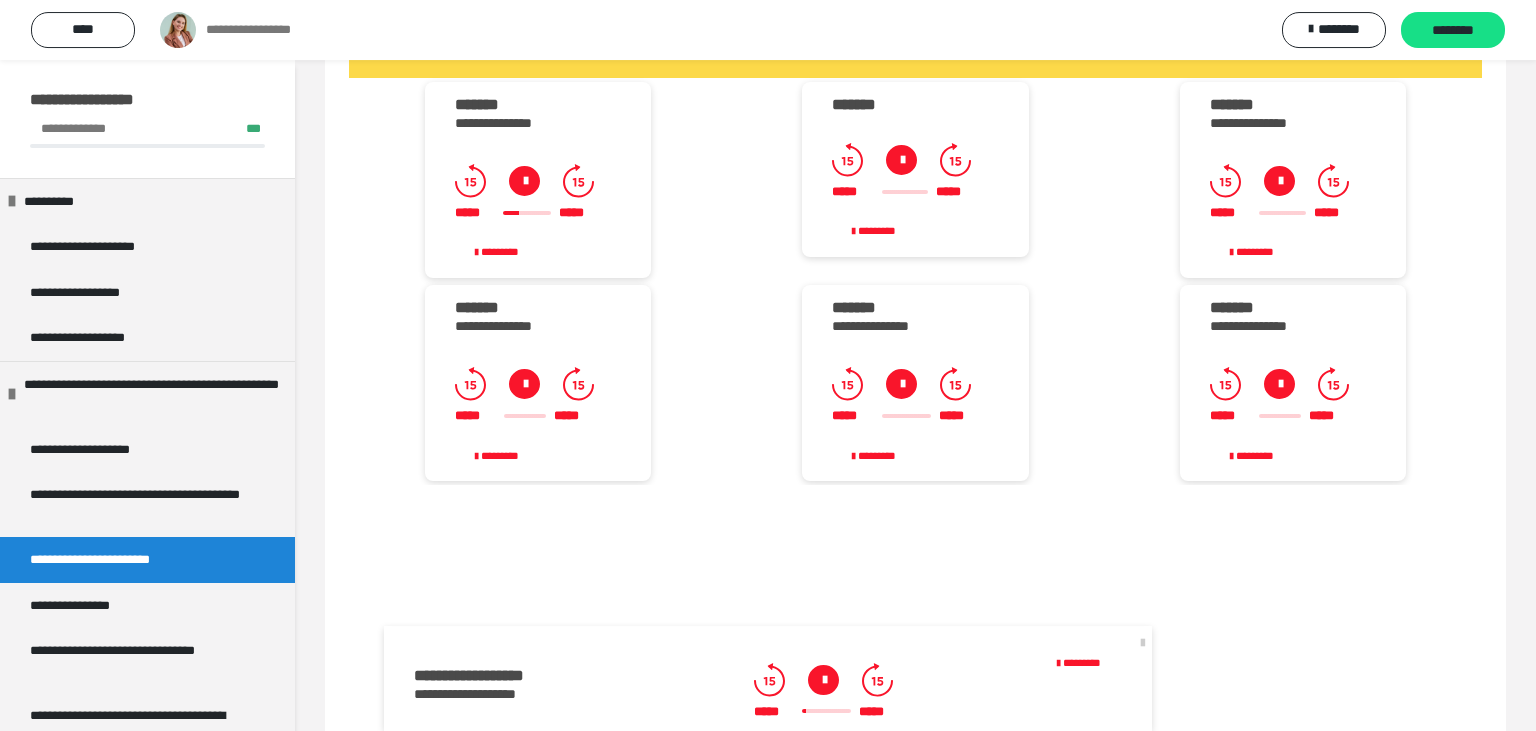 click at bounding box center [524, 181] 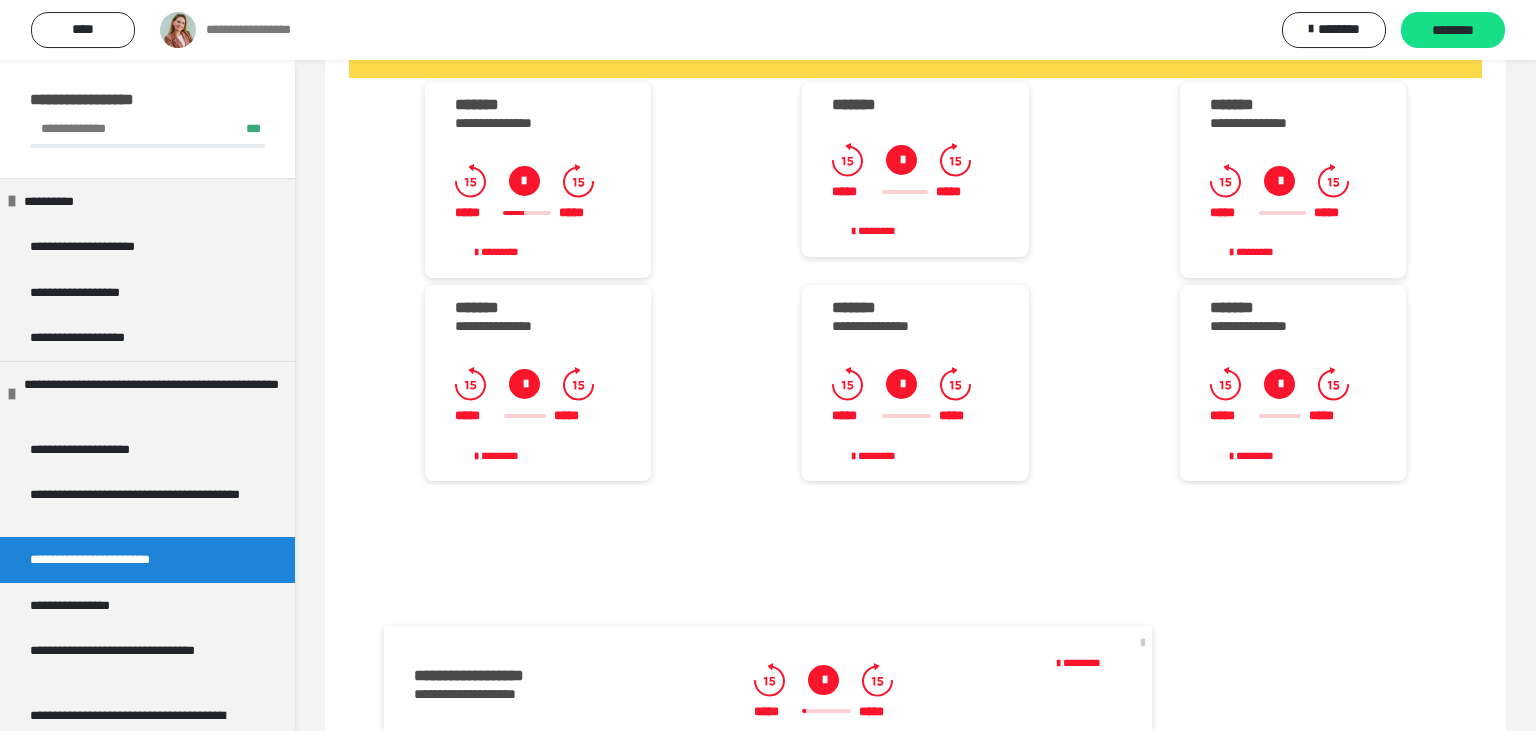 click at bounding box center [524, 181] 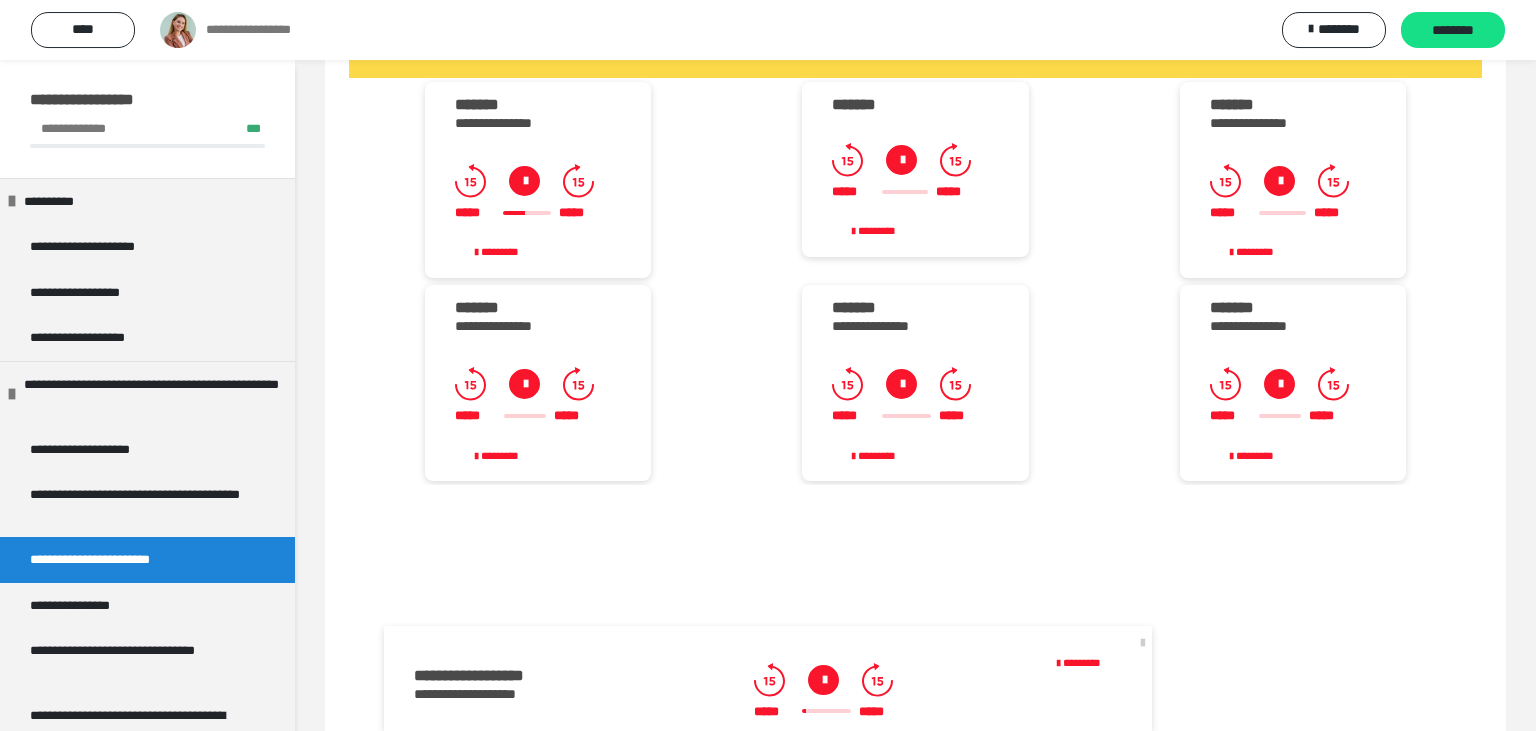 click at bounding box center [524, 181] 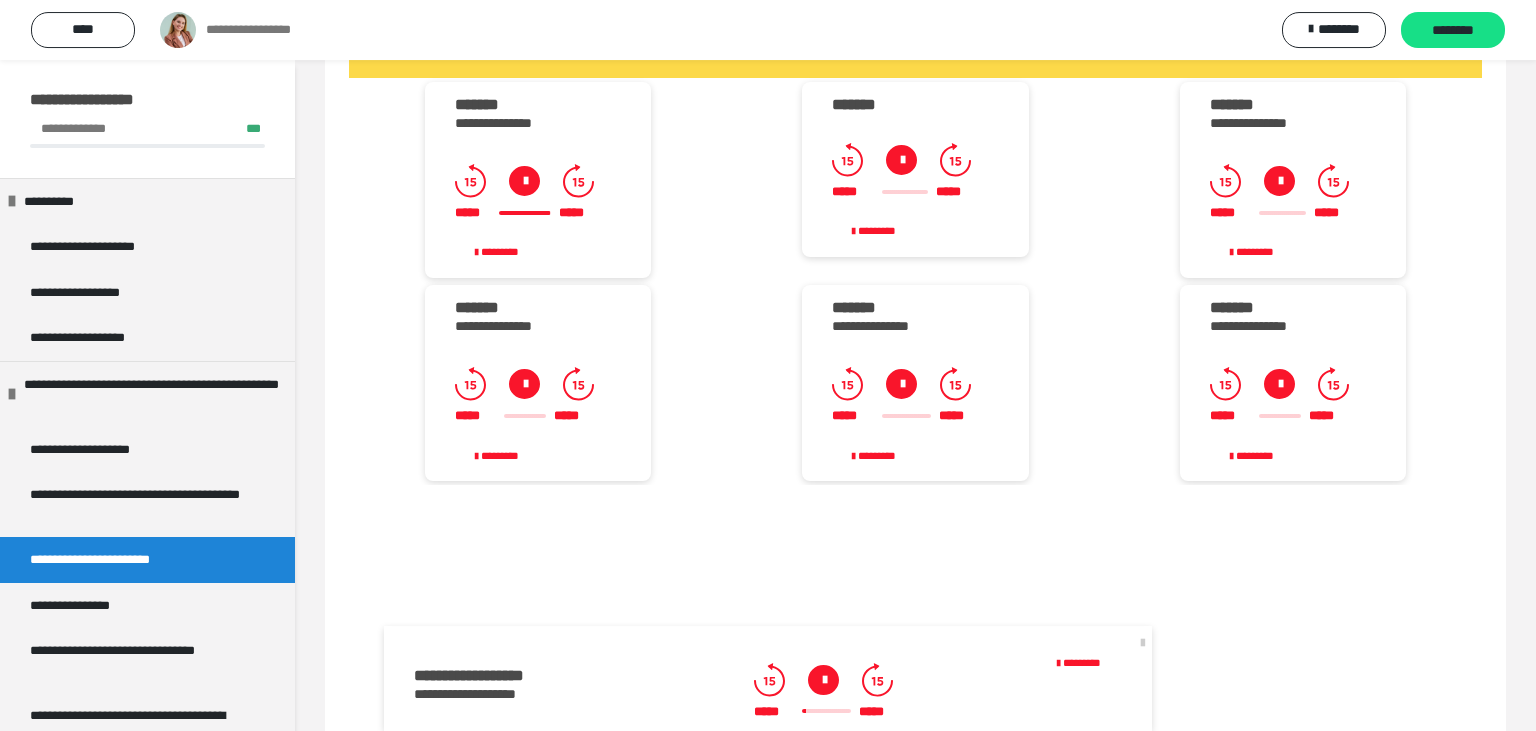click at bounding box center (901, 160) 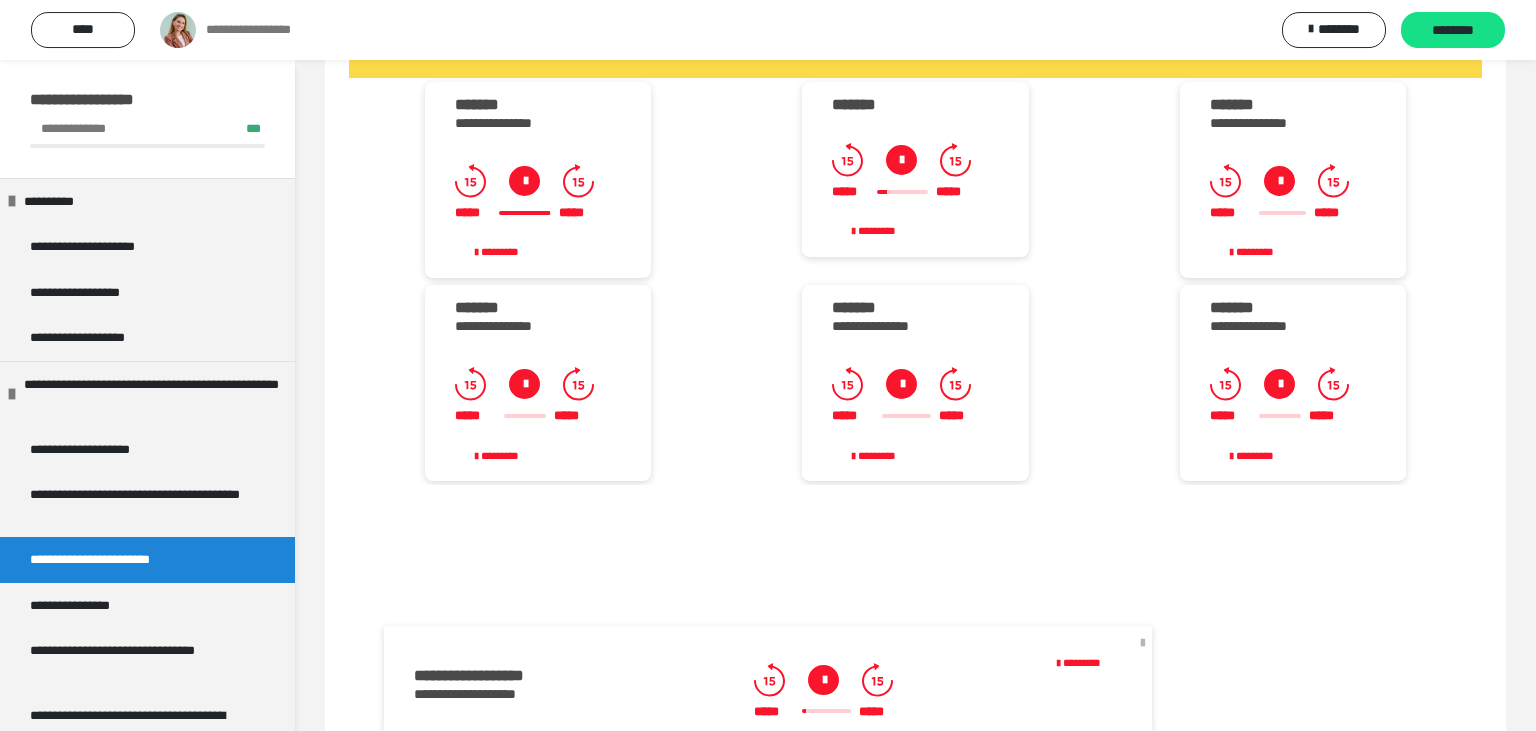 click at bounding box center [1143, 642] 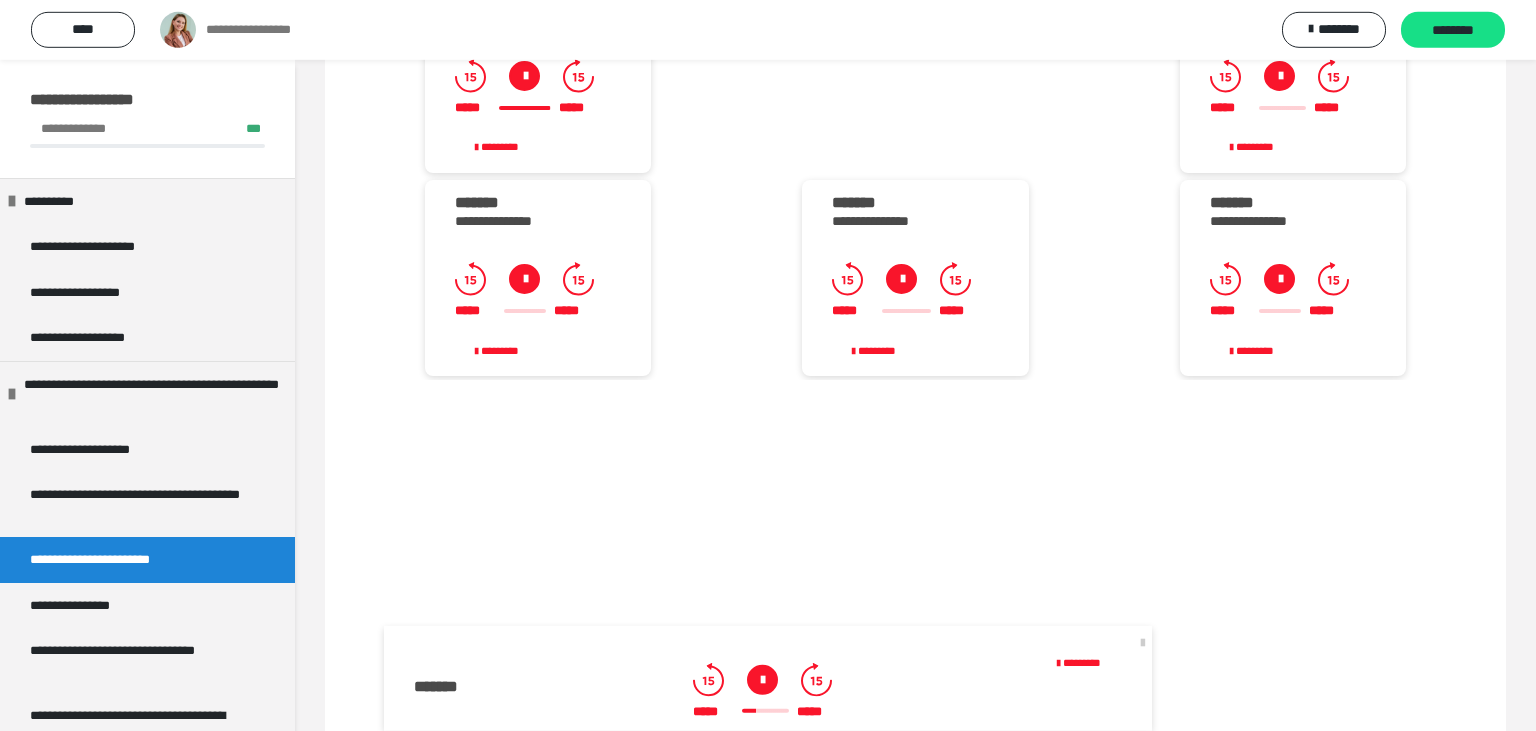 scroll, scrollTop: 4262, scrollLeft: 0, axis: vertical 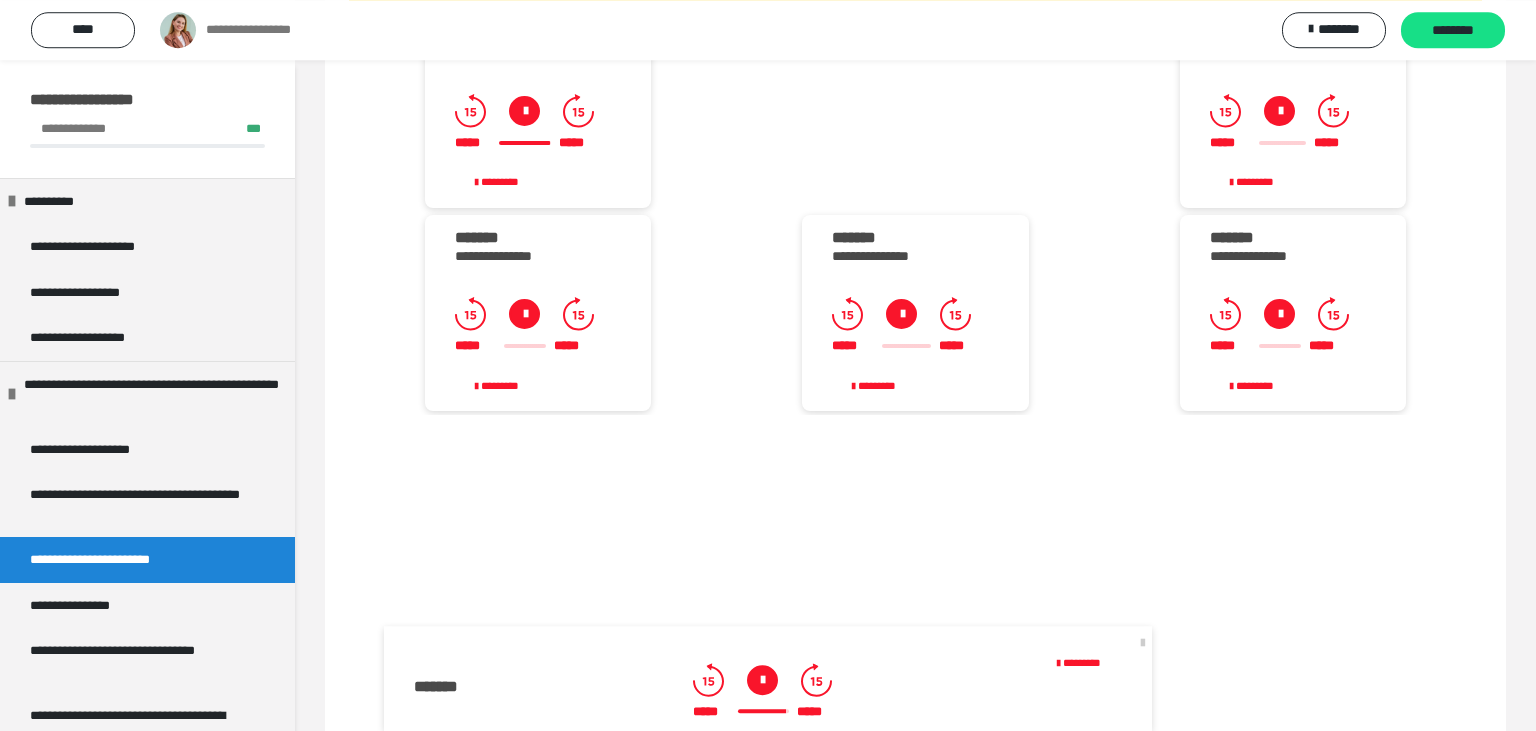 click at bounding box center (1279, 111) 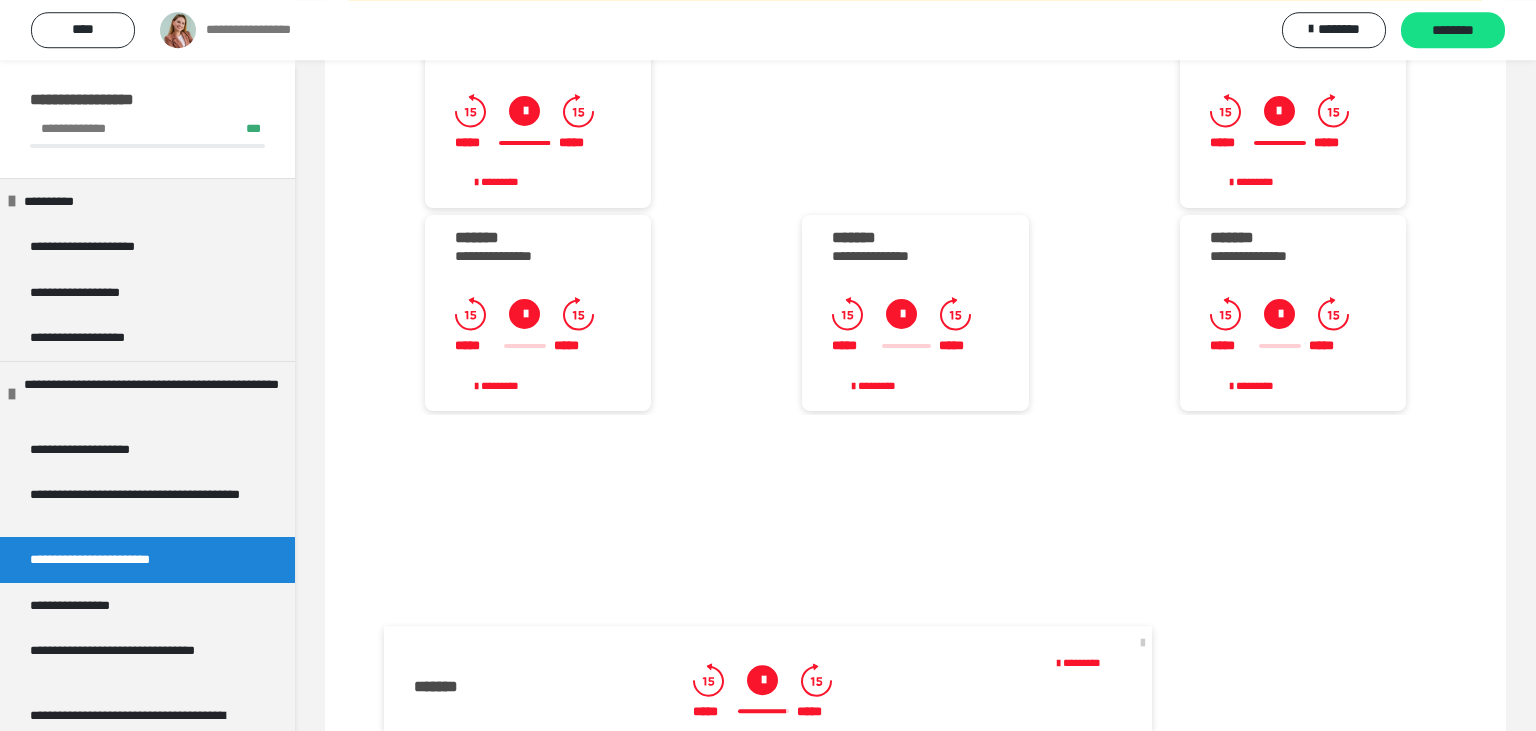 click at bounding box center [524, 314] 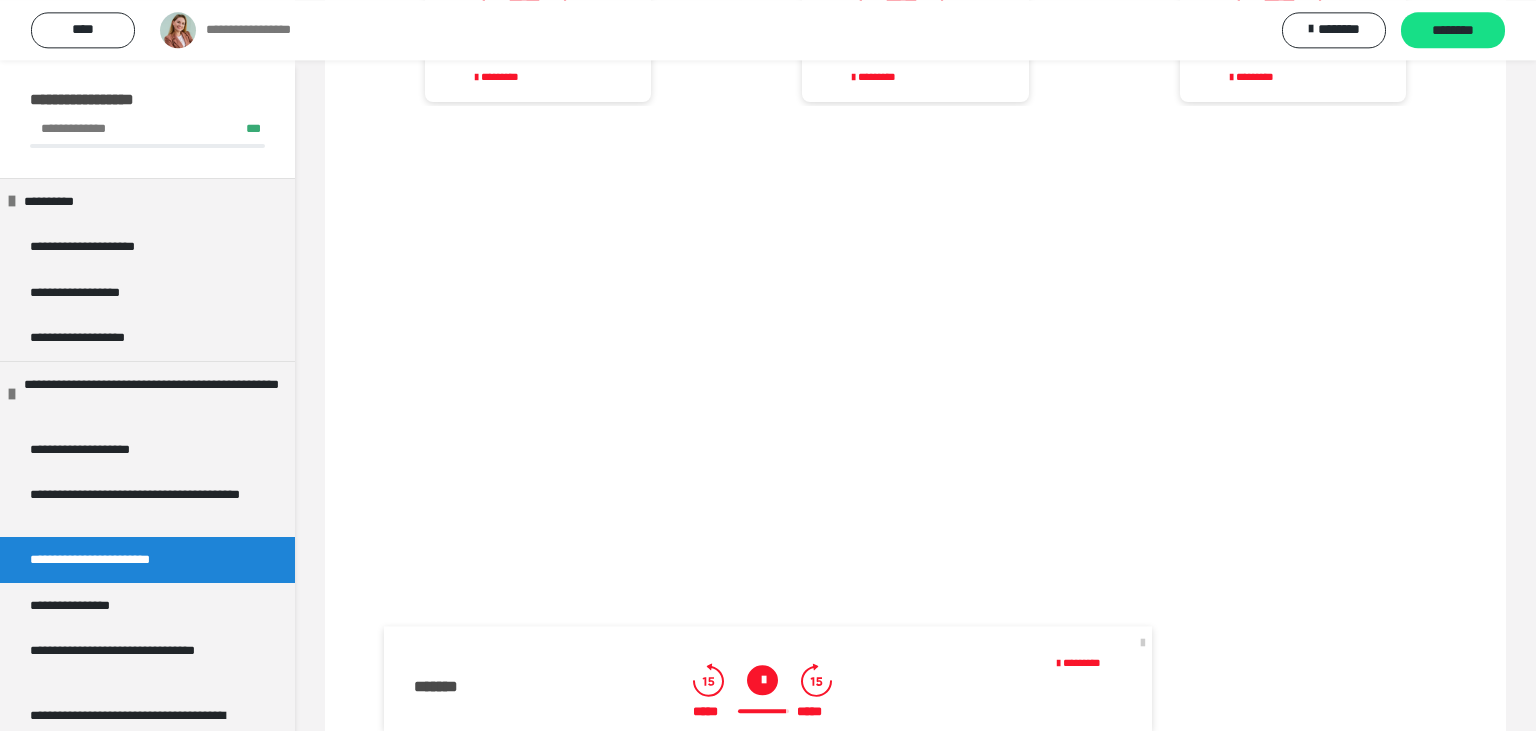 scroll, scrollTop: 4547, scrollLeft: 0, axis: vertical 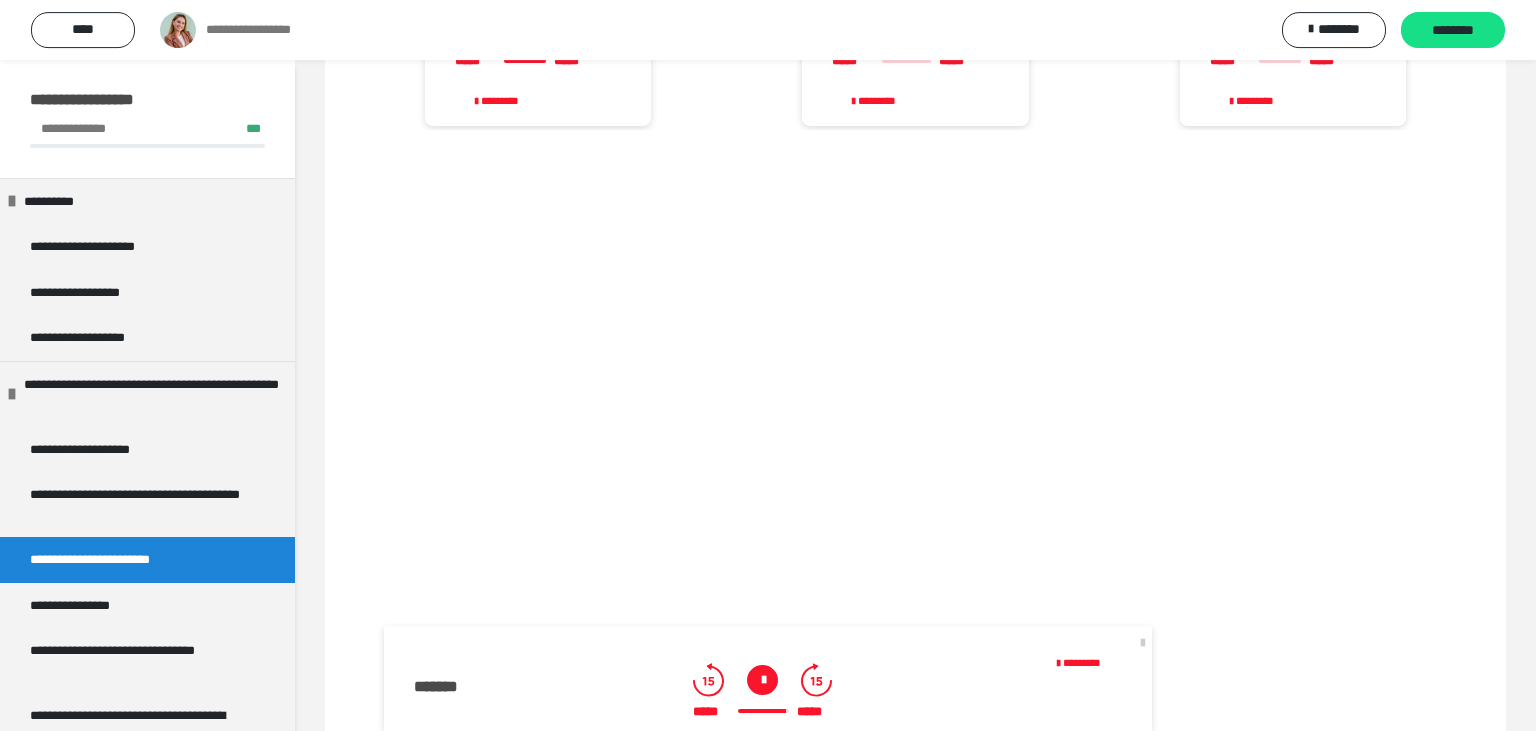 click at bounding box center (901, 29) 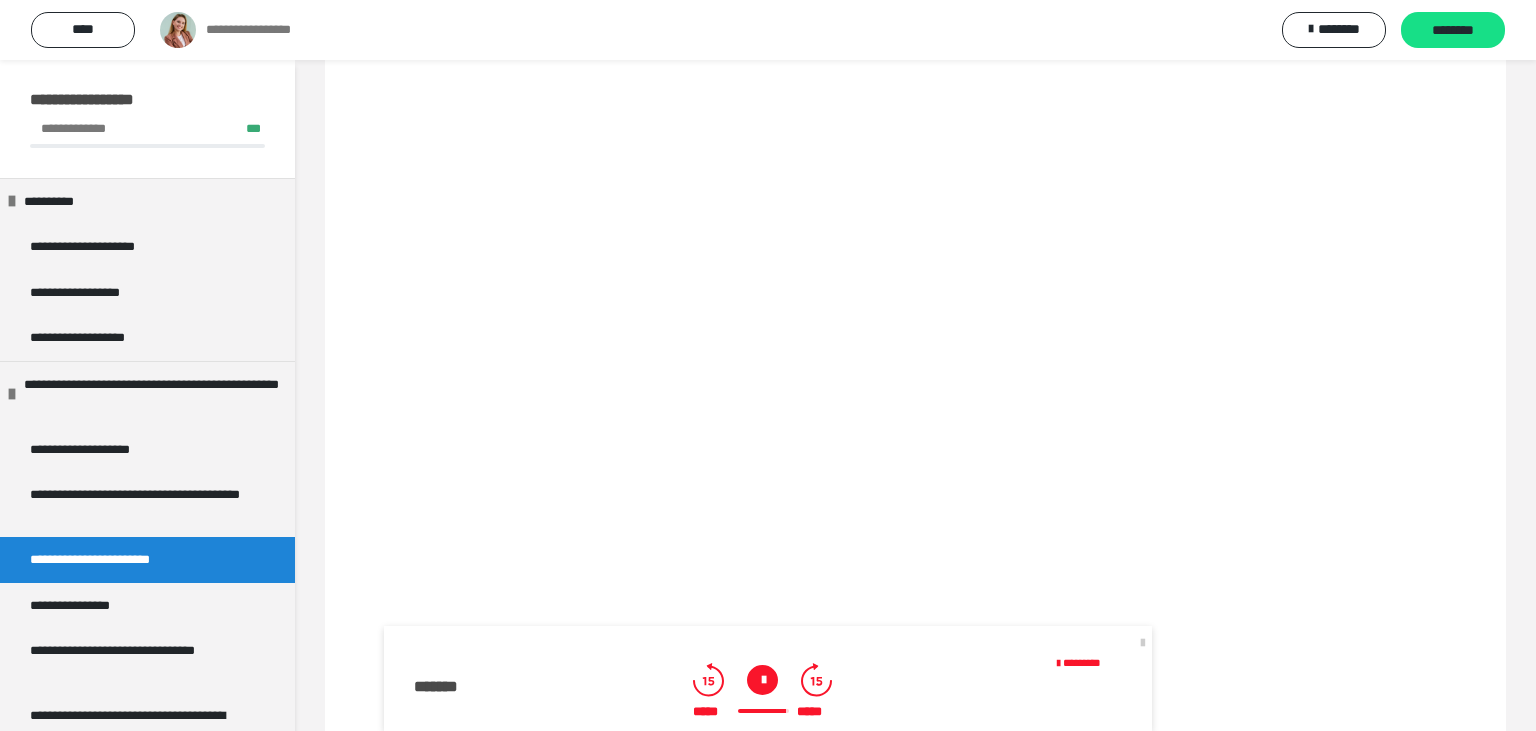 scroll, scrollTop: 4626, scrollLeft: 0, axis: vertical 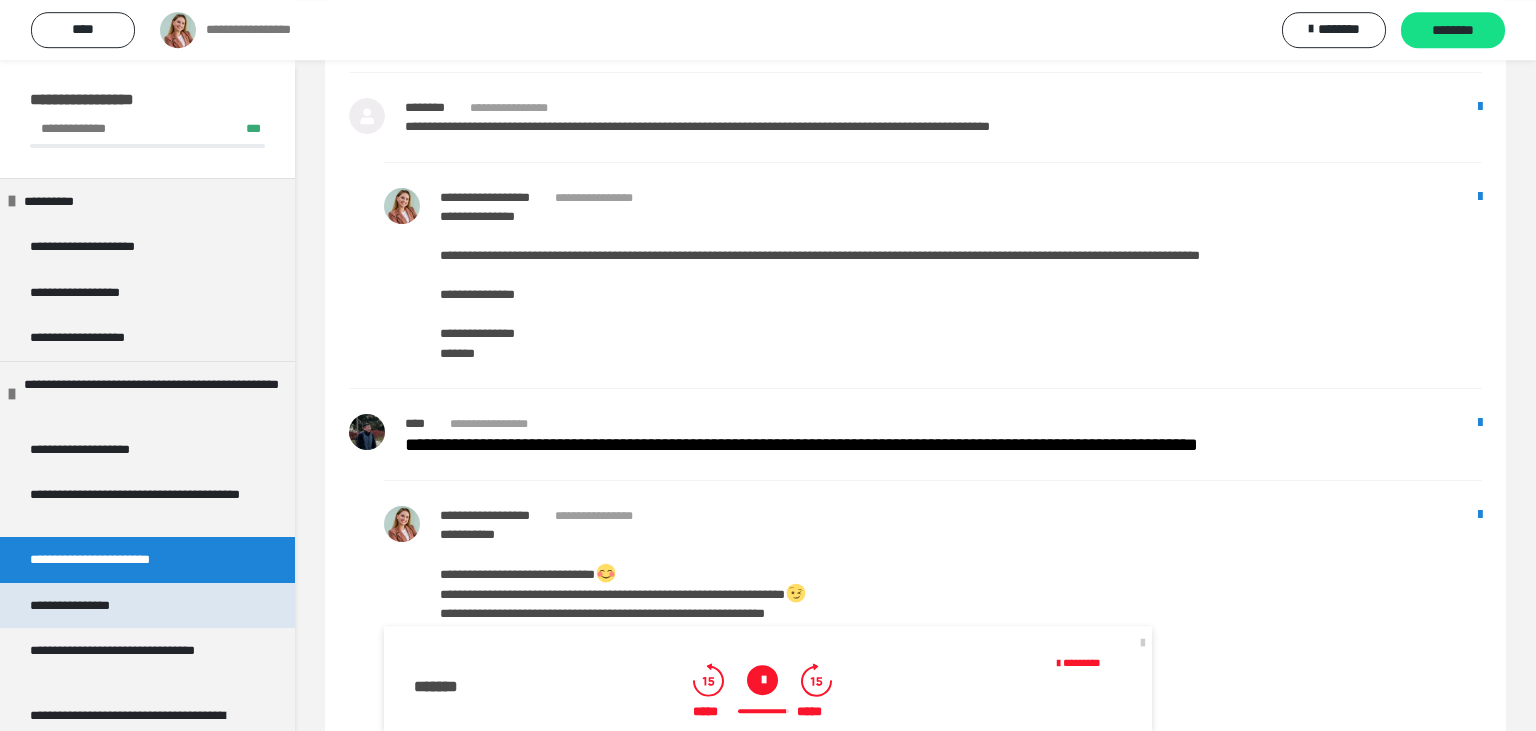 click on "**********" at bounding box center (86, 606) 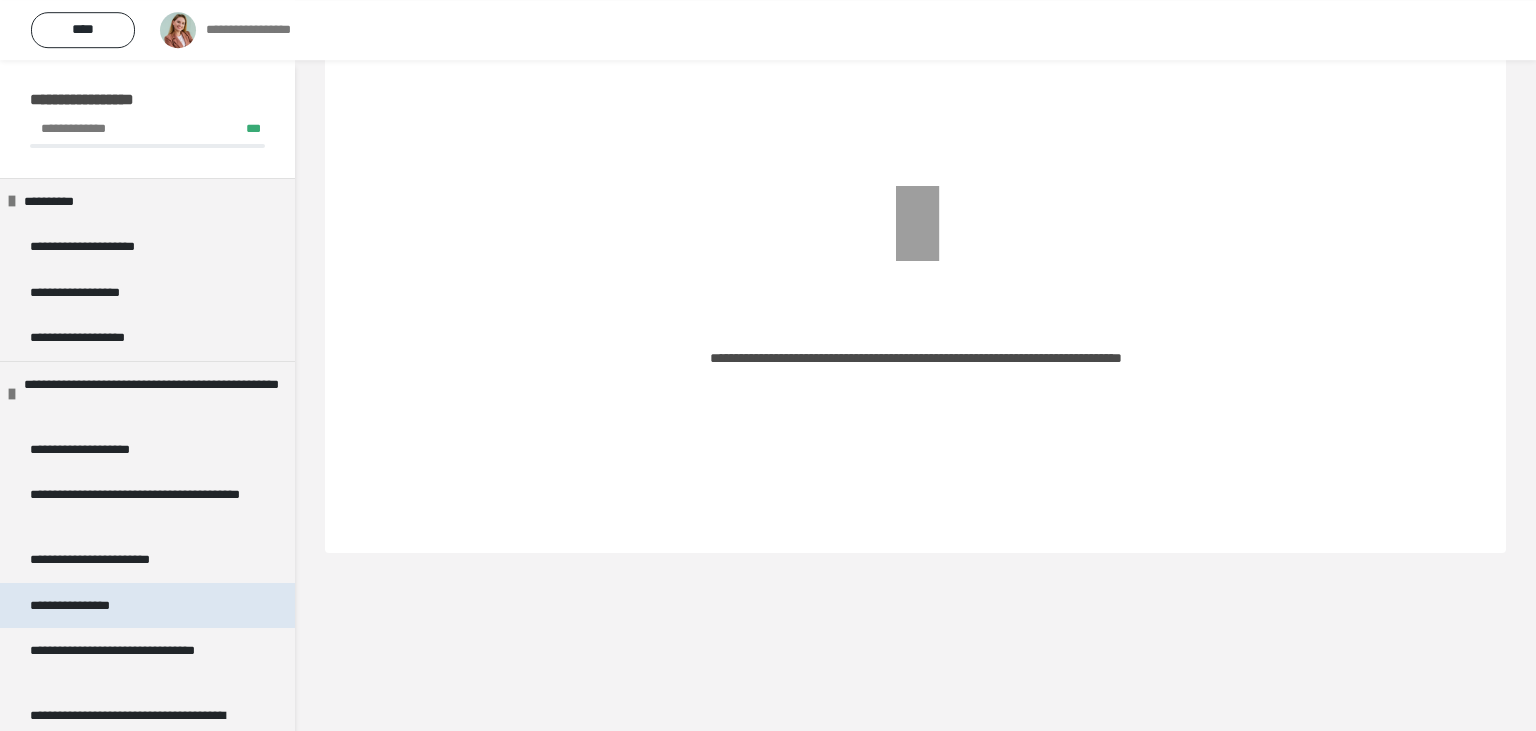 scroll, scrollTop: 60, scrollLeft: 0, axis: vertical 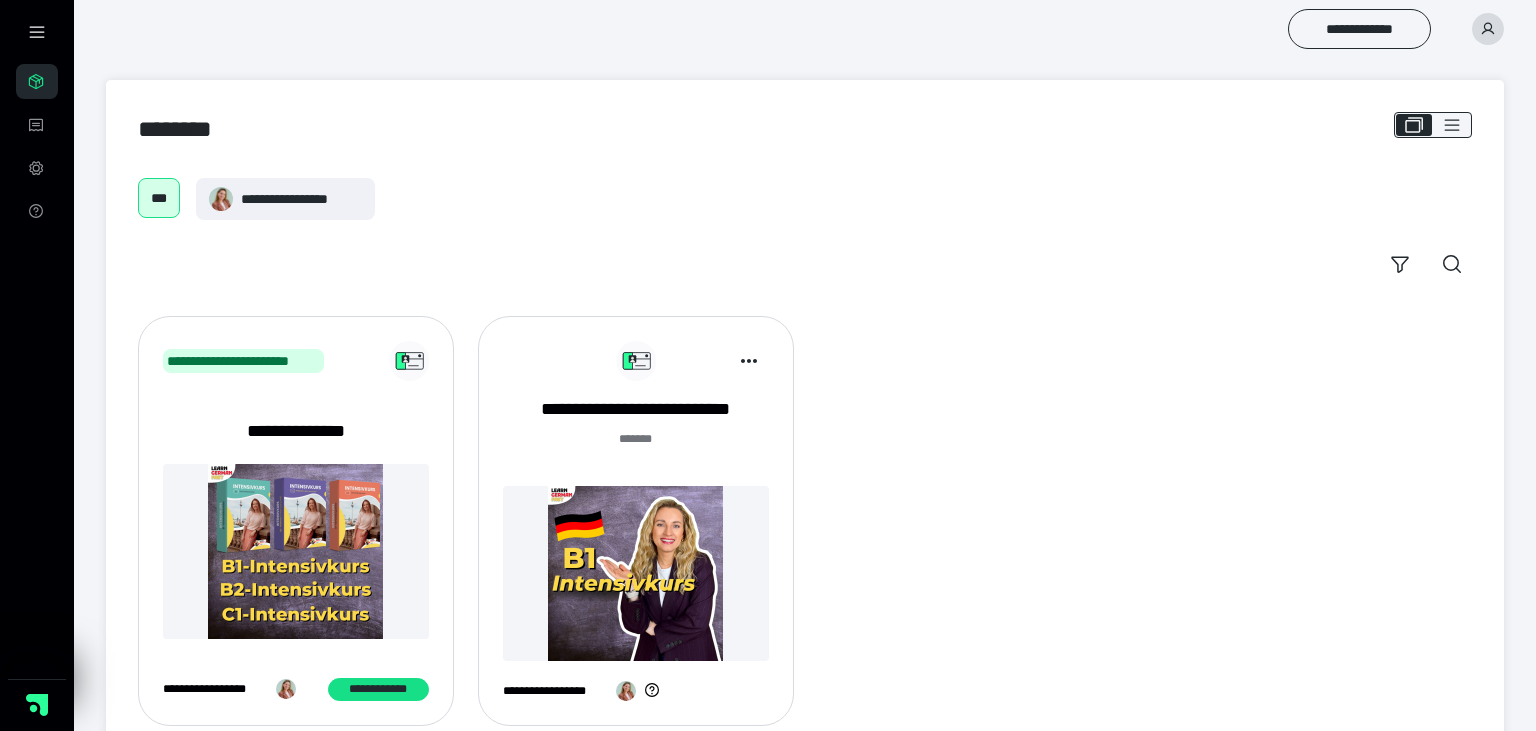 click on "**********" at bounding box center (296, 529) 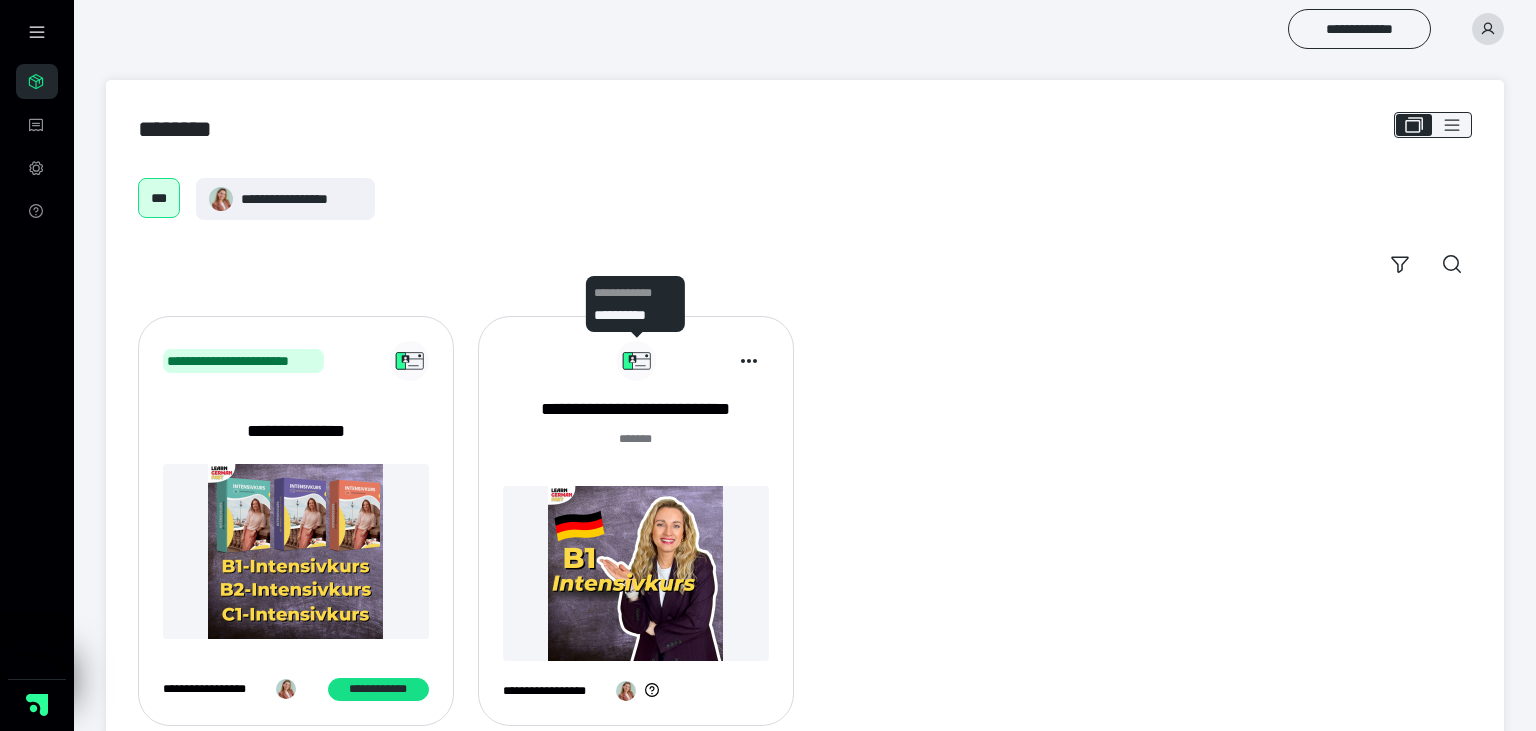 click 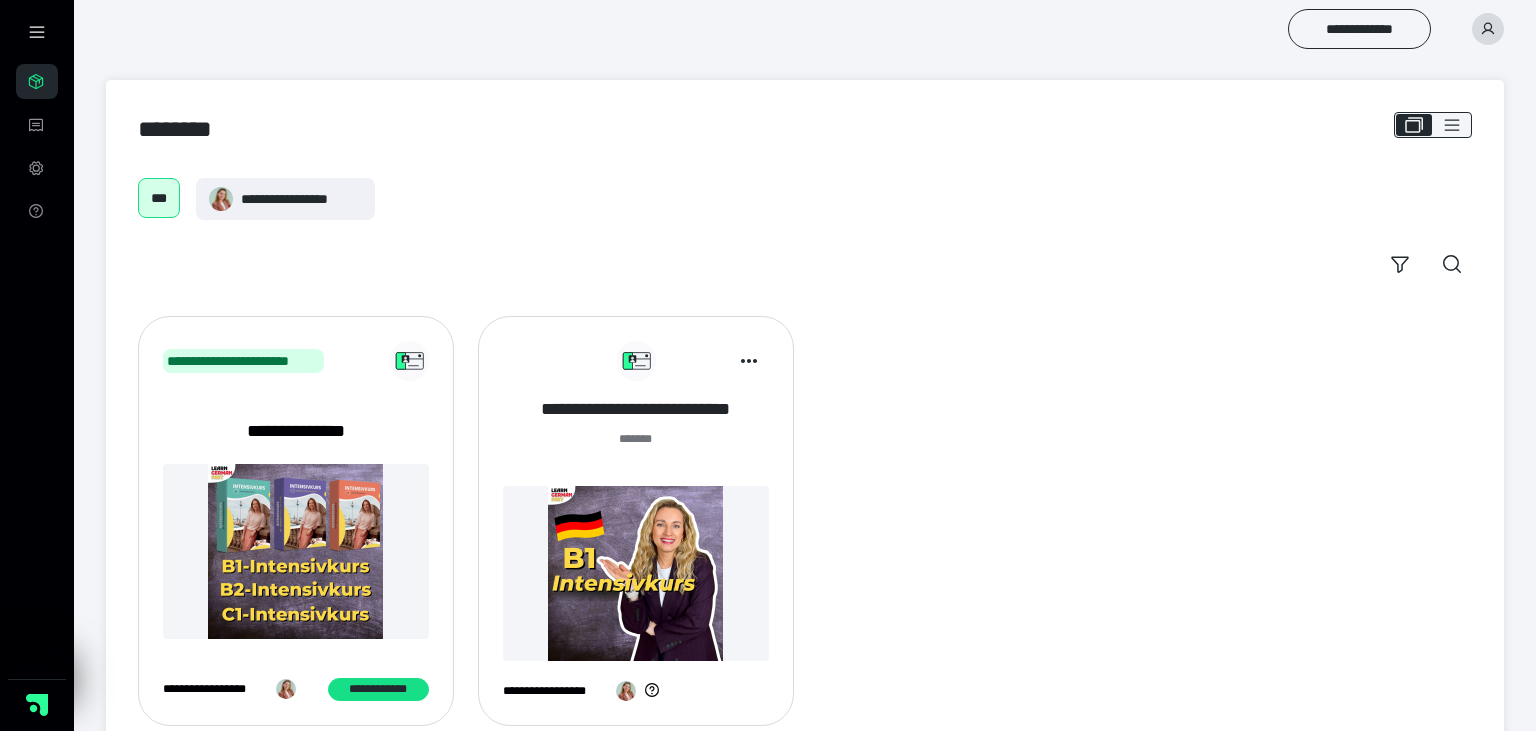 click on "**********" at bounding box center (636, 409) 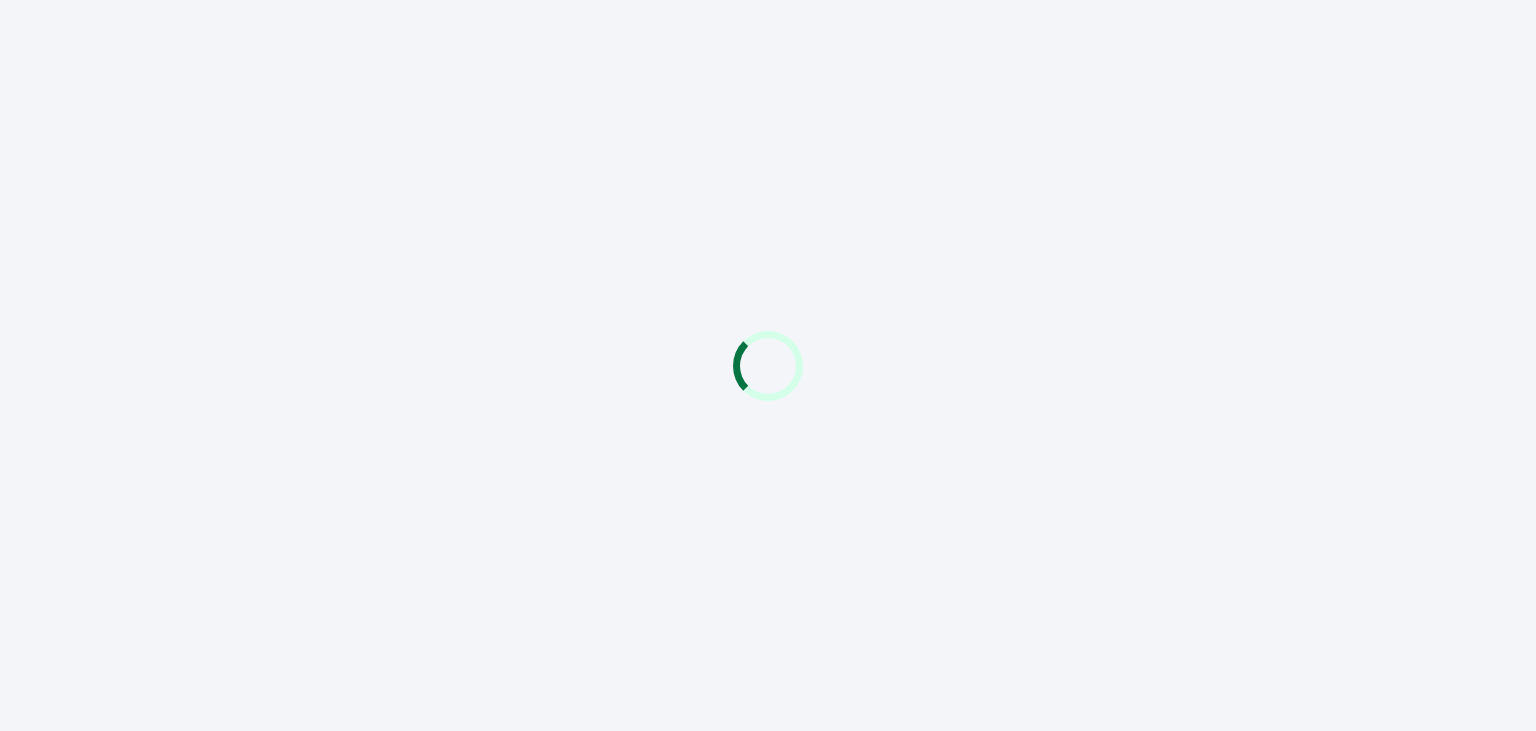 scroll, scrollTop: 0, scrollLeft: 0, axis: both 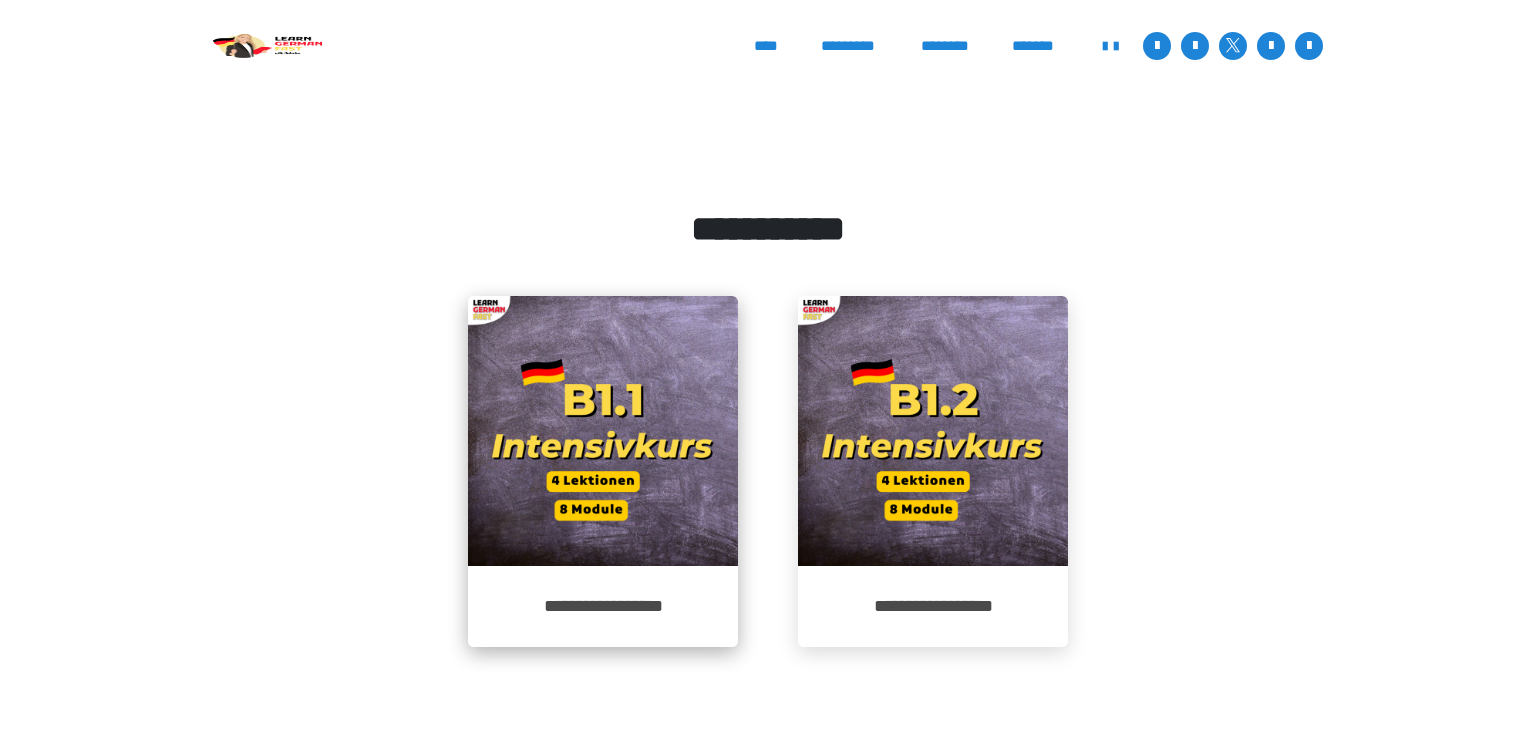 click at bounding box center [603, 431] 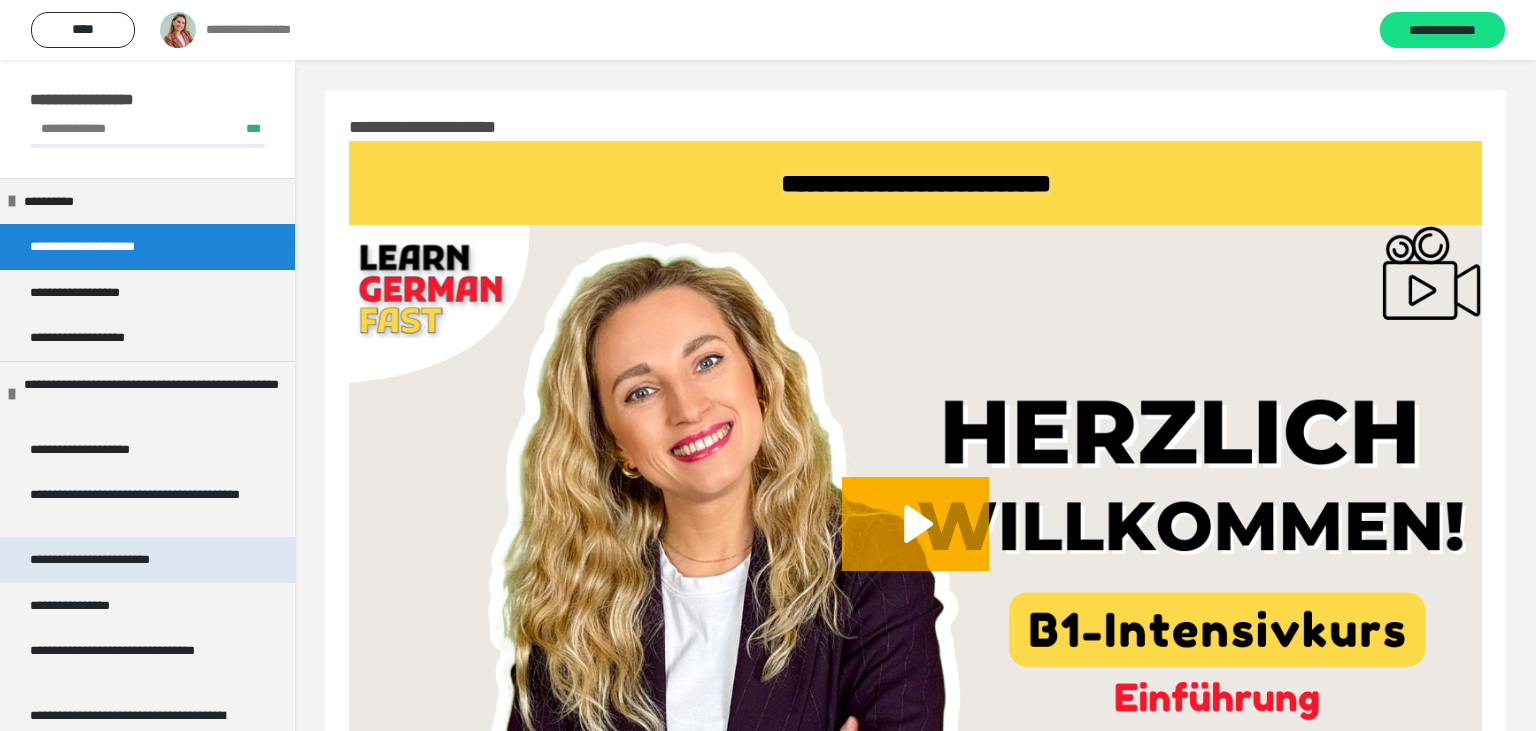 click on "**********" at bounding box center (109, 560) 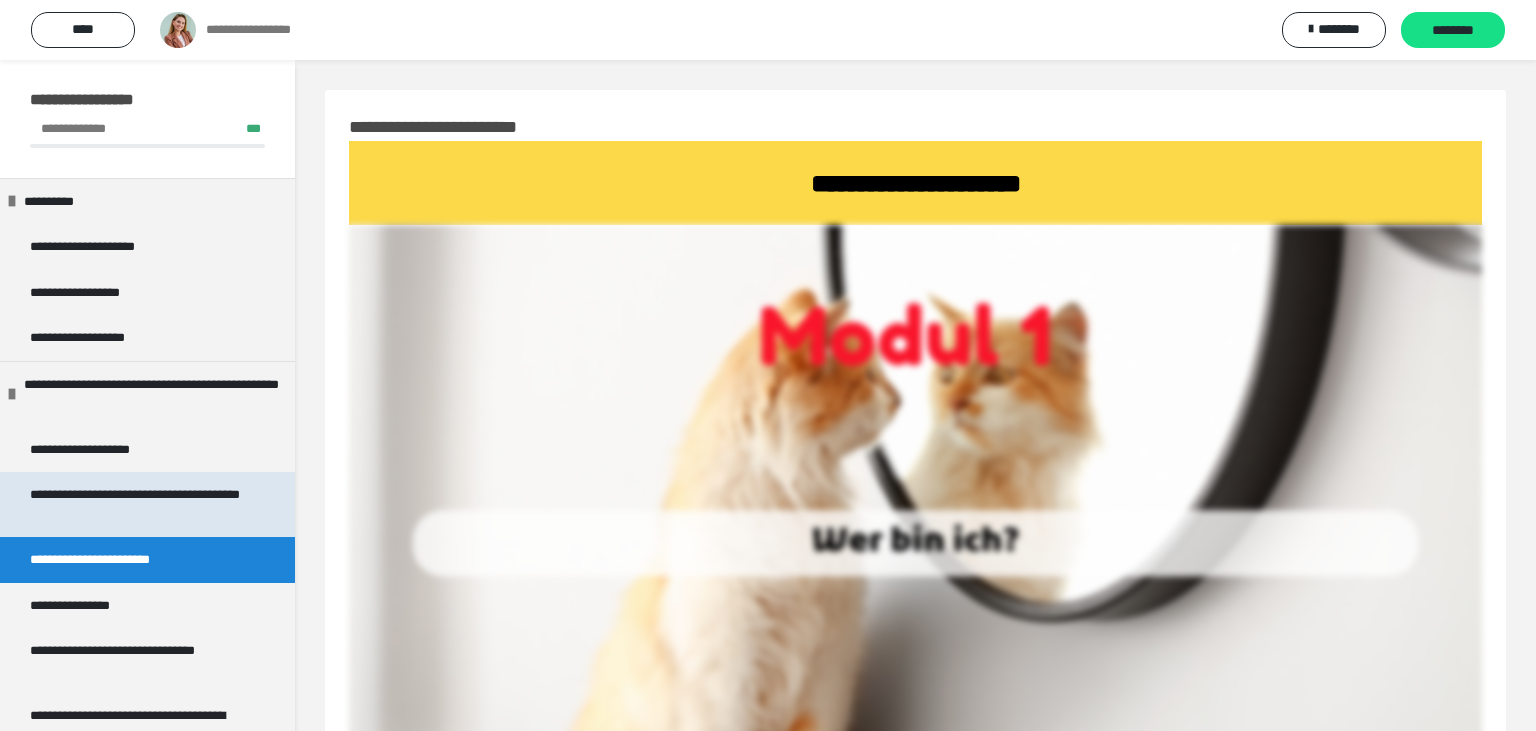 click on "**********" at bounding box center (147, 504) 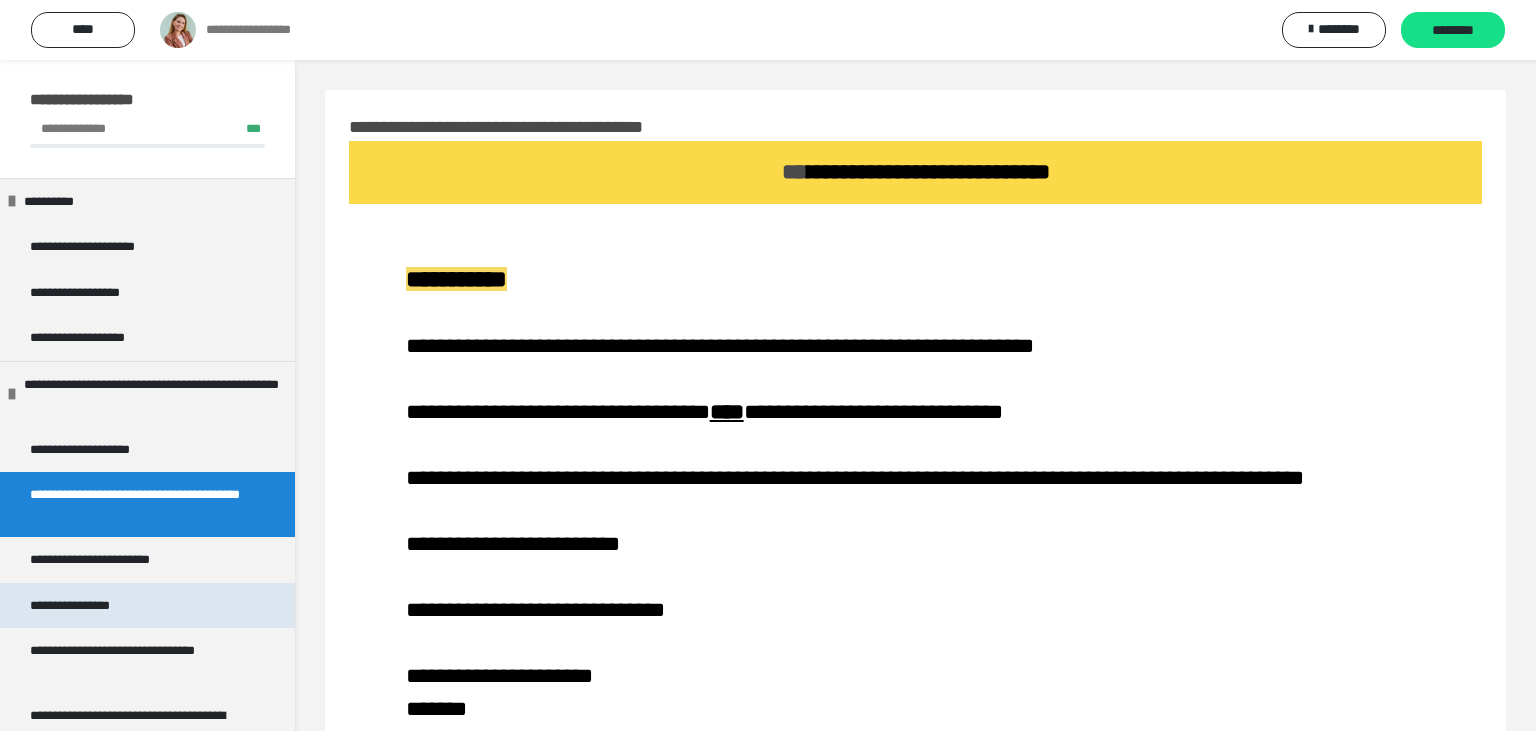 click on "**********" at bounding box center [147, 606] 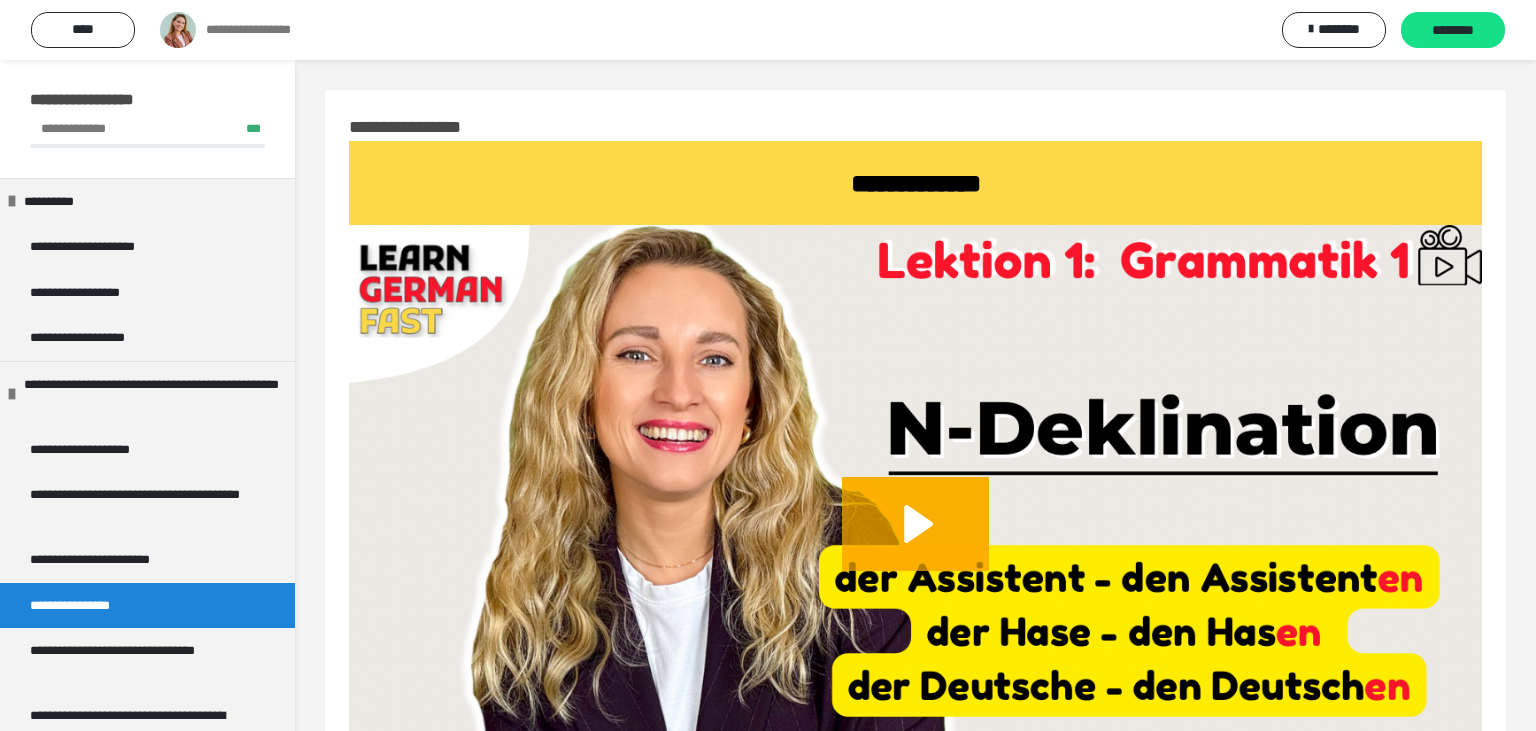 scroll, scrollTop: 140, scrollLeft: 0, axis: vertical 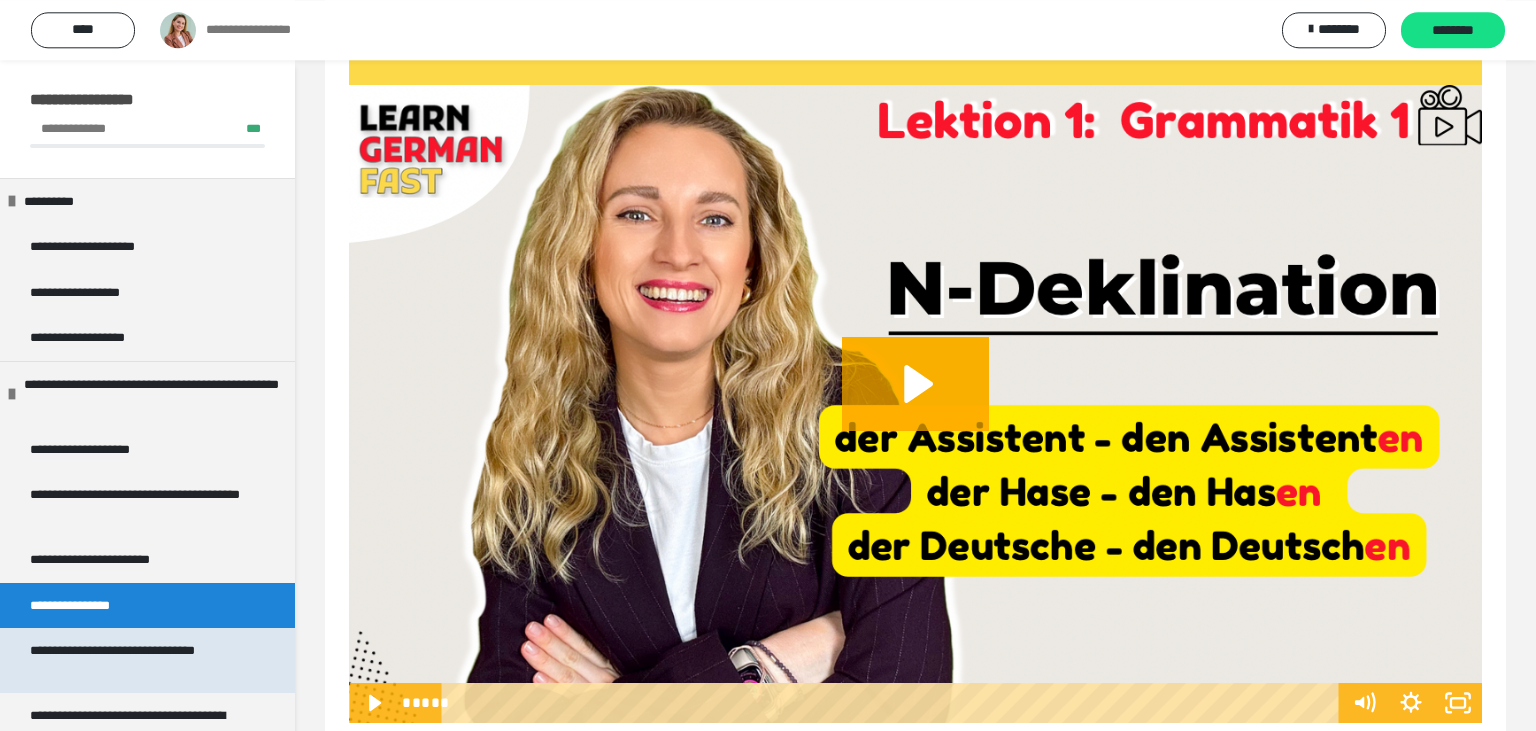 click on "**********" at bounding box center [139, 660] 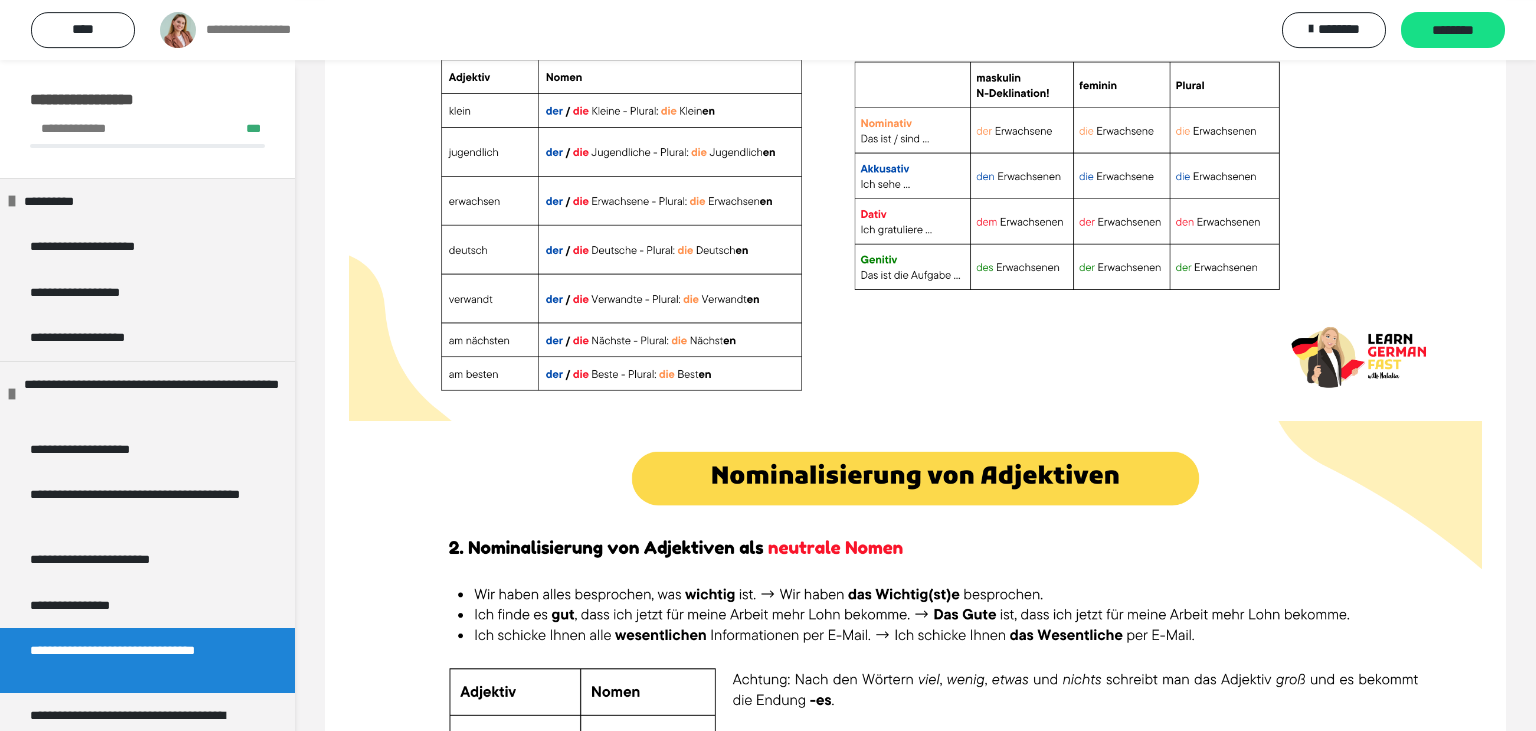 scroll, scrollTop: 516, scrollLeft: 0, axis: vertical 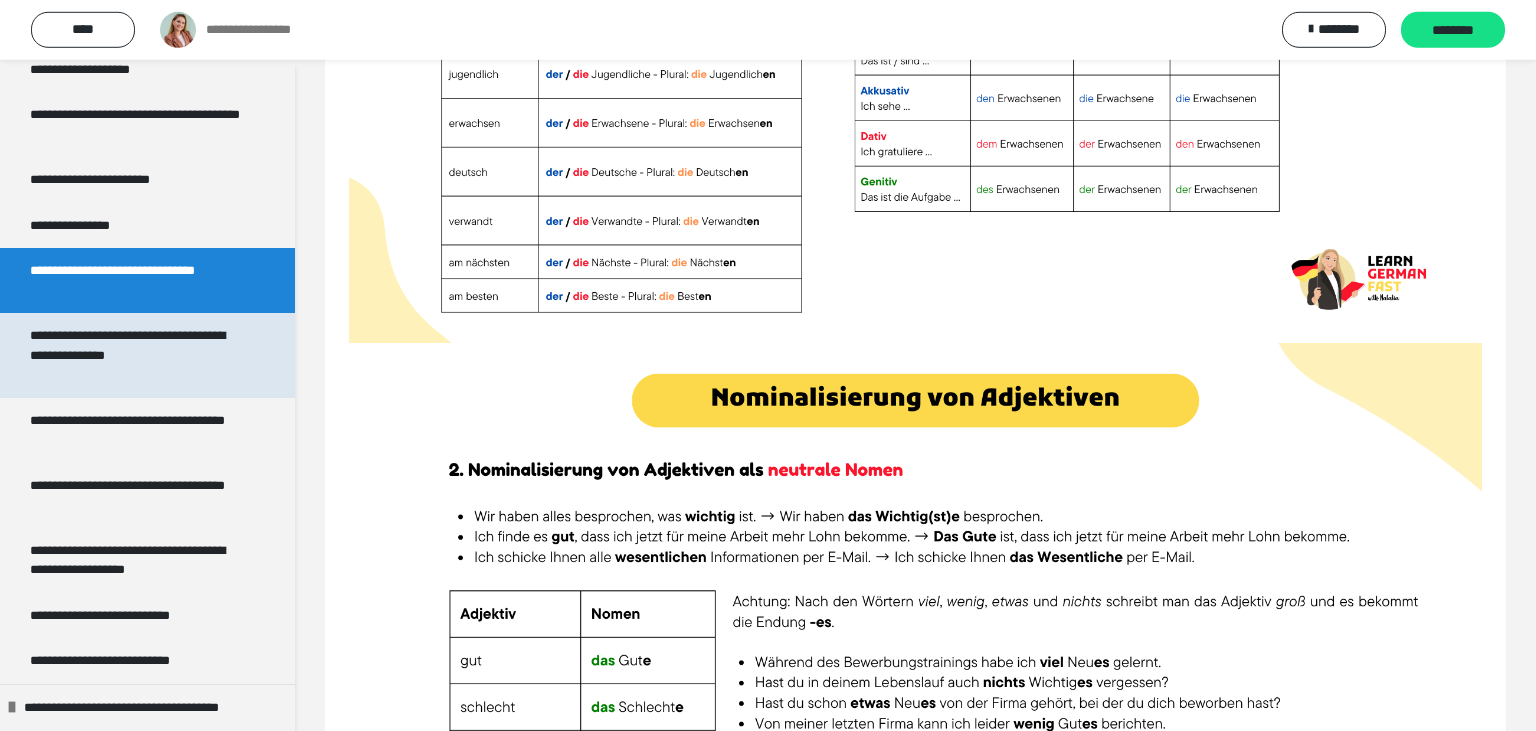 click on "**********" at bounding box center (139, 355) 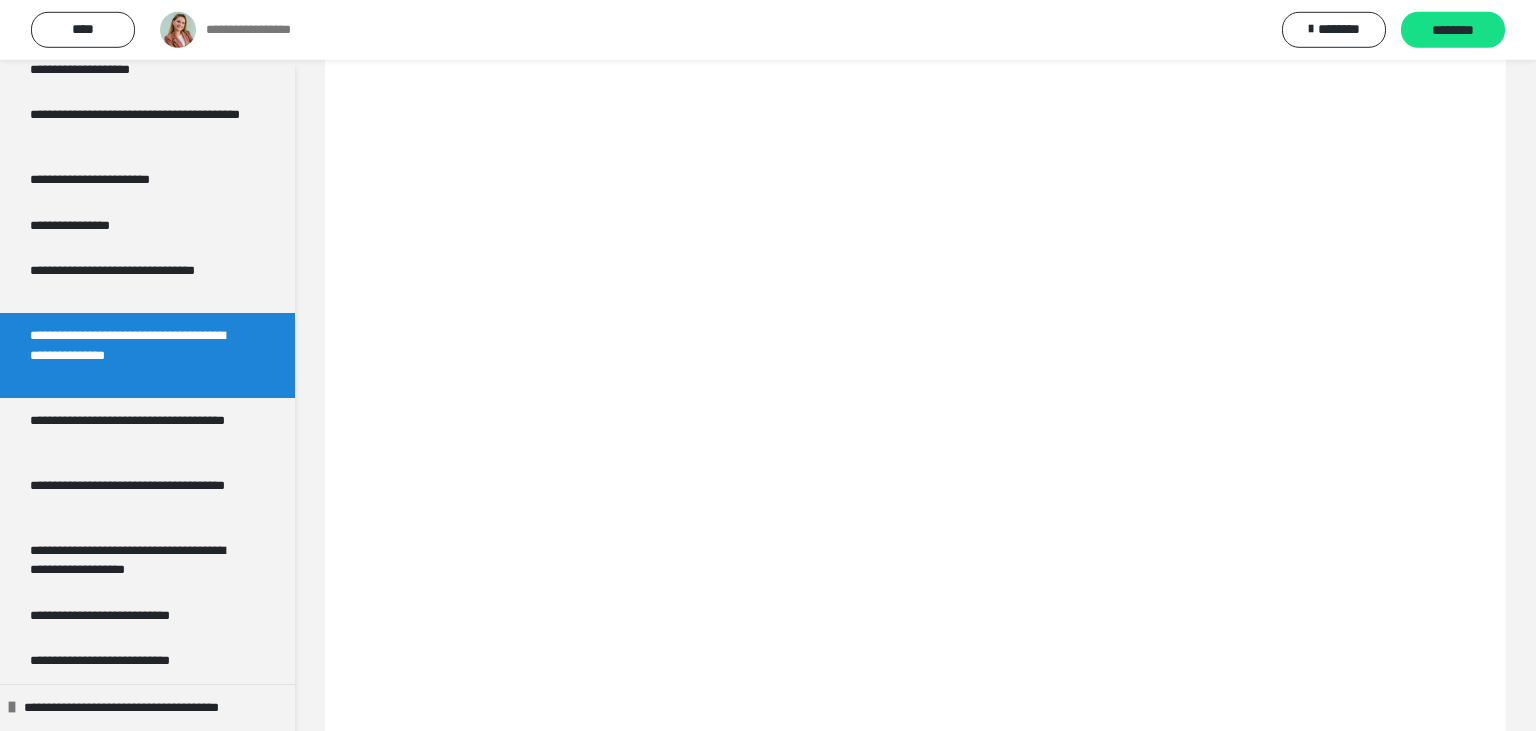scroll, scrollTop: 1152, scrollLeft: 0, axis: vertical 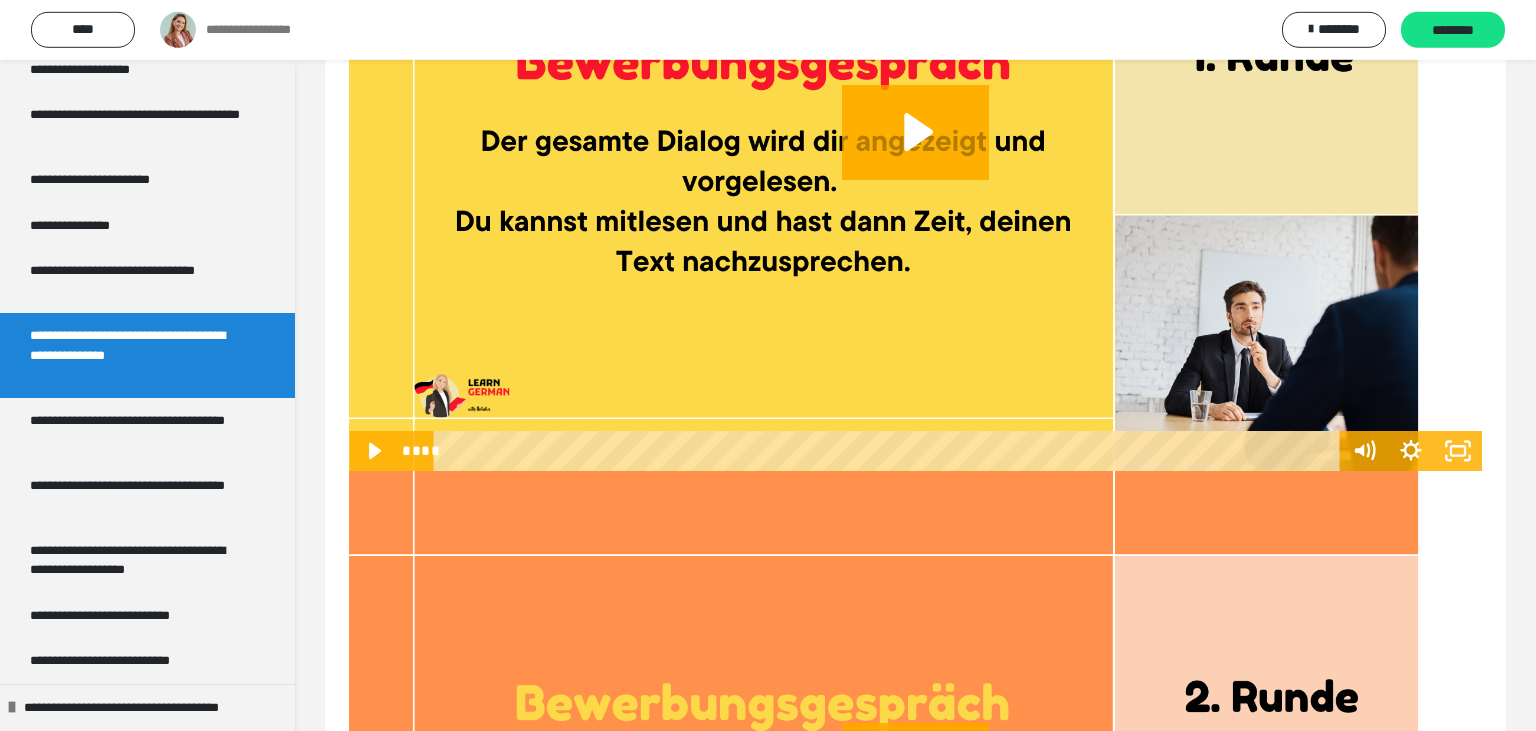 click 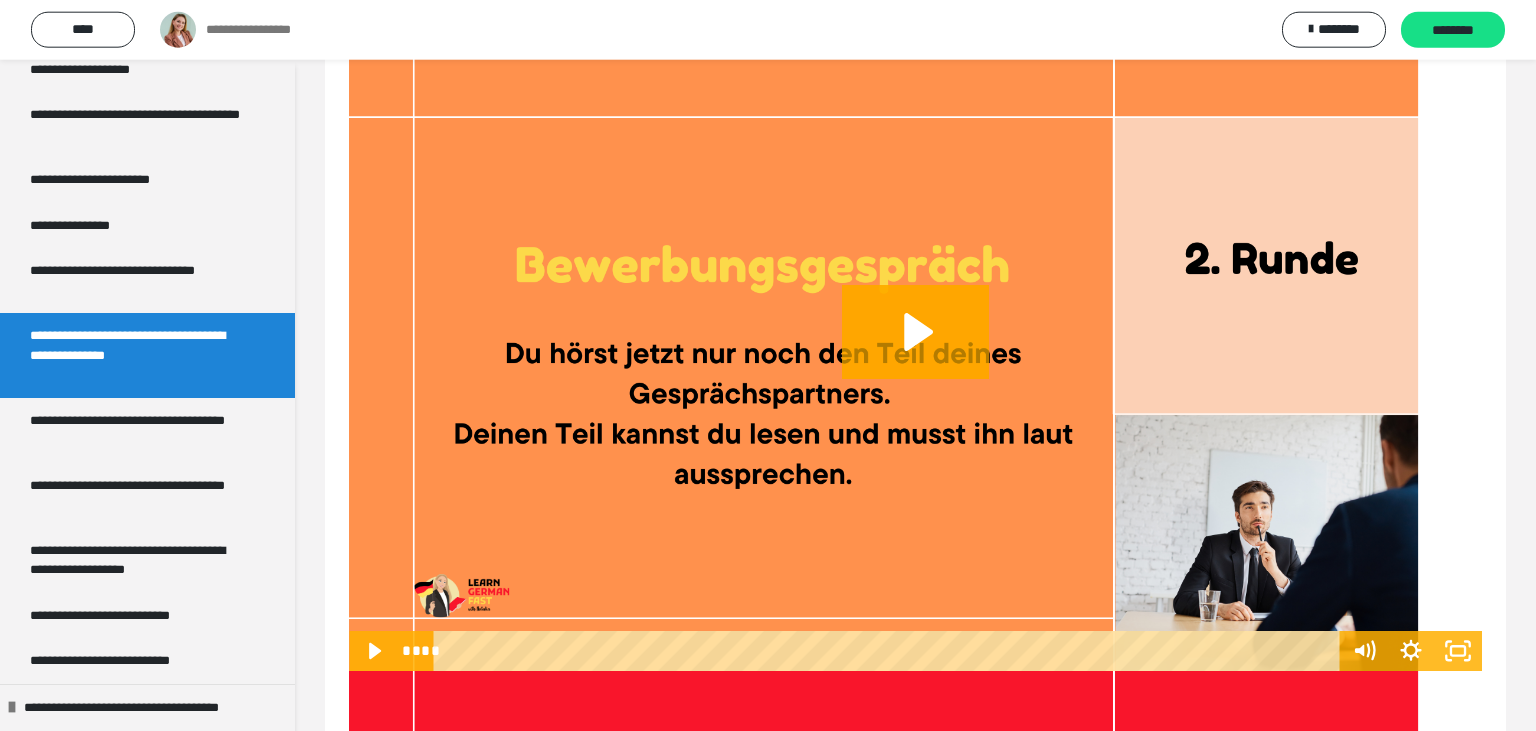 scroll, scrollTop: 1604, scrollLeft: 0, axis: vertical 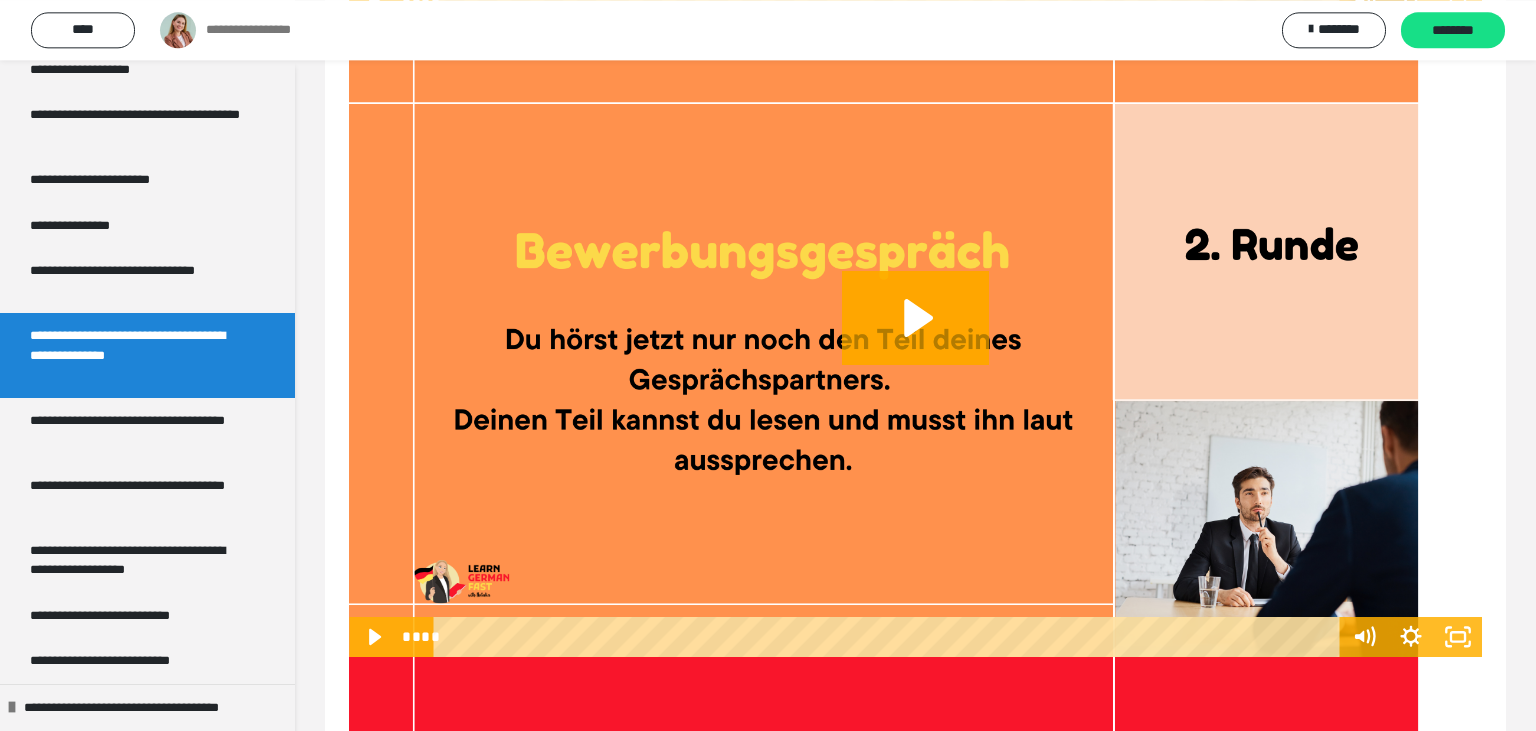 click 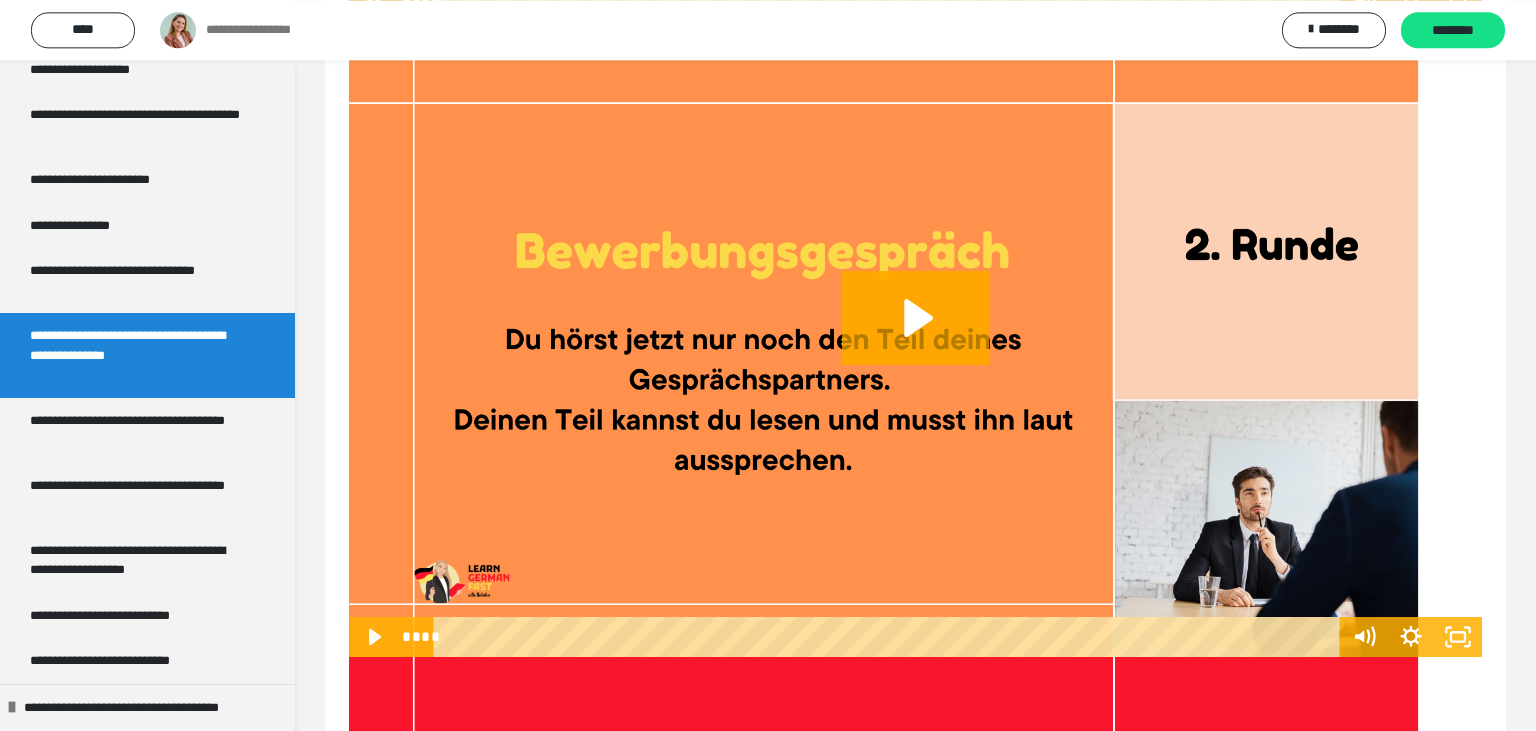 click on "****" at bounding box center (890, -1) 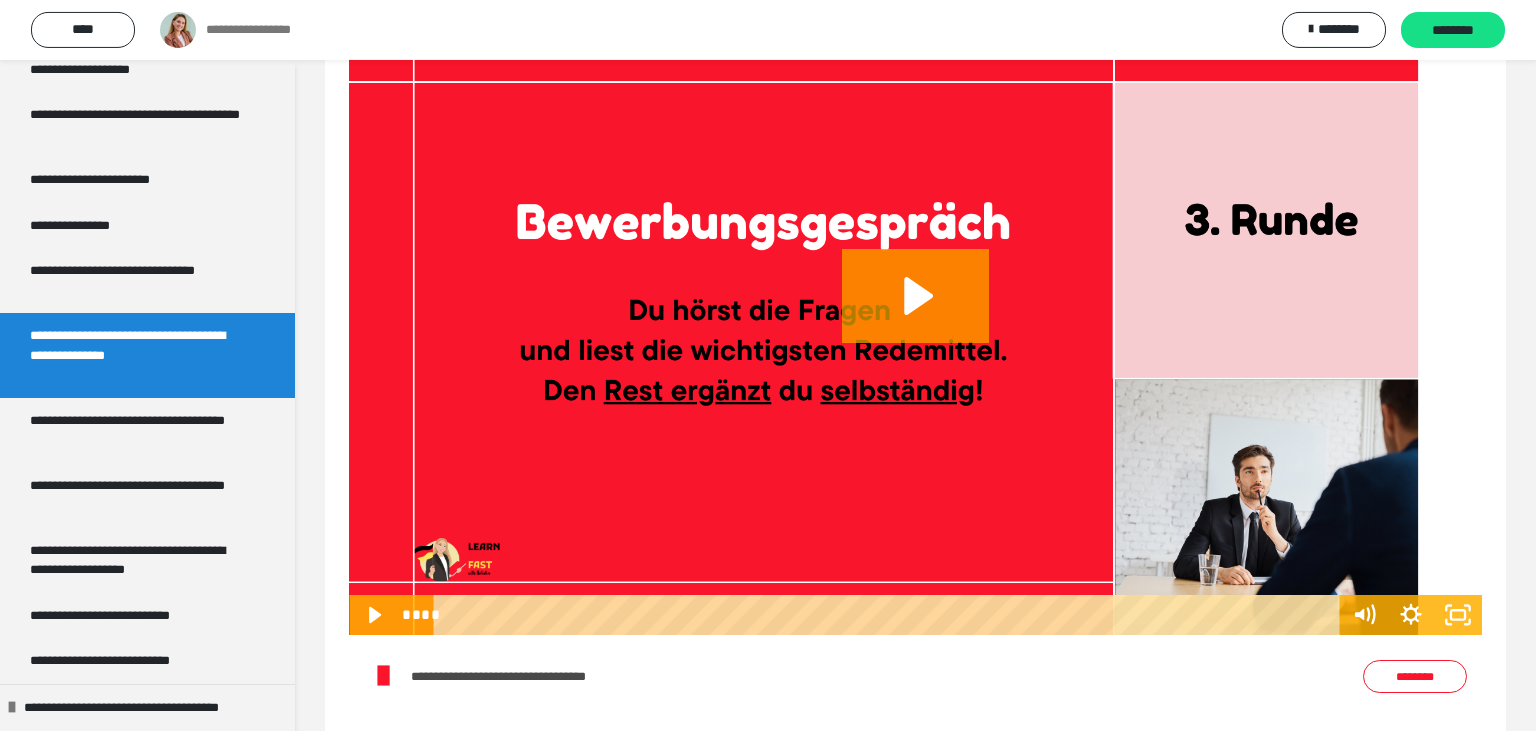 scroll, scrollTop: 2288, scrollLeft: 0, axis: vertical 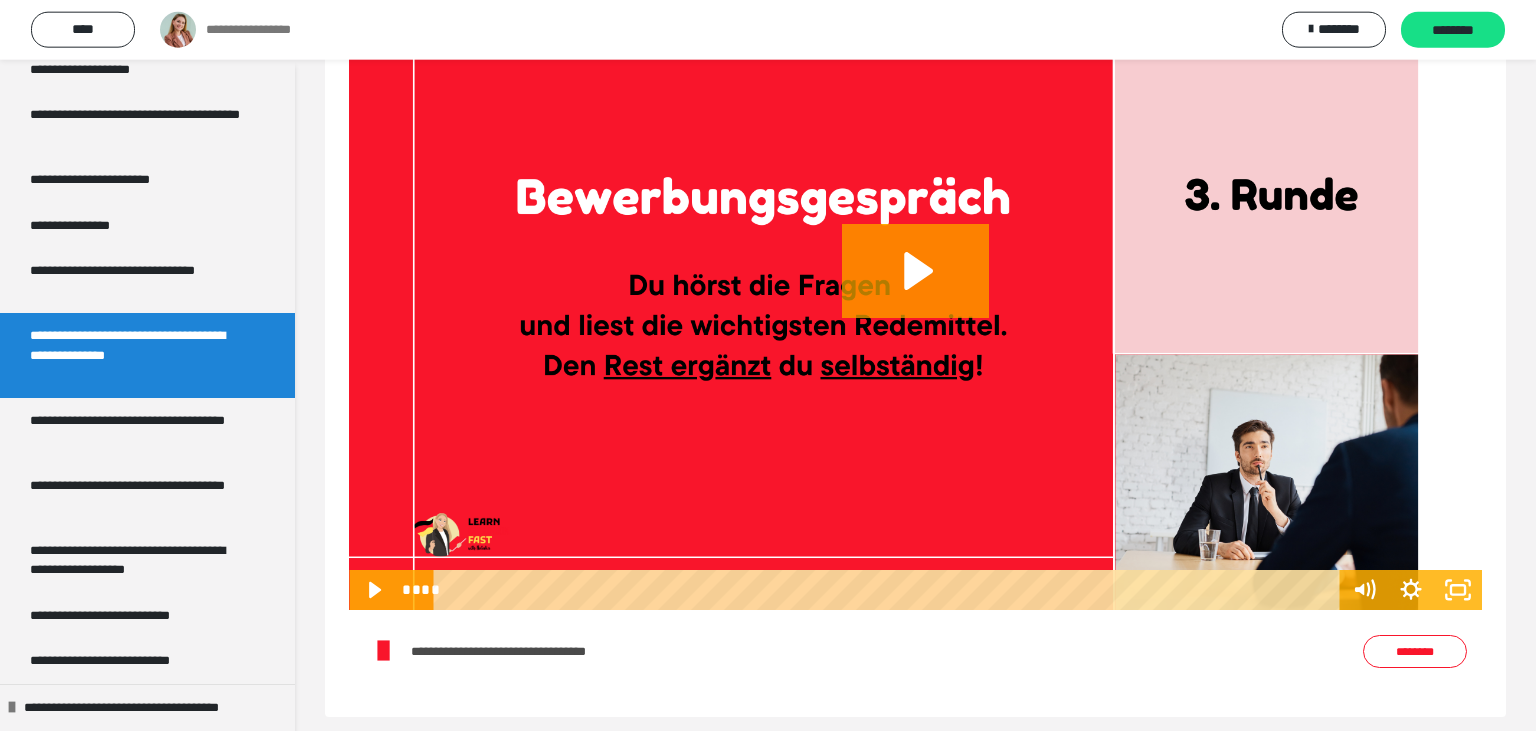 click 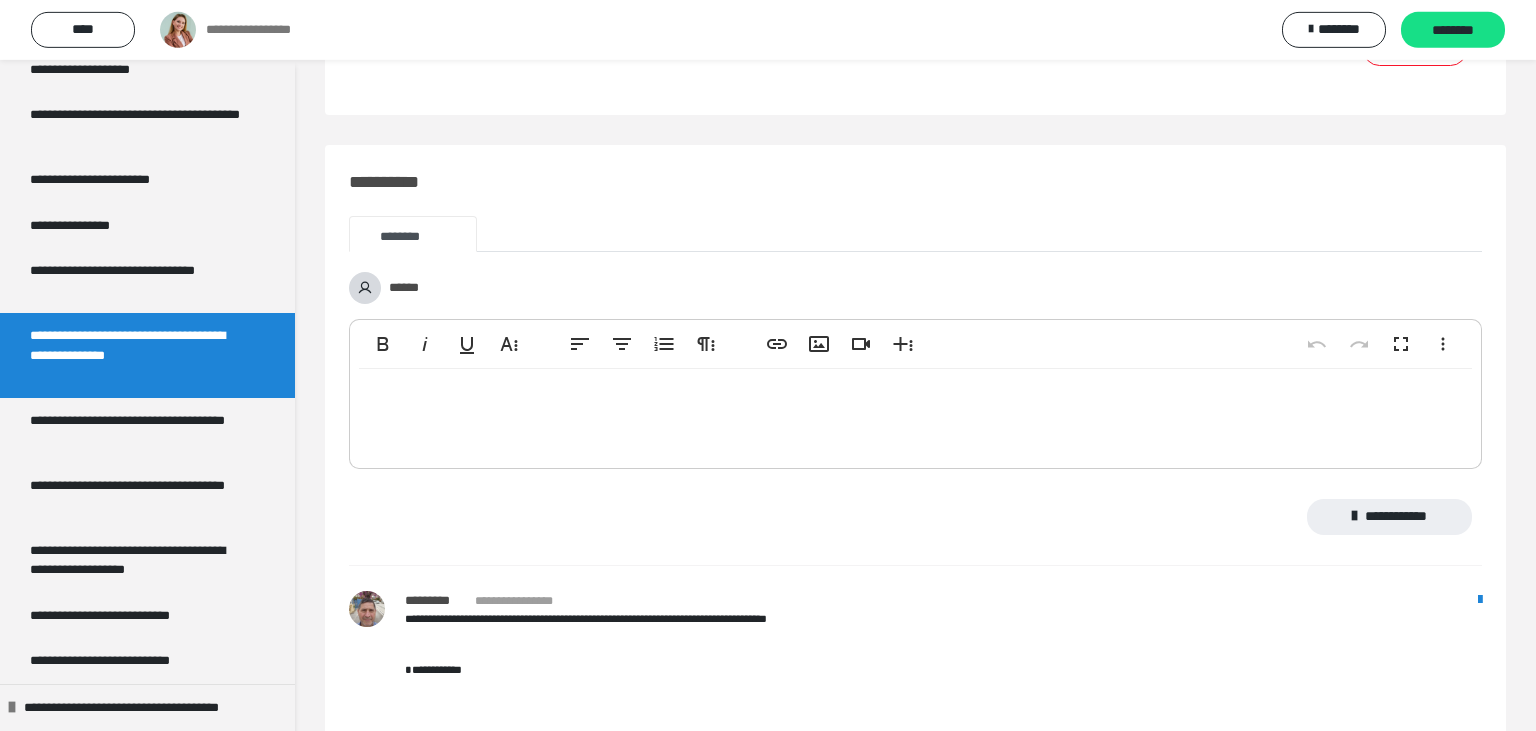 scroll, scrollTop: 3058, scrollLeft: 0, axis: vertical 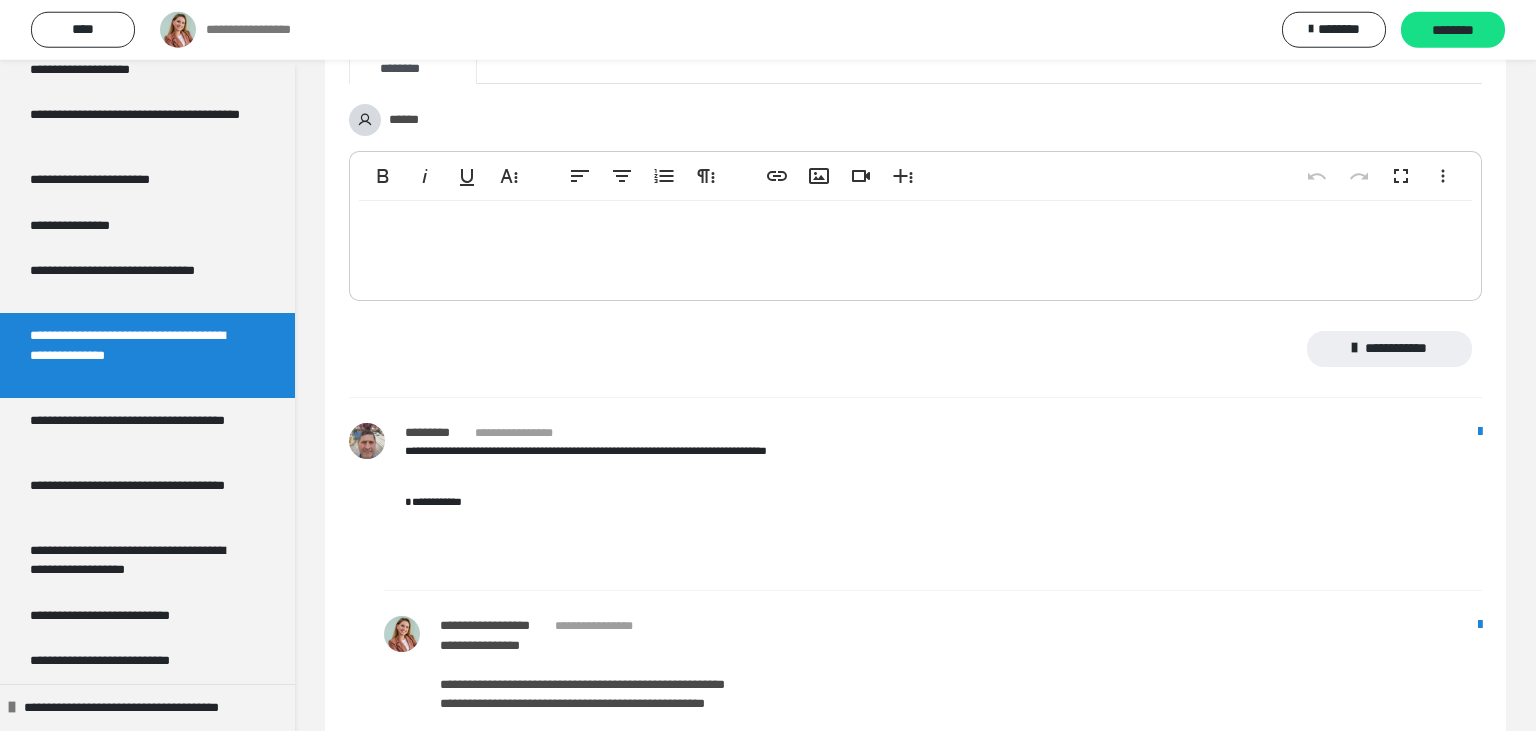 click 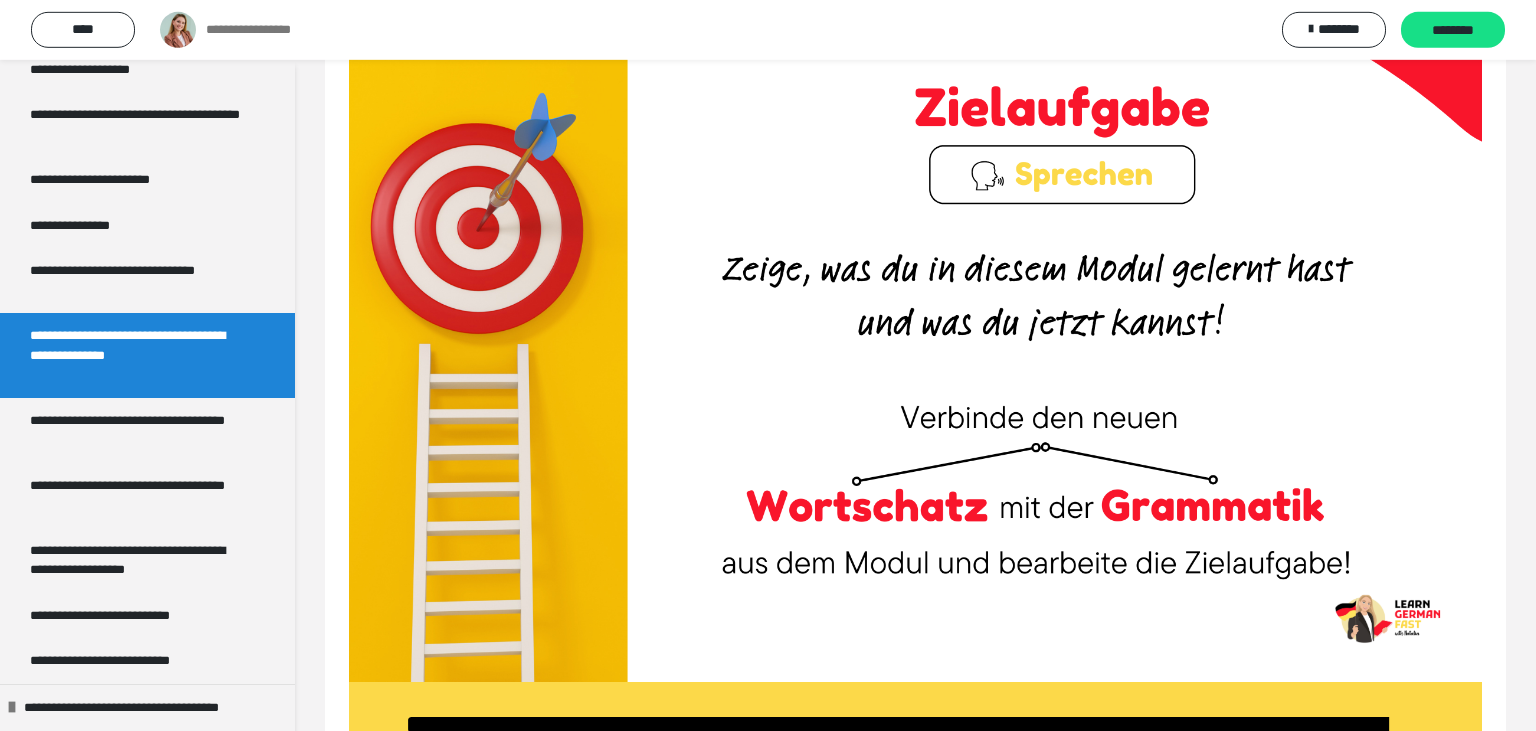 scroll, scrollTop: 109, scrollLeft: 0, axis: vertical 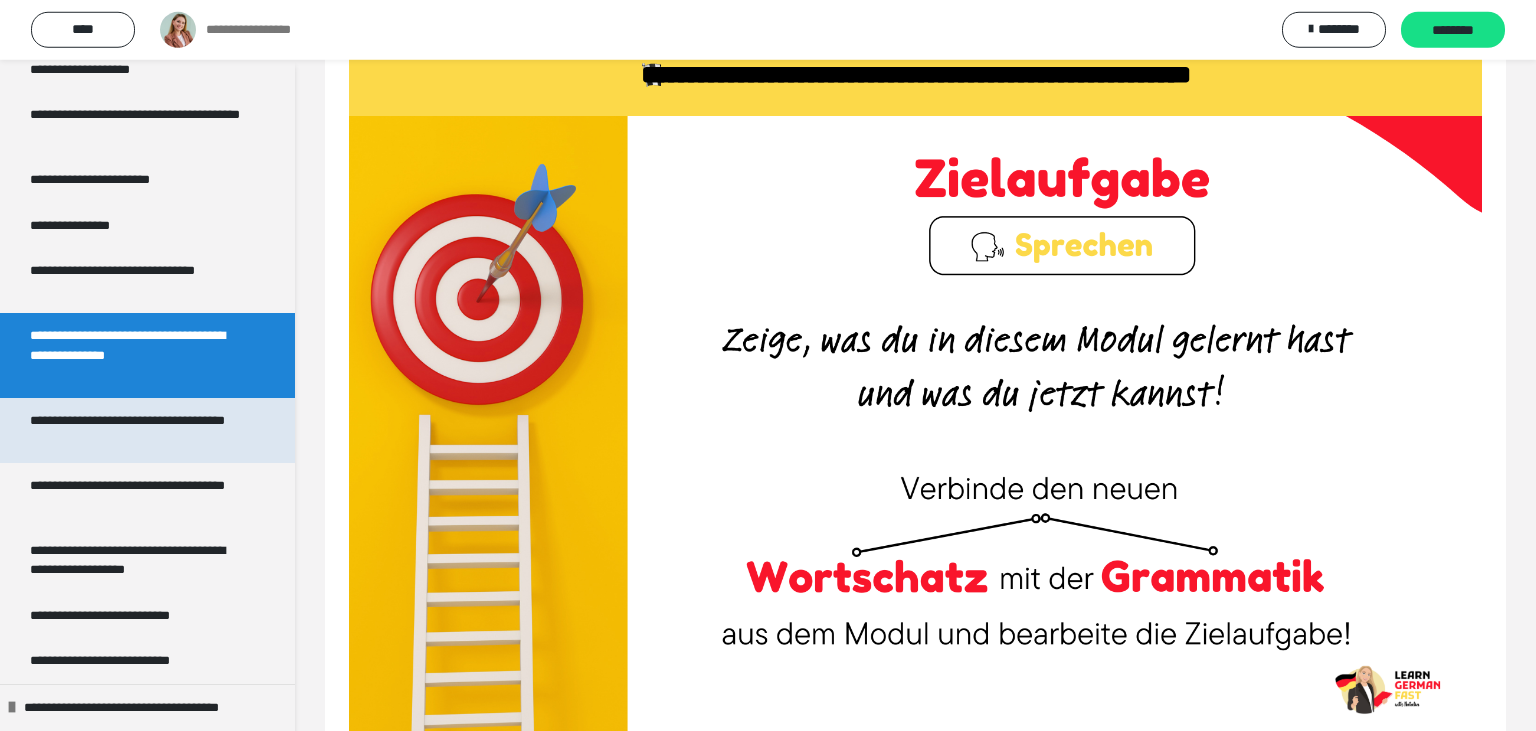 click on "**********" at bounding box center (139, 430) 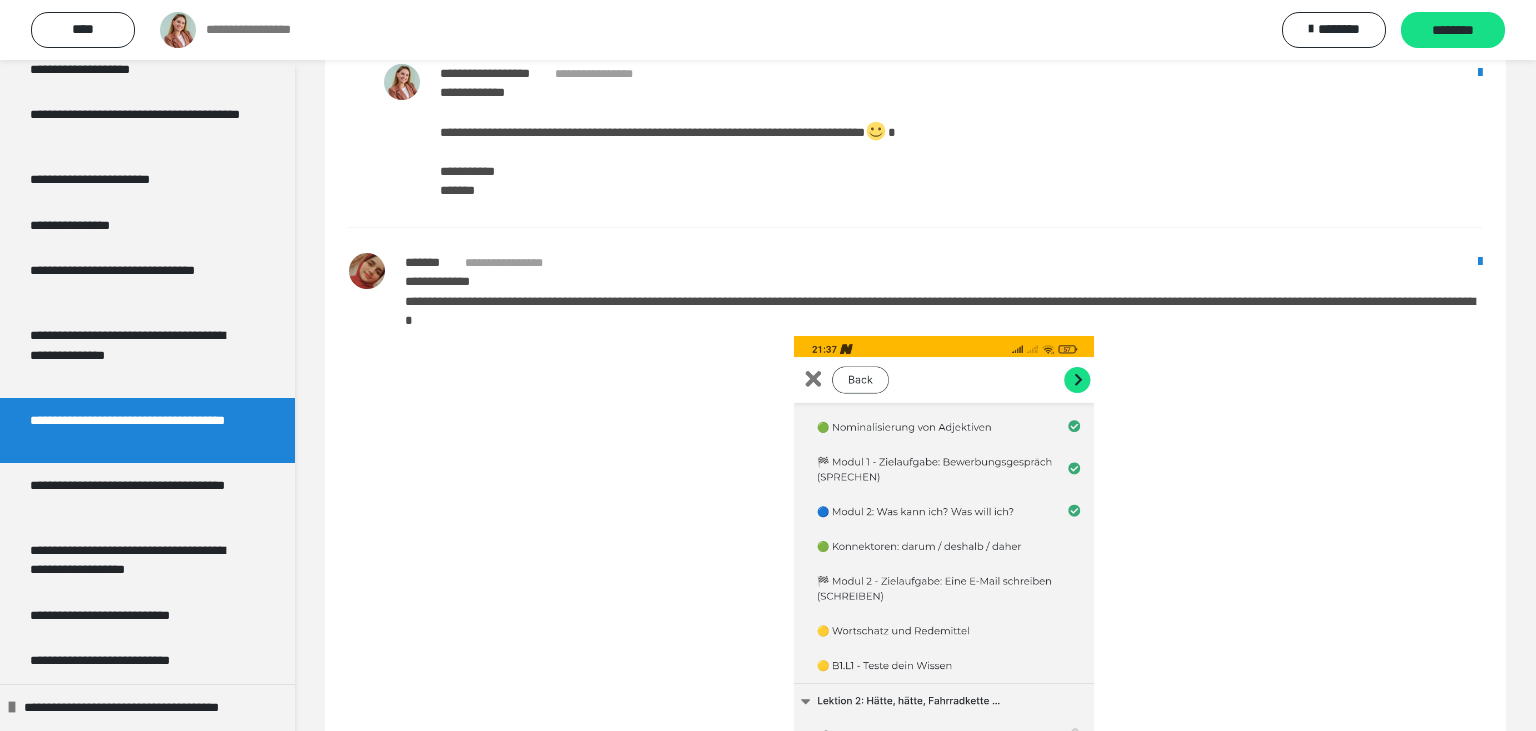 scroll, scrollTop: 9589, scrollLeft: 0, axis: vertical 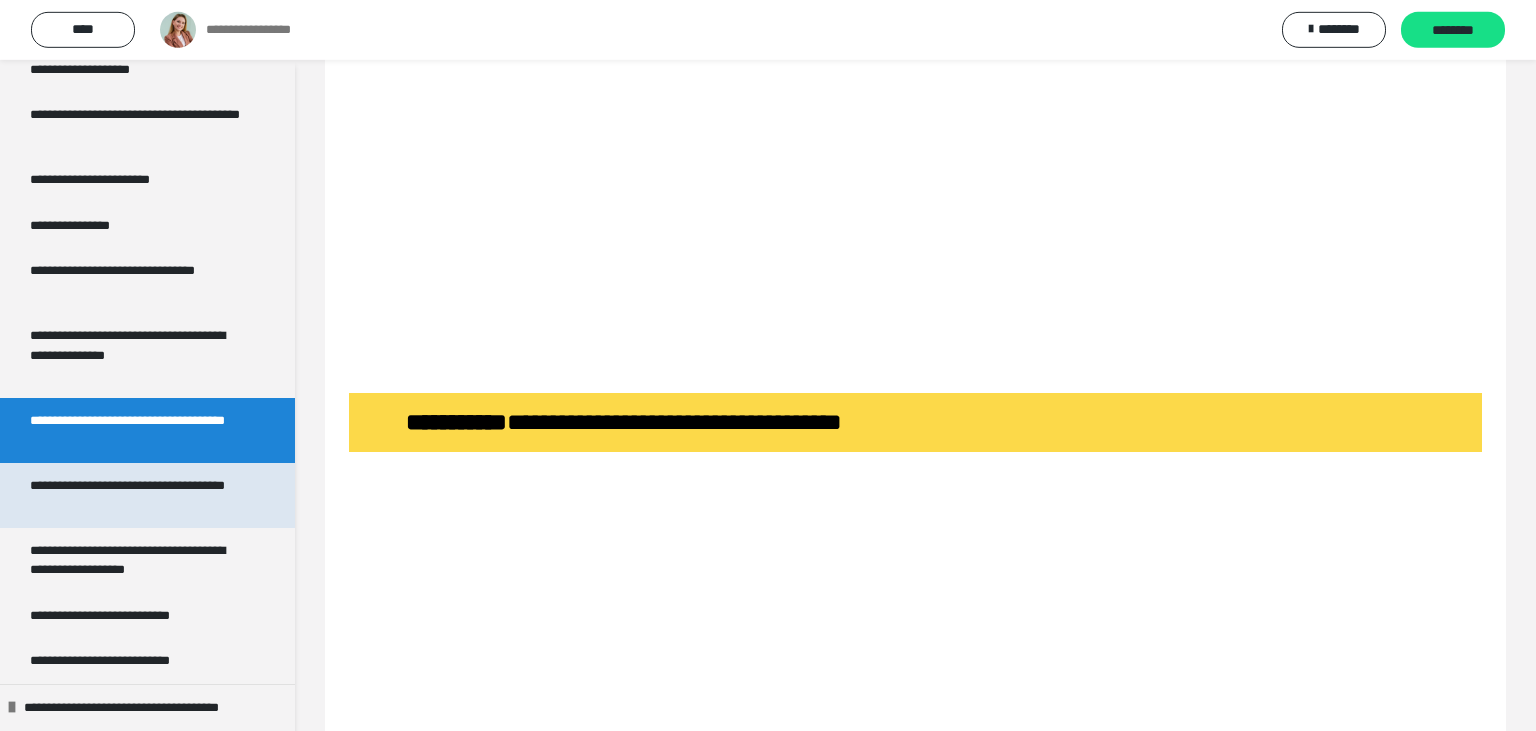 click on "**********" at bounding box center [139, 495] 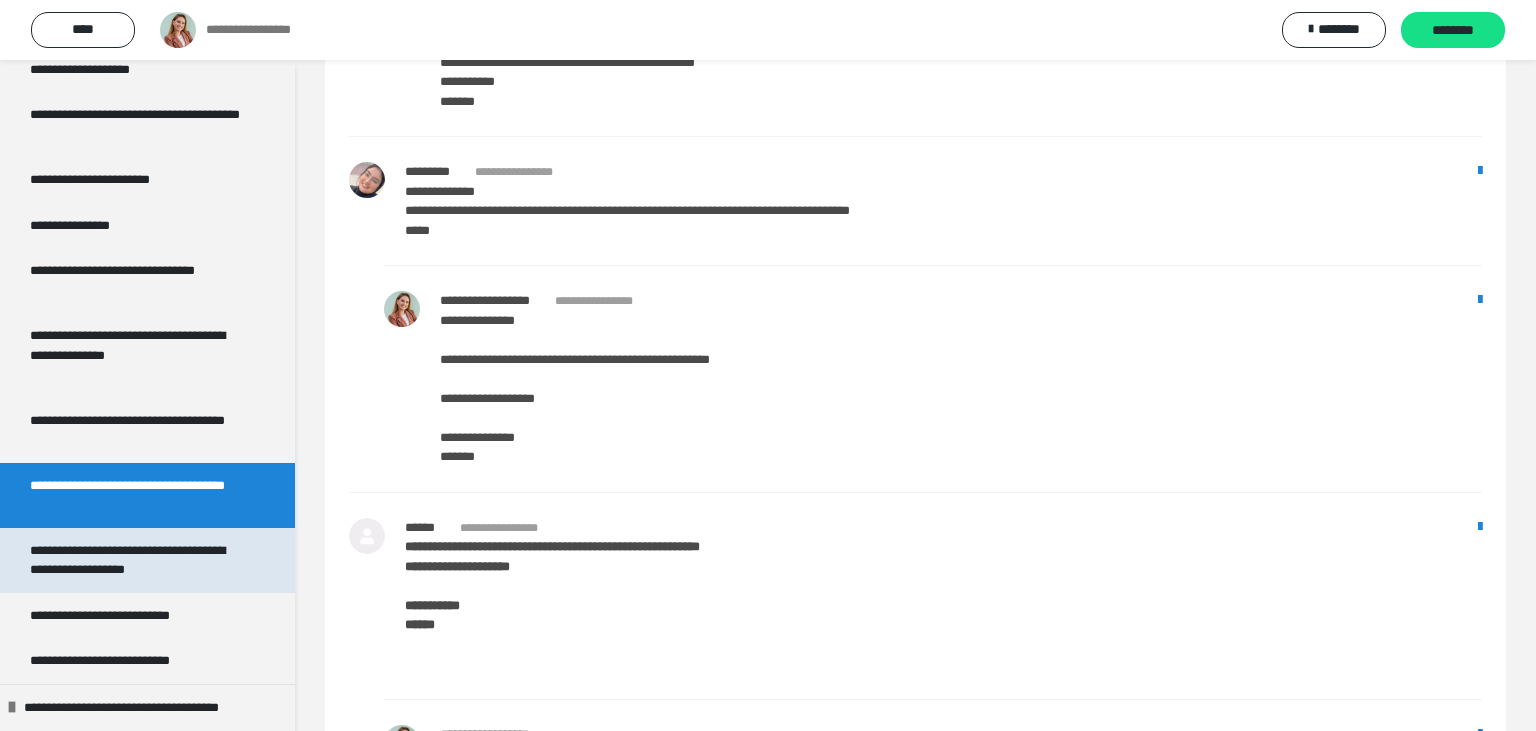 click on "**********" at bounding box center [139, 560] 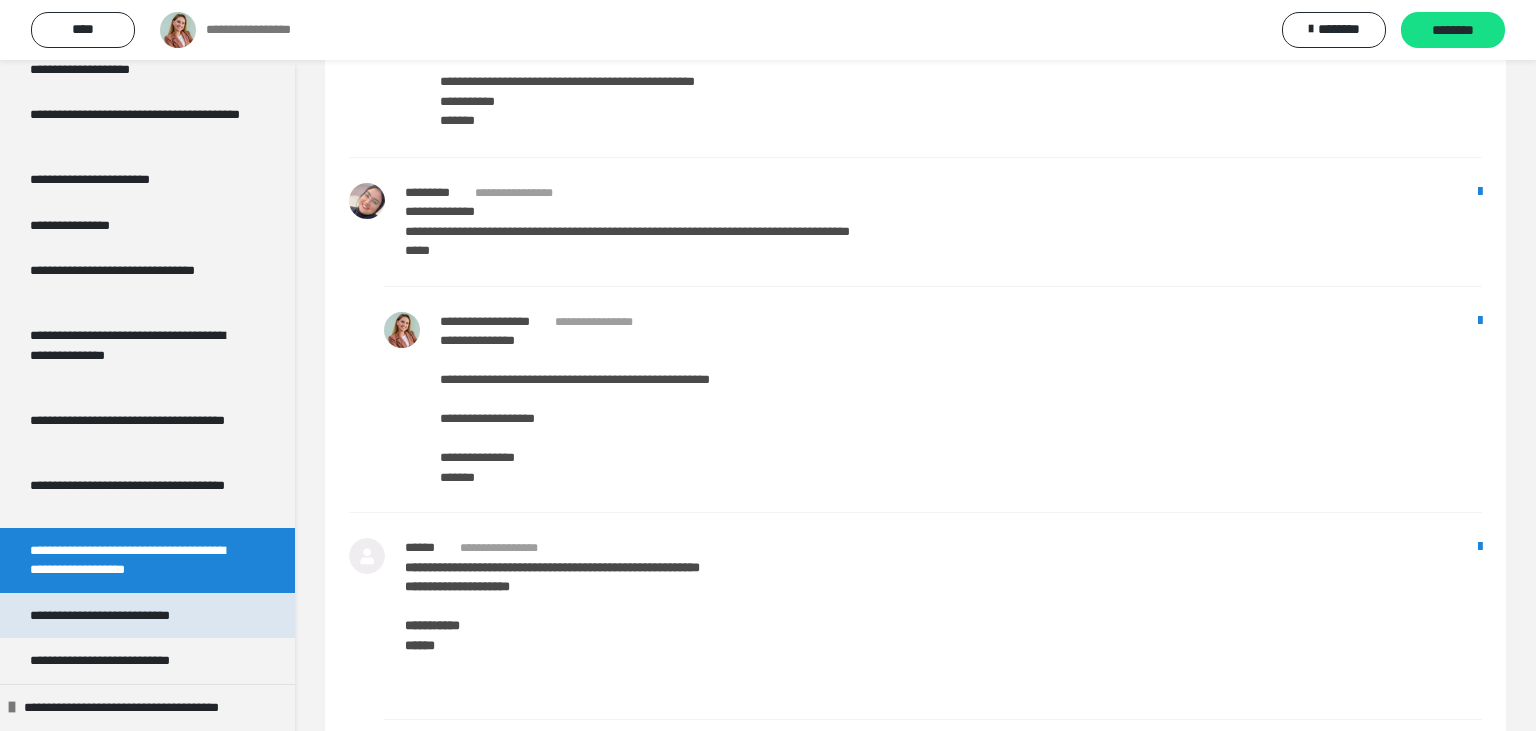 scroll, scrollTop: 1540, scrollLeft: 0, axis: vertical 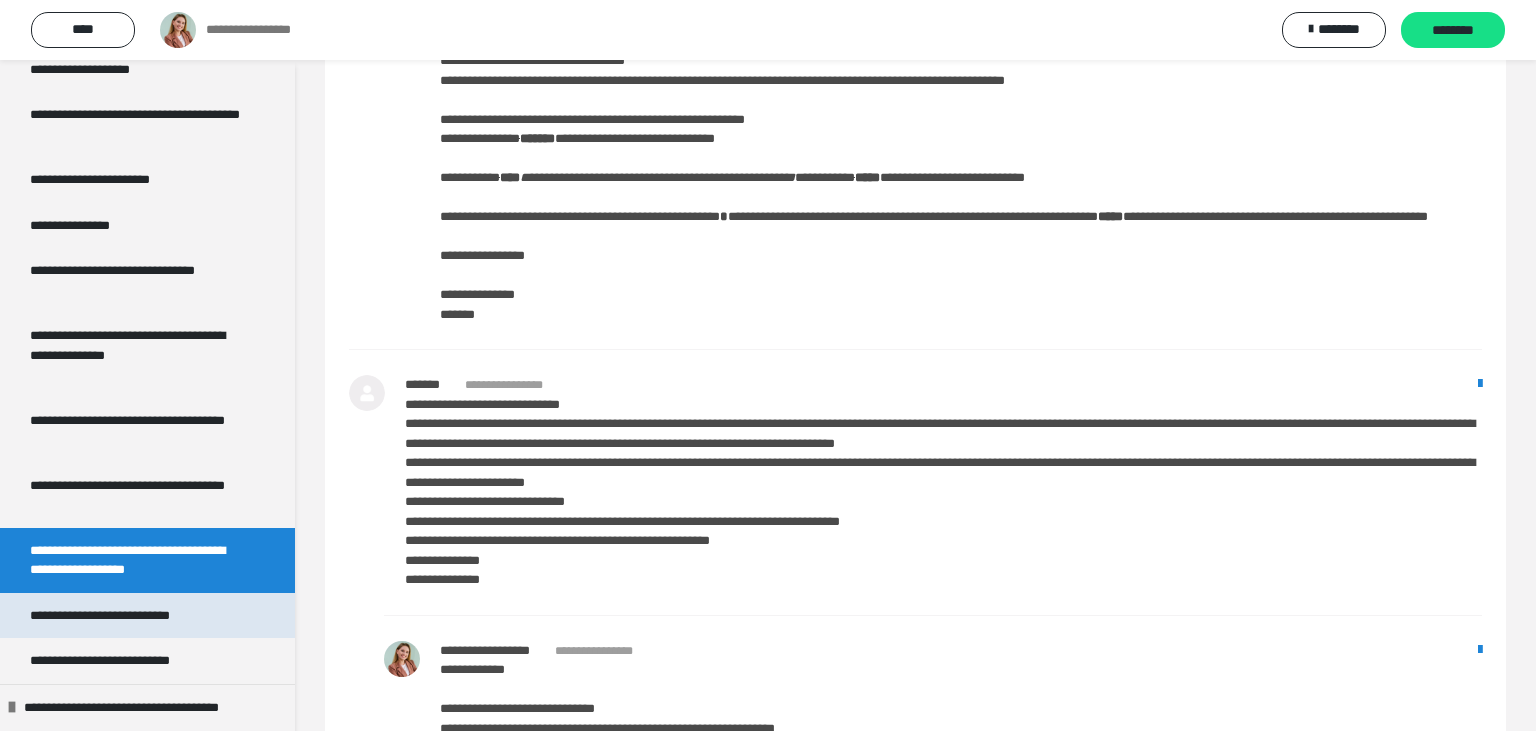 click on "**********" at bounding box center [131, 616] 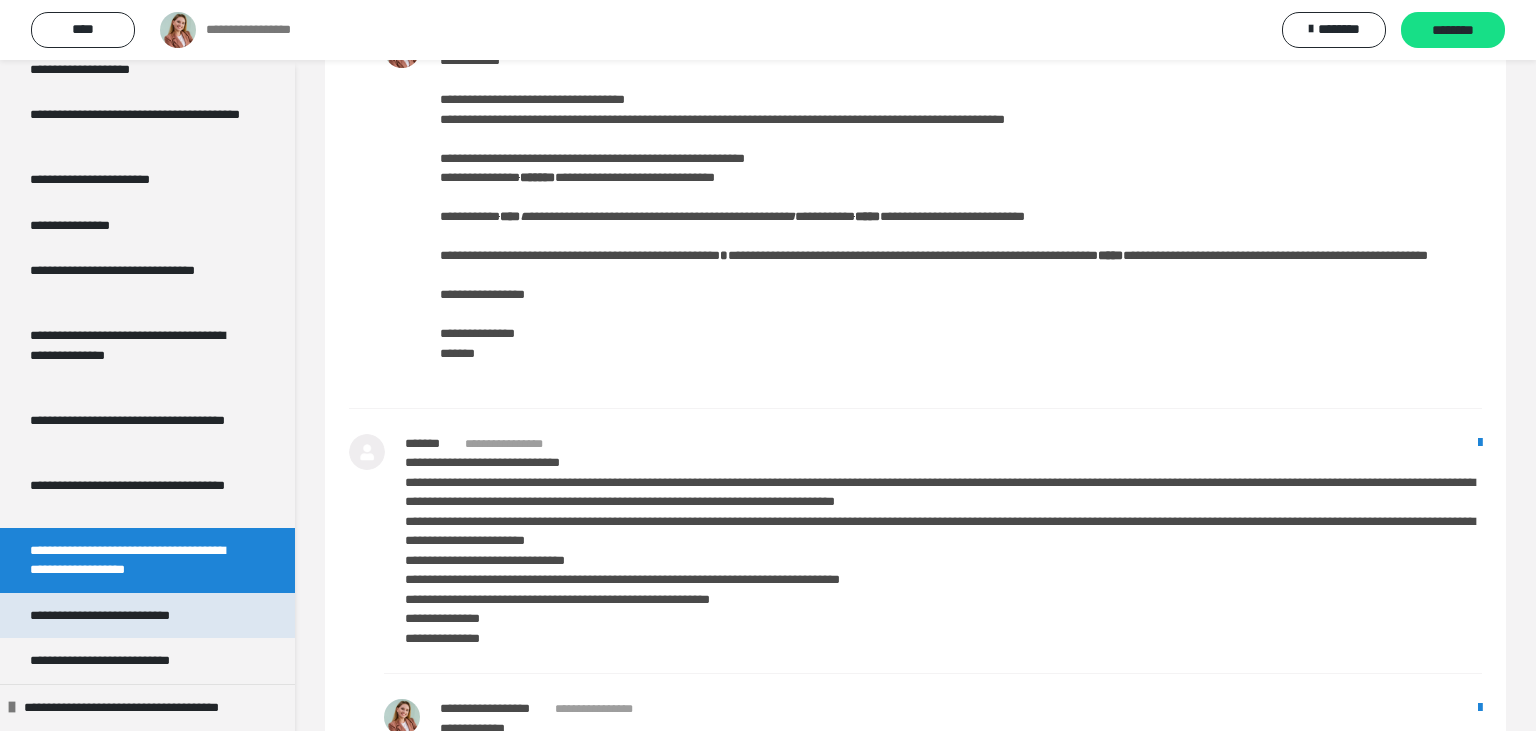 scroll, scrollTop: 60, scrollLeft: 0, axis: vertical 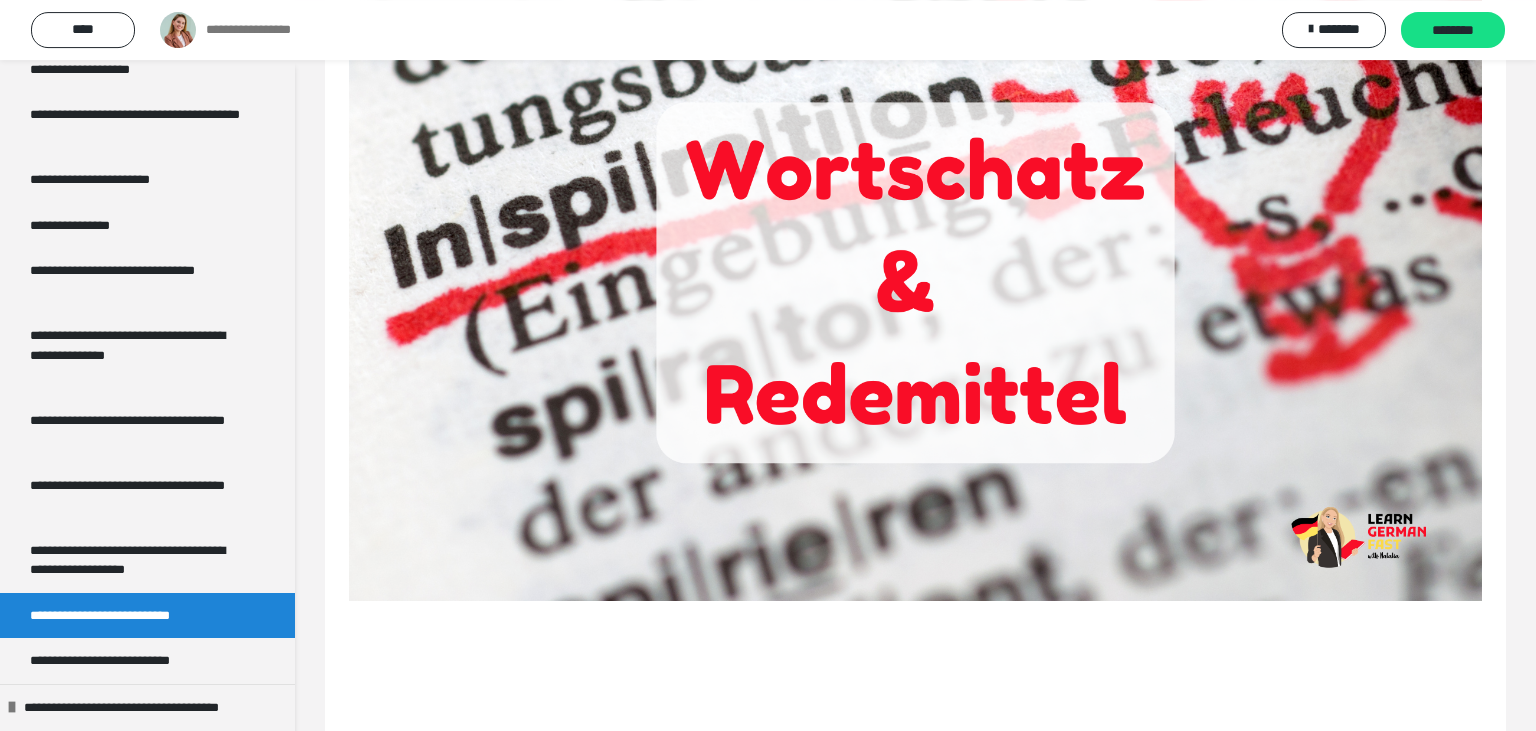 click at bounding box center [915, 282] 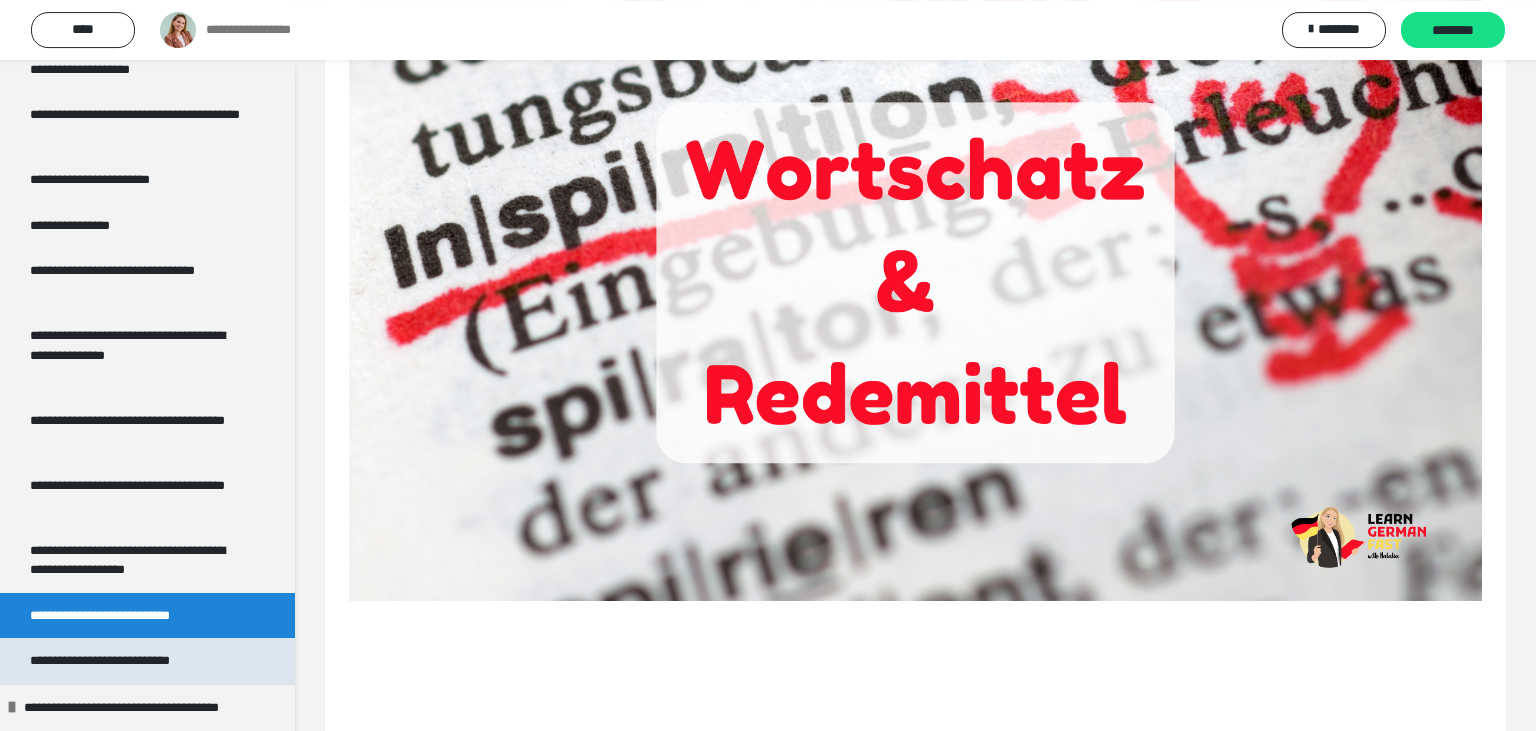 click on "**********" at bounding box center [119, 661] 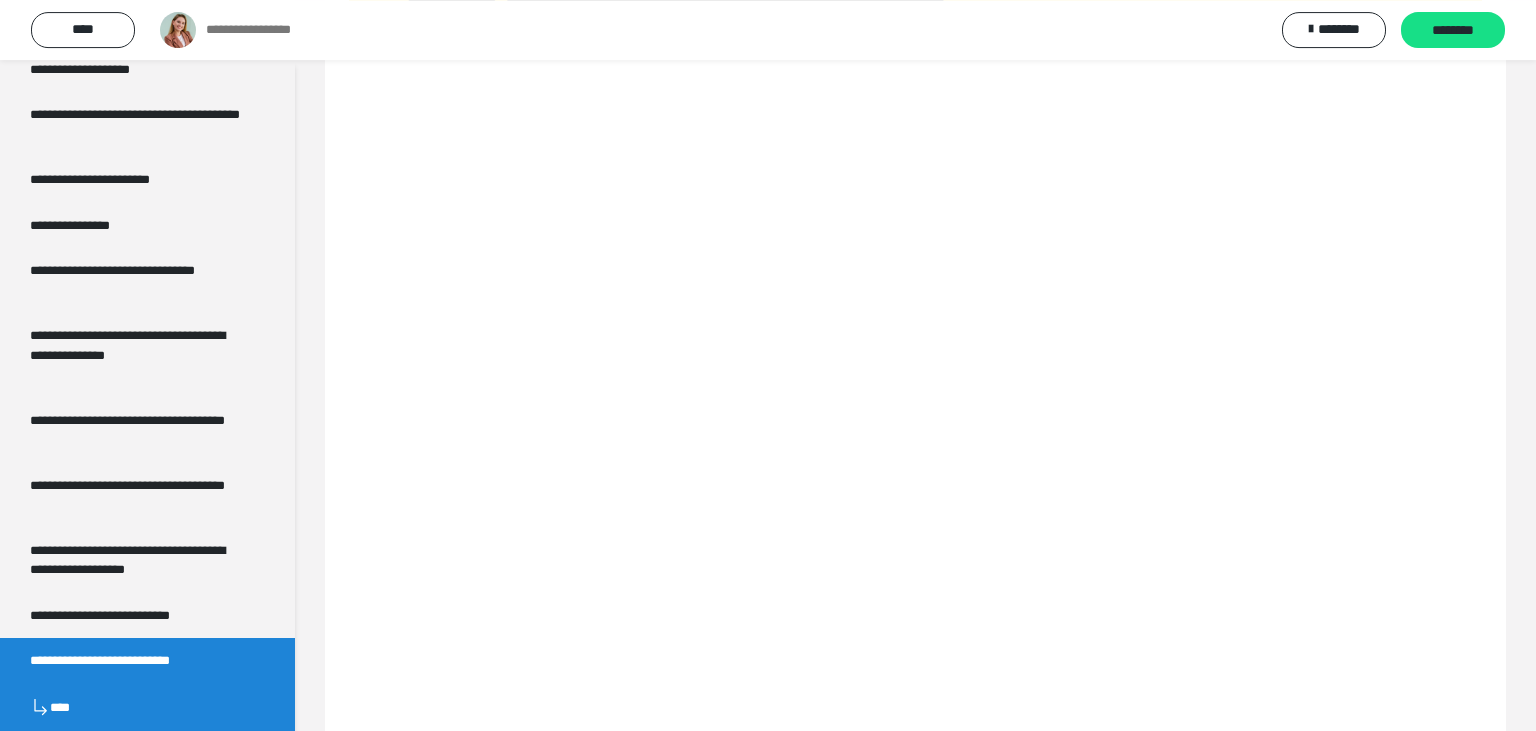 scroll, scrollTop: 897, scrollLeft: 0, axis: vertical 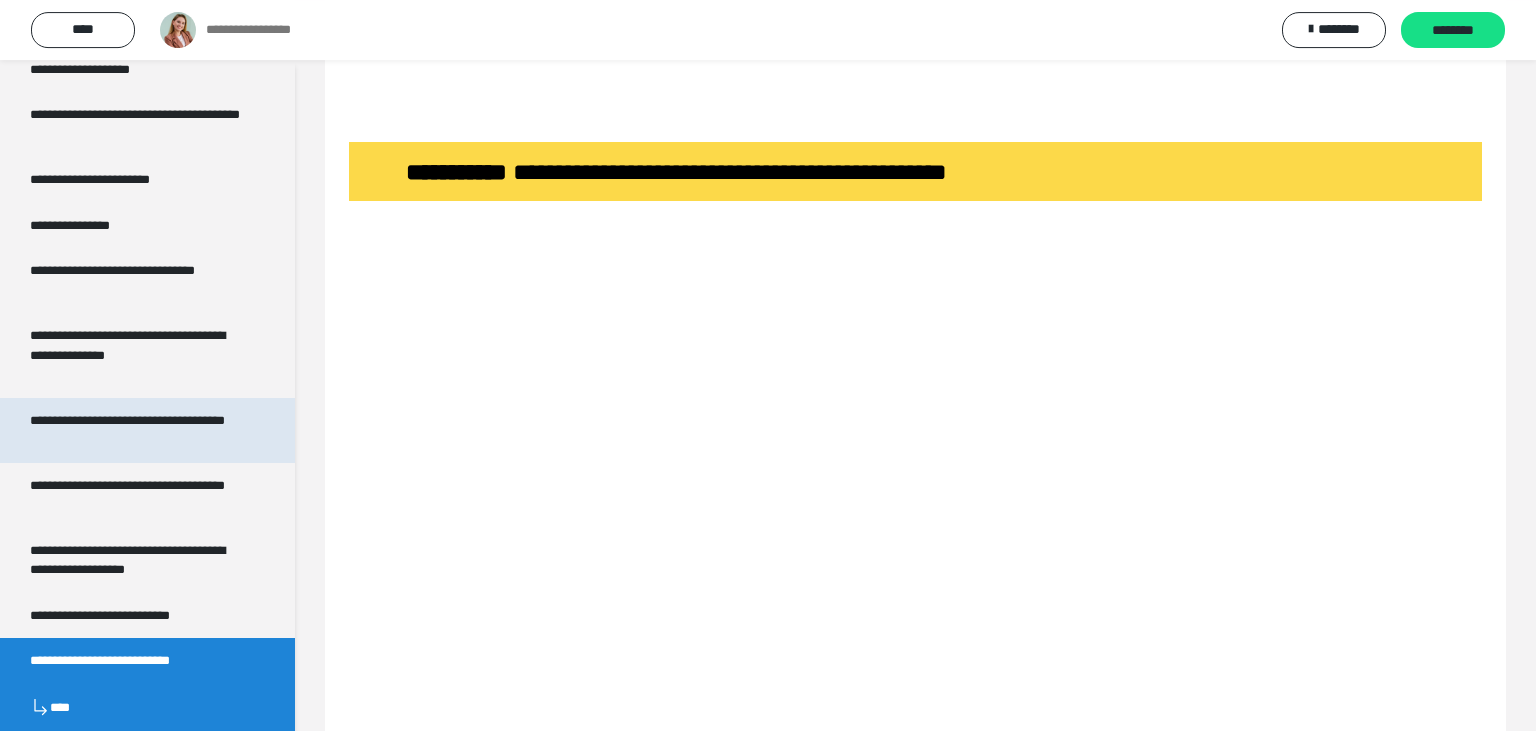 click on "**********" at bounding box center (139, 430) 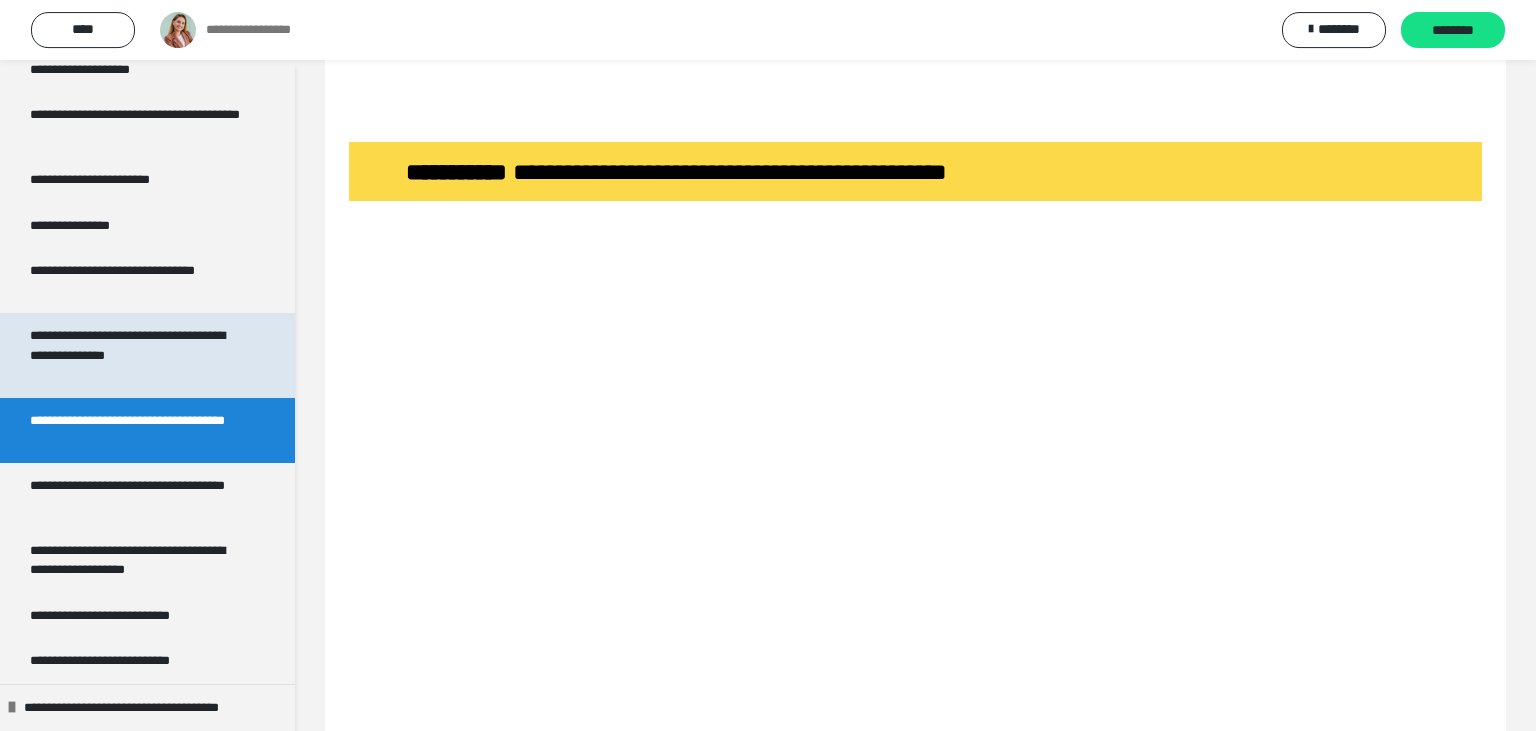 click on "**********" at bounding box center (139, 355) 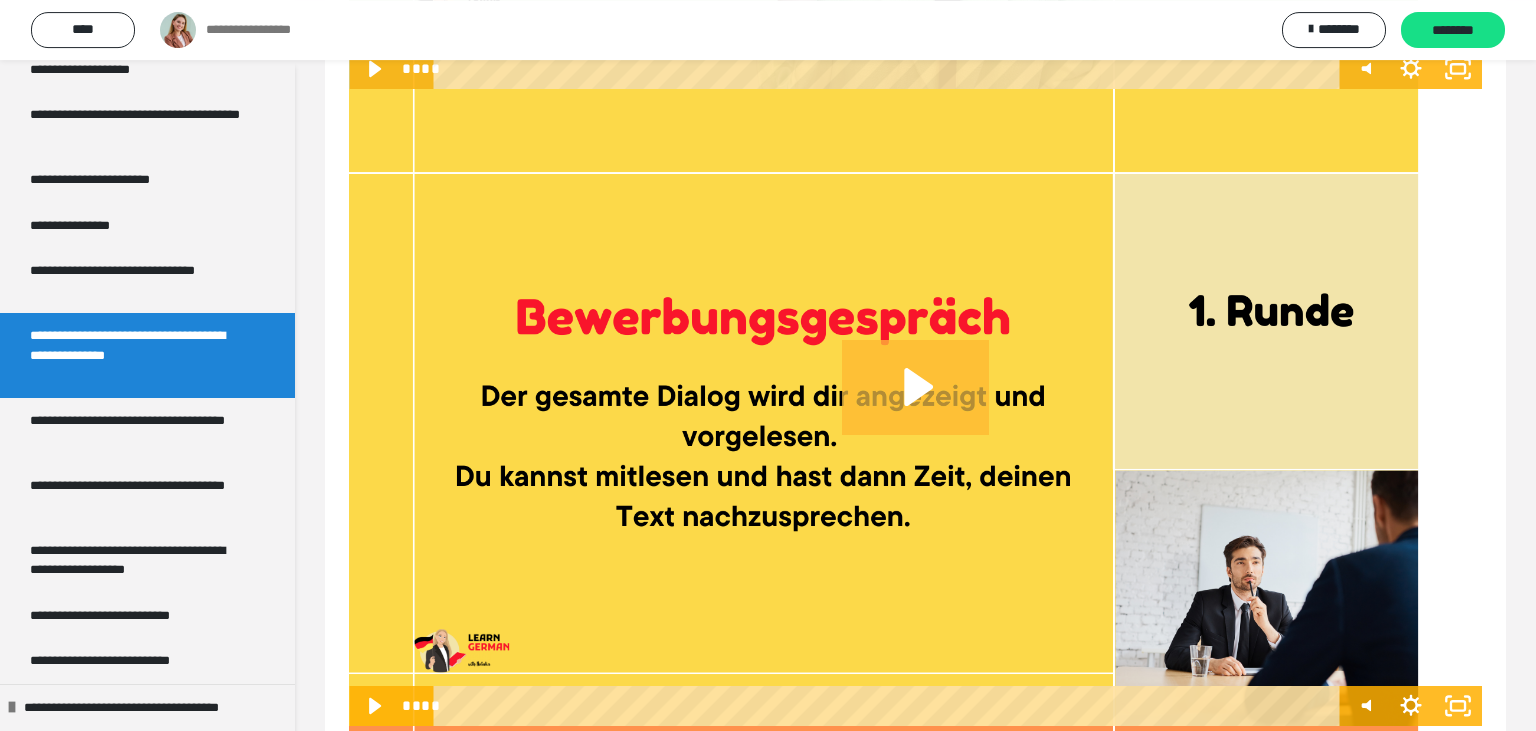 click 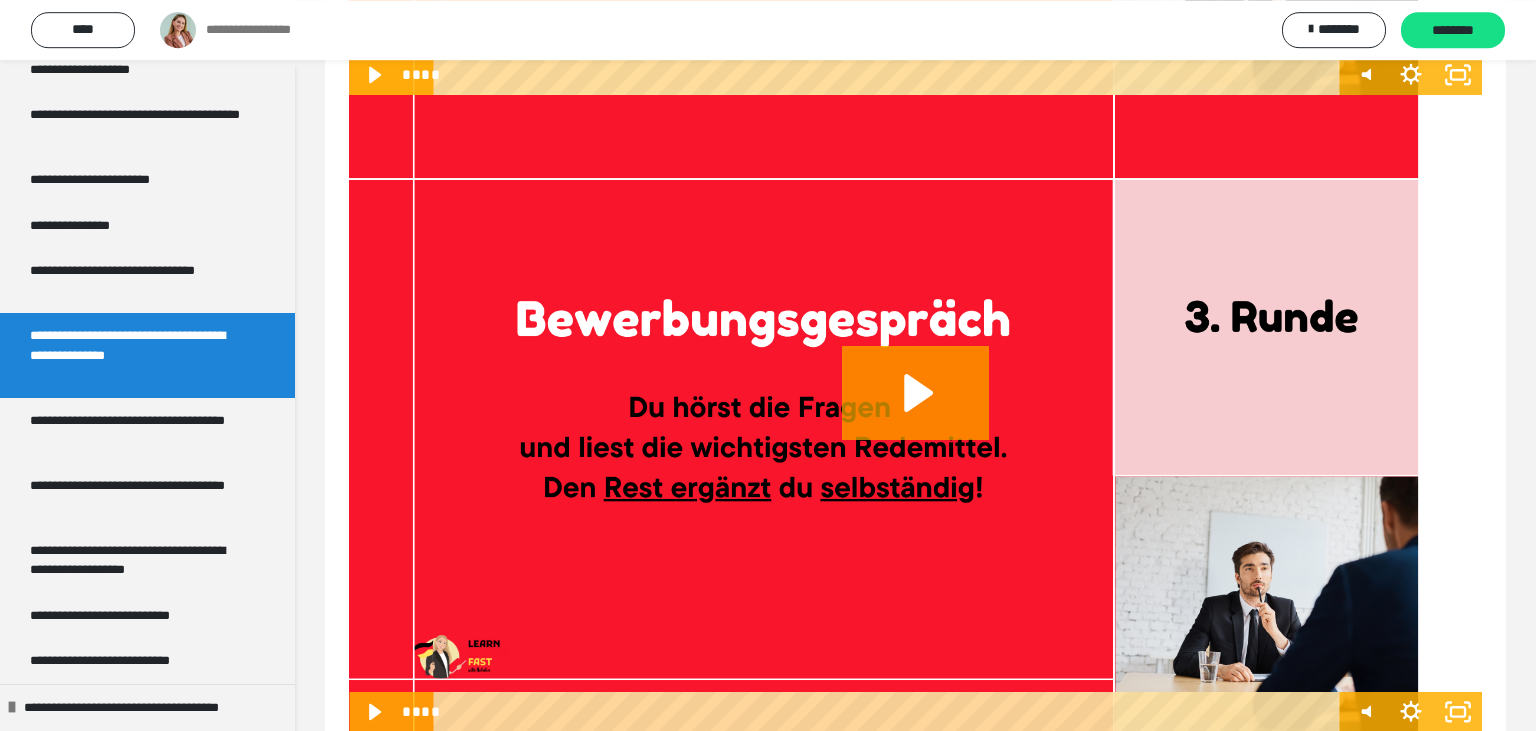 scroll, scrollTop: 2125, scrollLeft: 0, axis: vertical 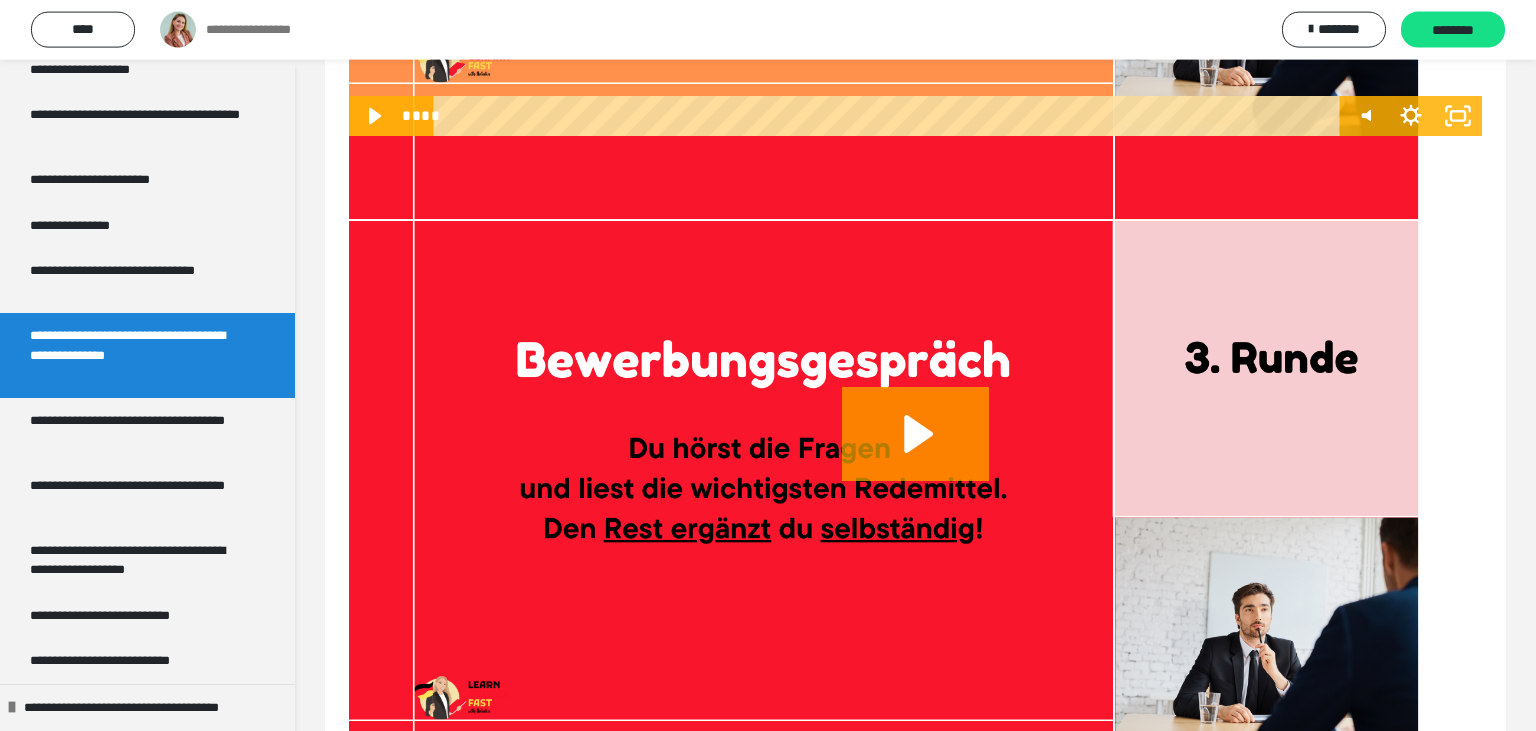 click at bounding box center [915, 454] 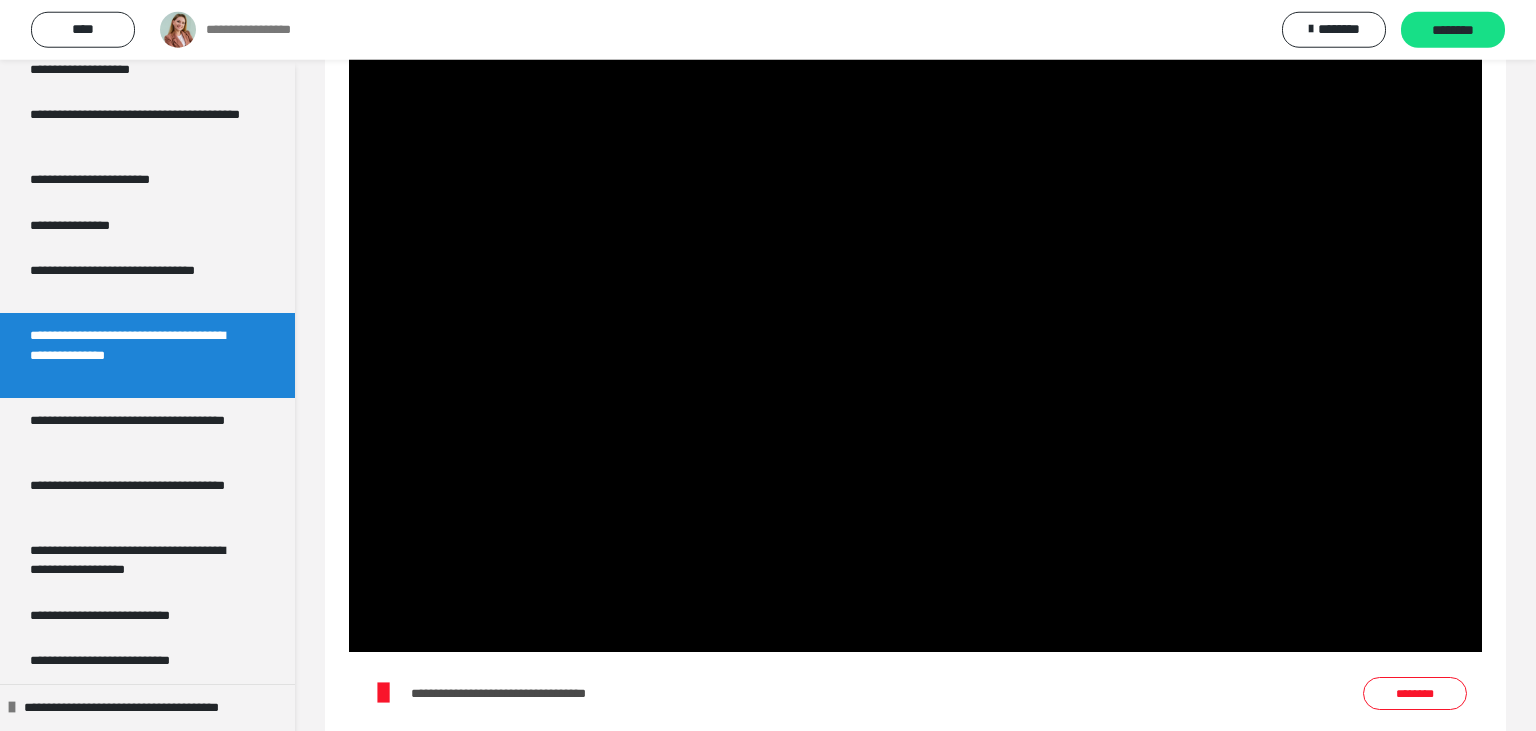 scroll, scrollTop: 2235, scrollLeft: 0, axis: vertical 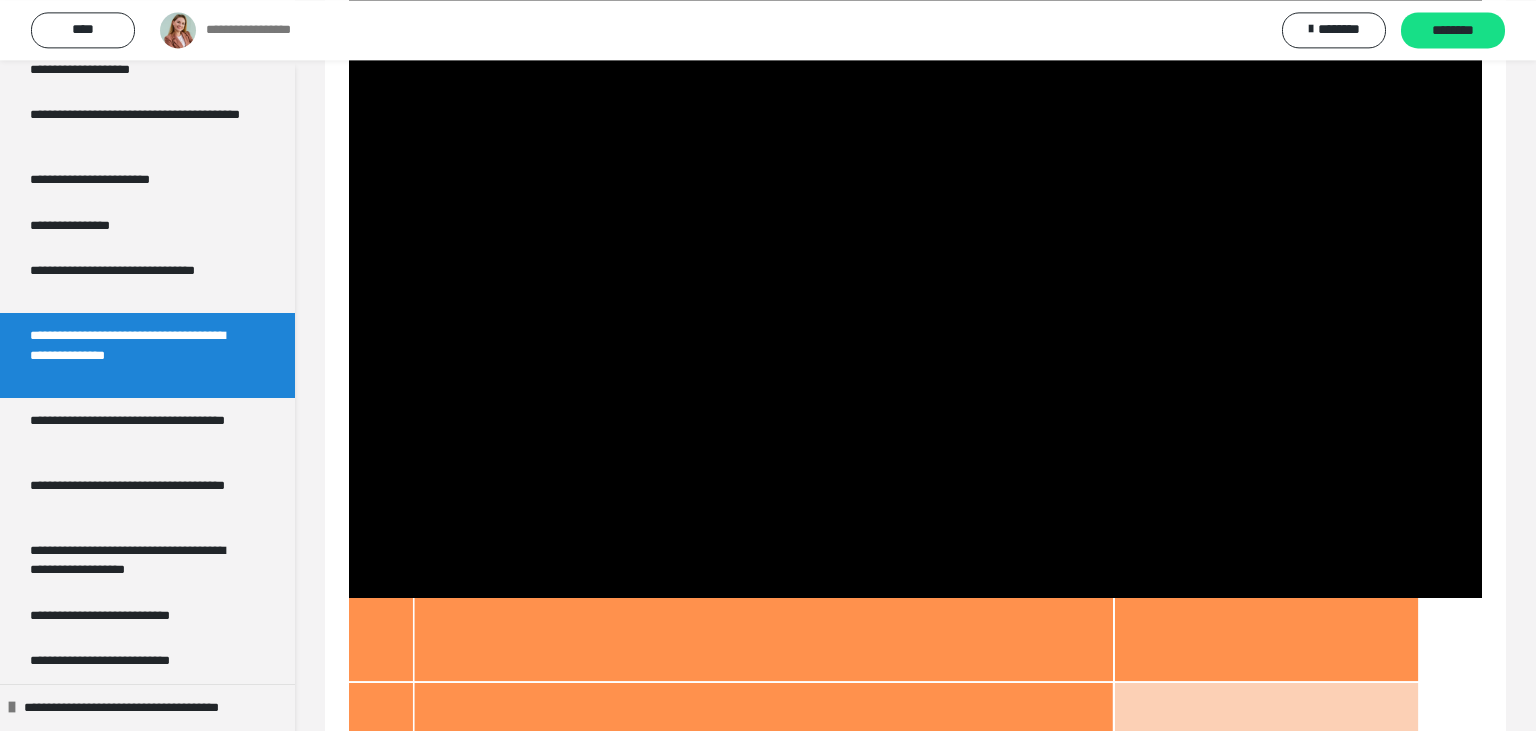 click at bounding box center (915, 279) 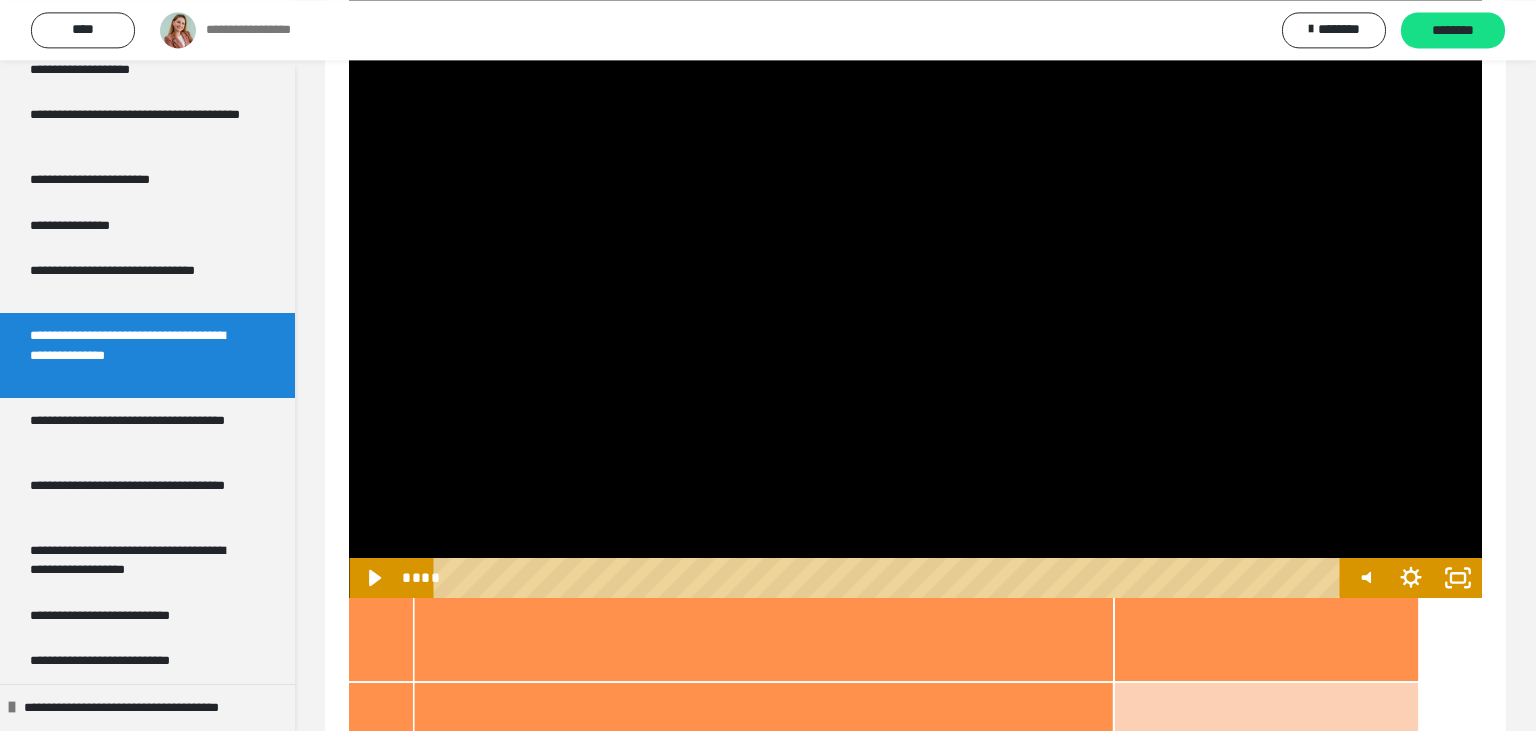 click at bounding box center [915, 279] 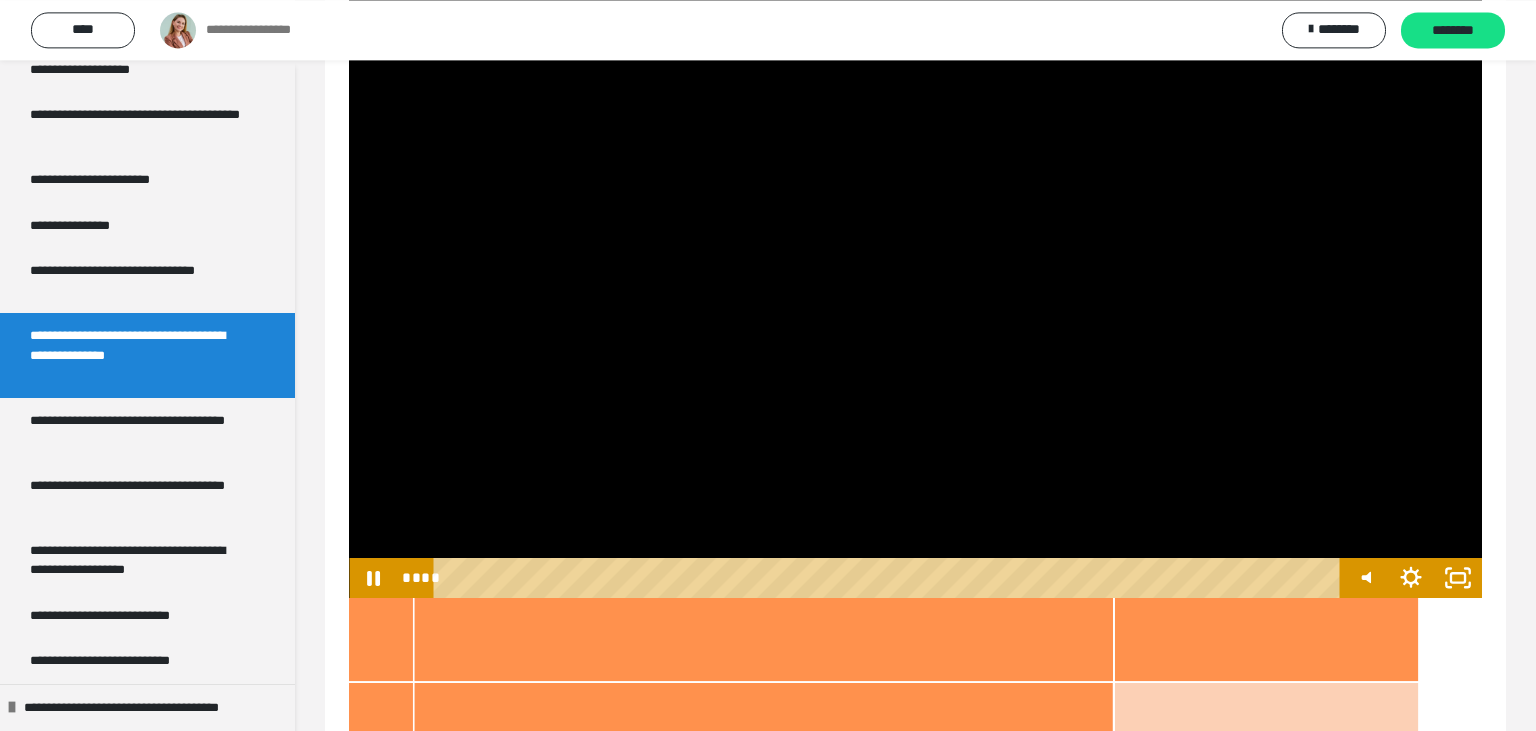 type 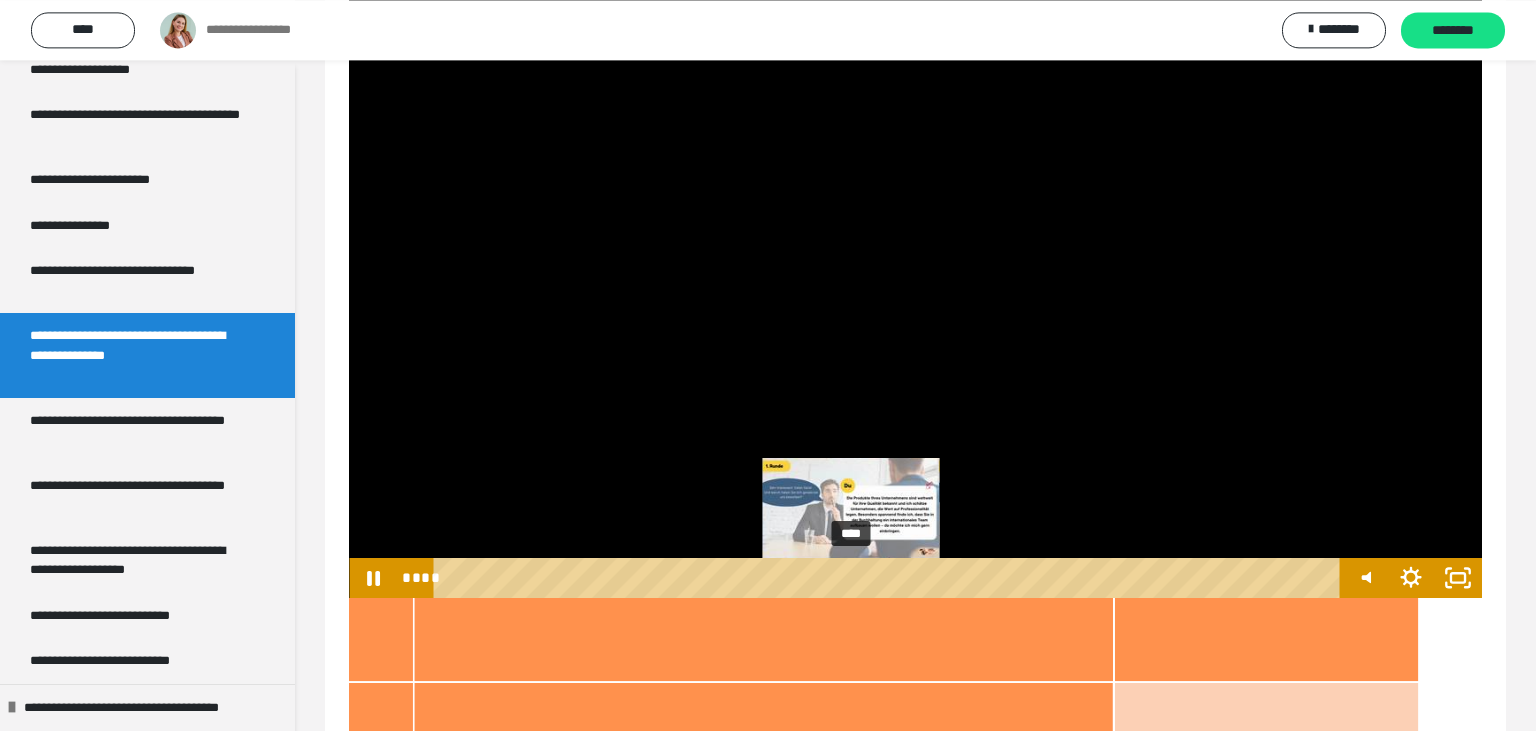 click on "****" at bounding box center (890, 578) 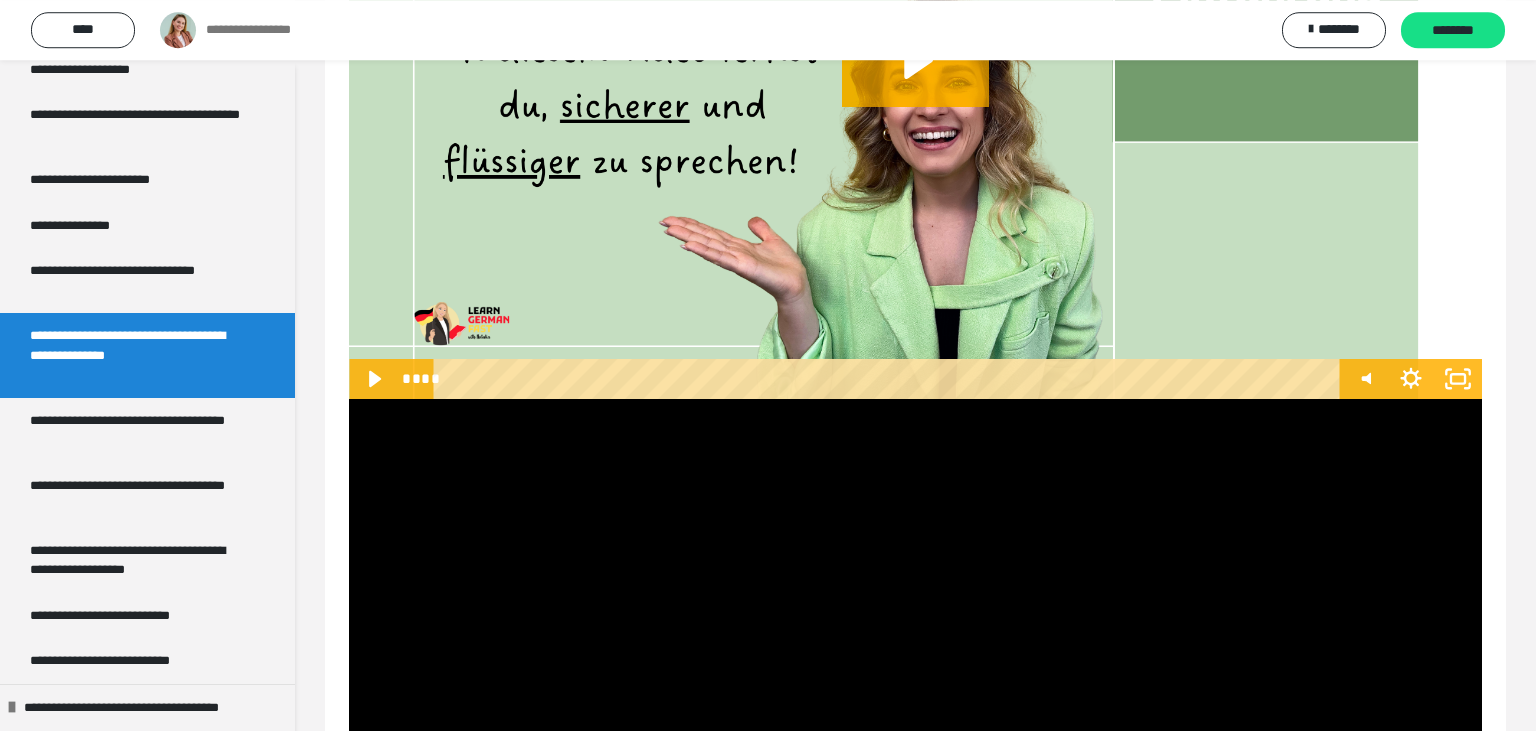 scroll, scrollTop: 1026, scrollLeft: 0, axis: vertical 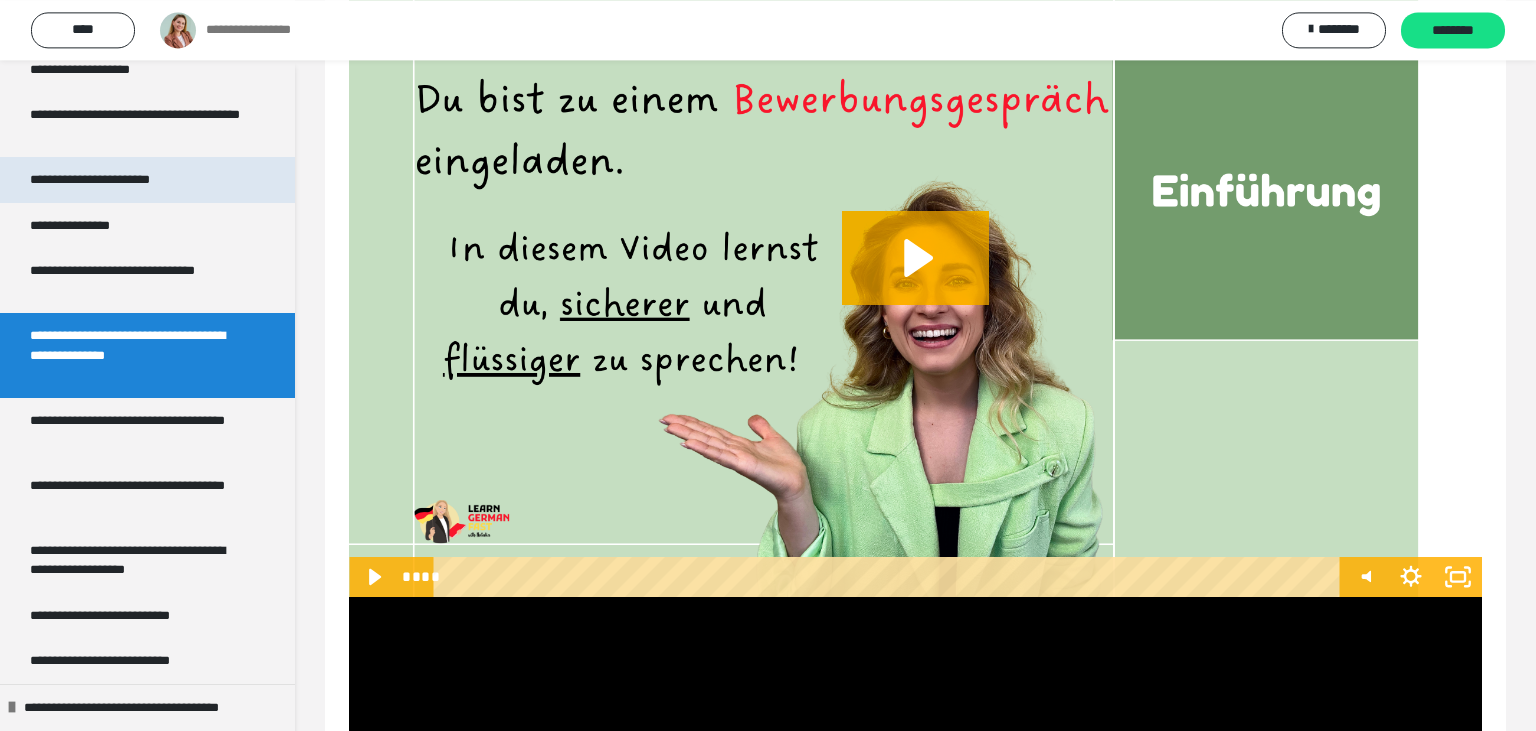 click on "**********" at bounding box center [147, 180] 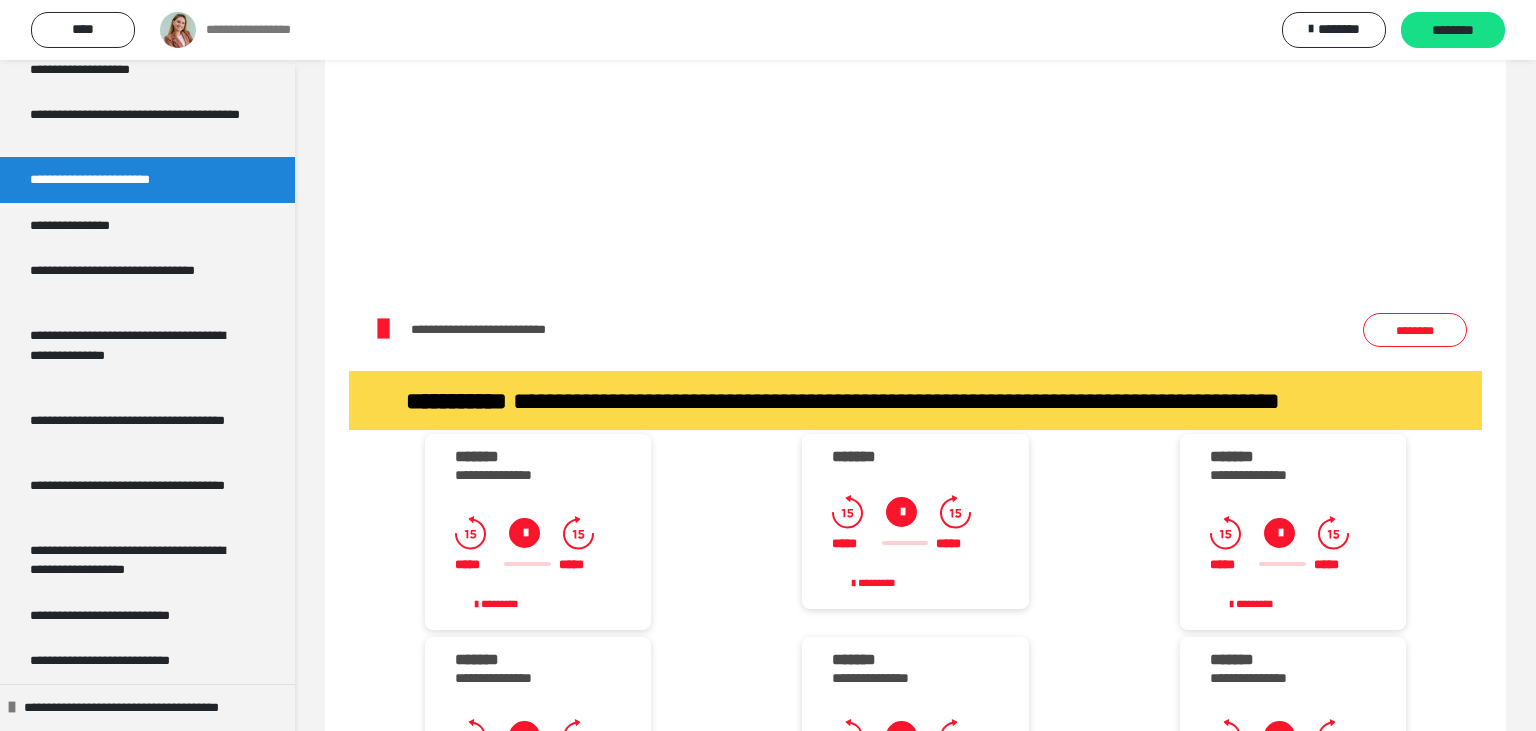 scroll, scrollTop: 3870, scrollLeft: 0, axis: vertical 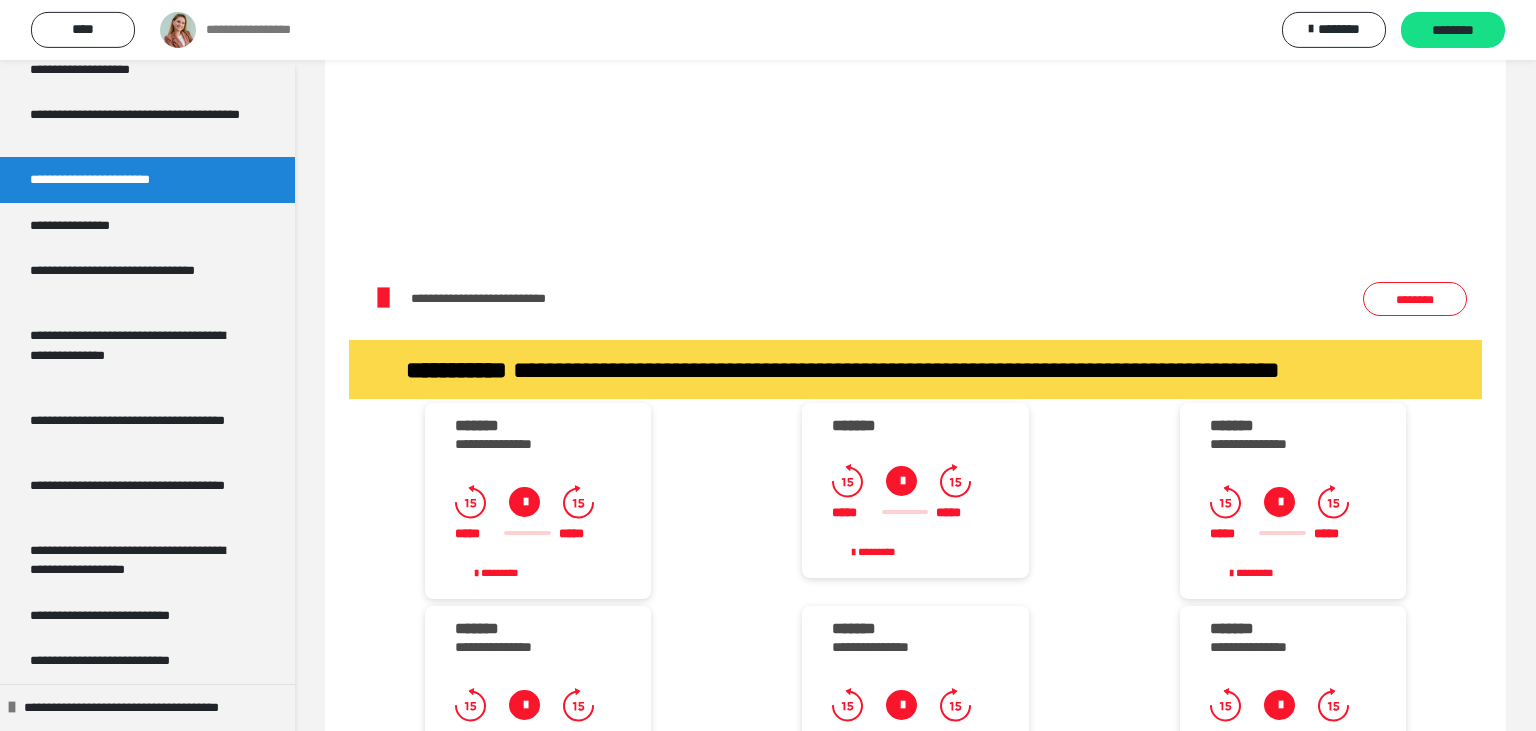 click on "**********" at bounding box center [498, 1602] 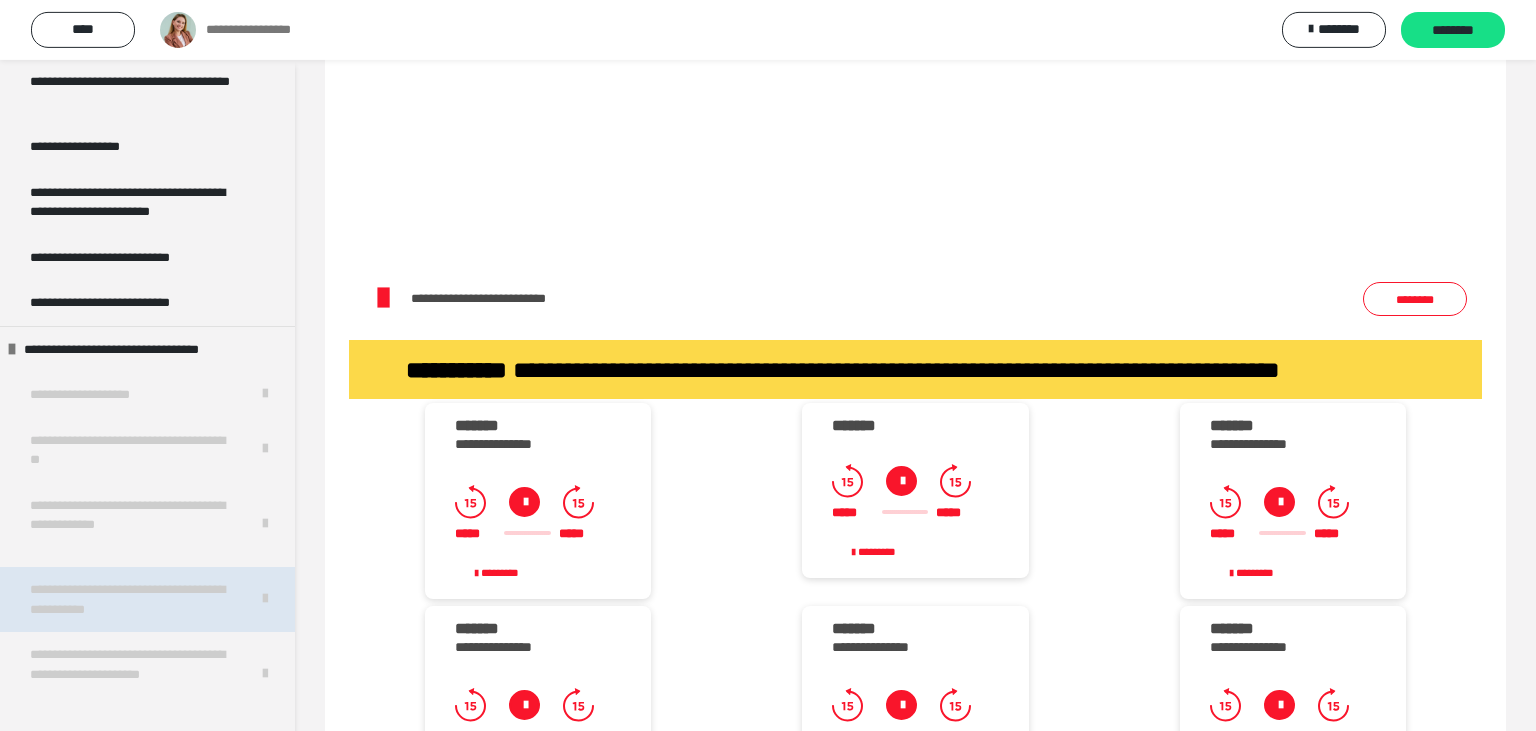 scroll, scrollTop: 2048, scrollLeft: 0, axis: vertical 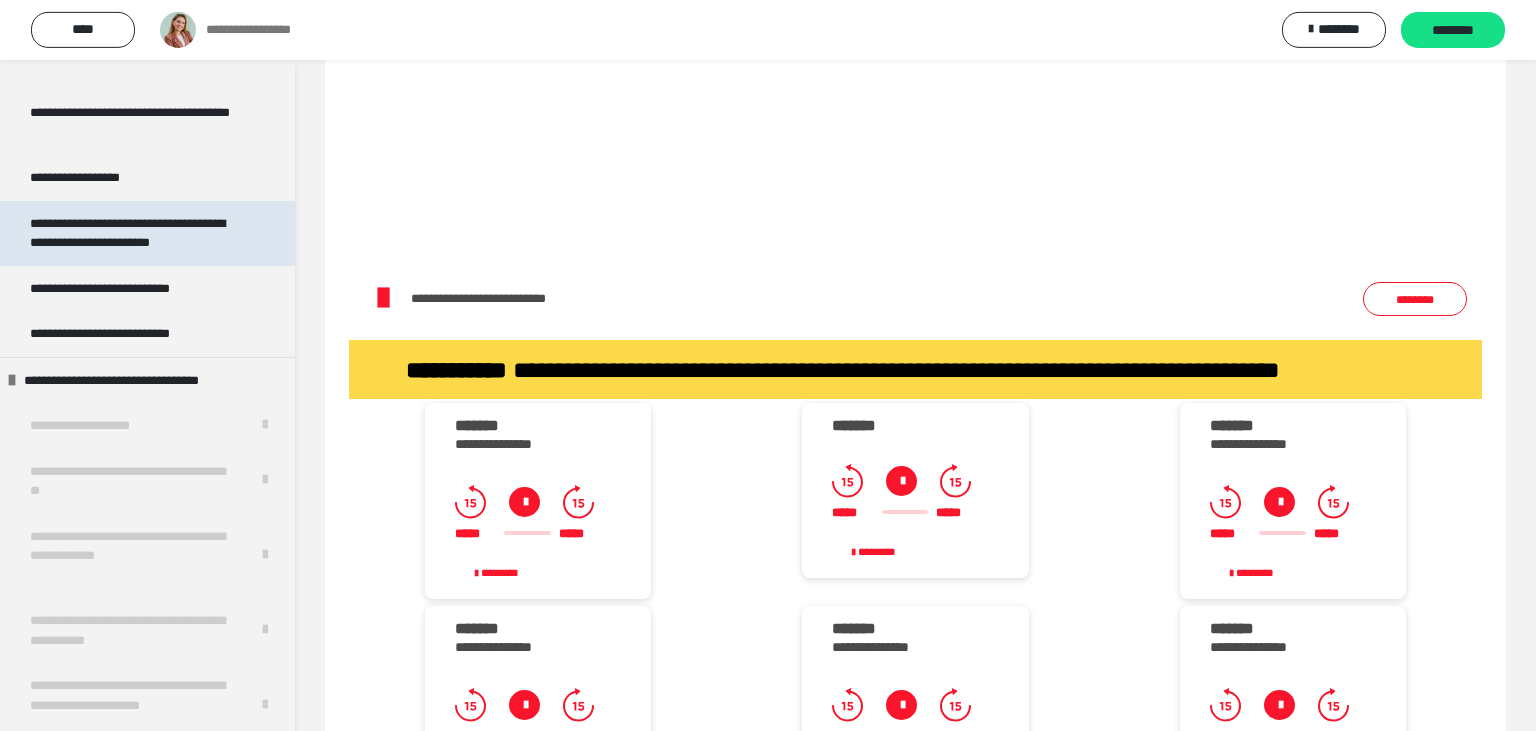 click on "**********" at bounding box center [139, 233] 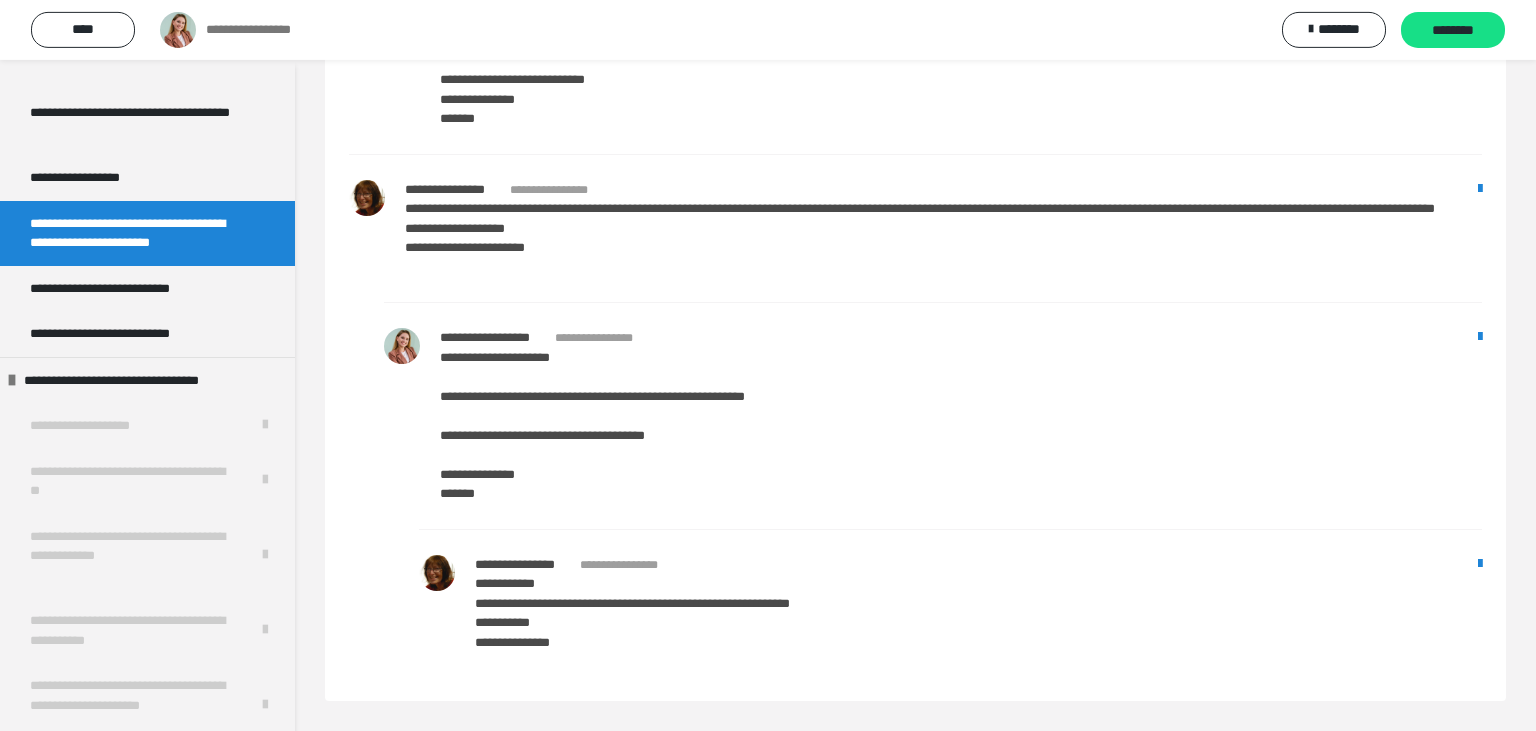scroll, scrollTop: 1219, scrollLeft: 0, axis: vertical 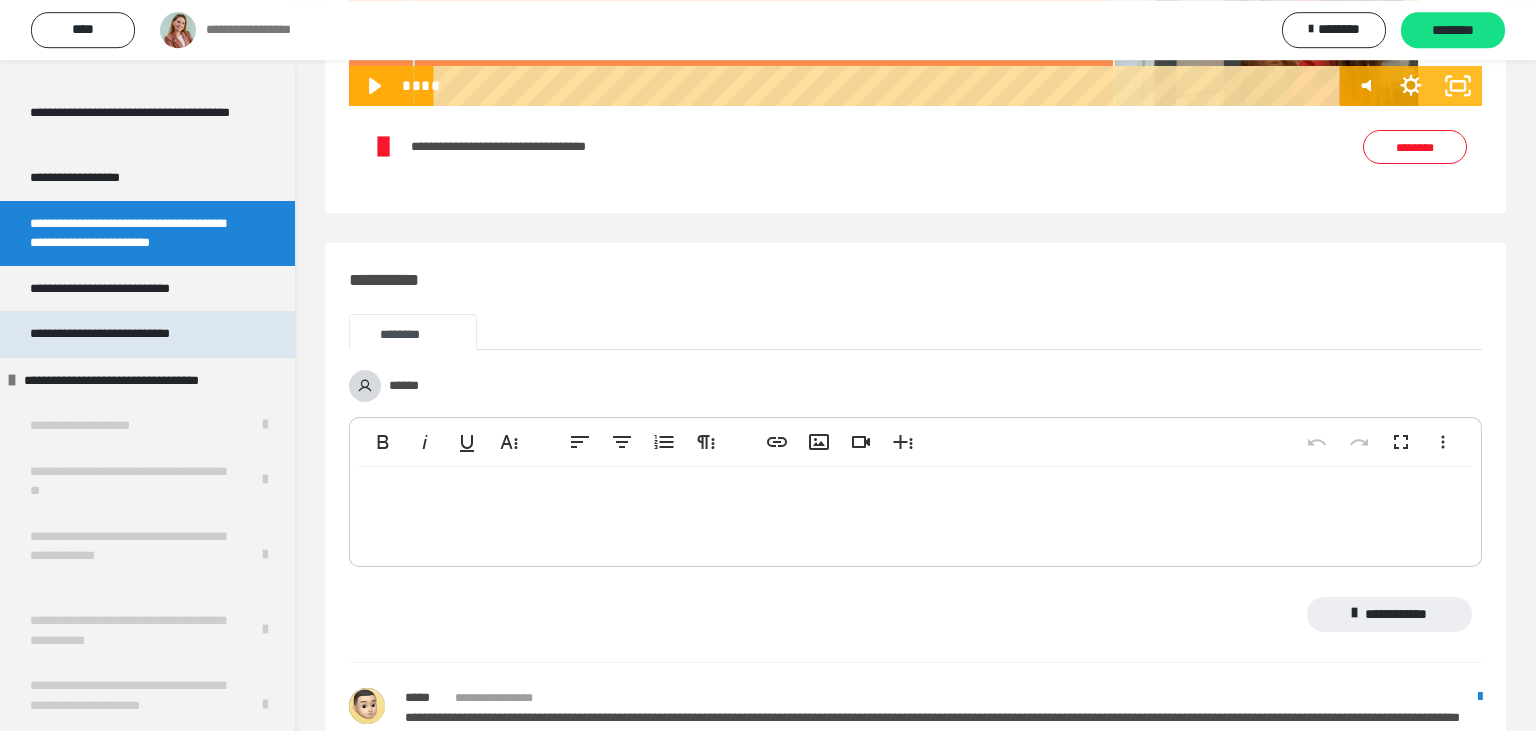 click on "**********" at bounding box center [121, 334] 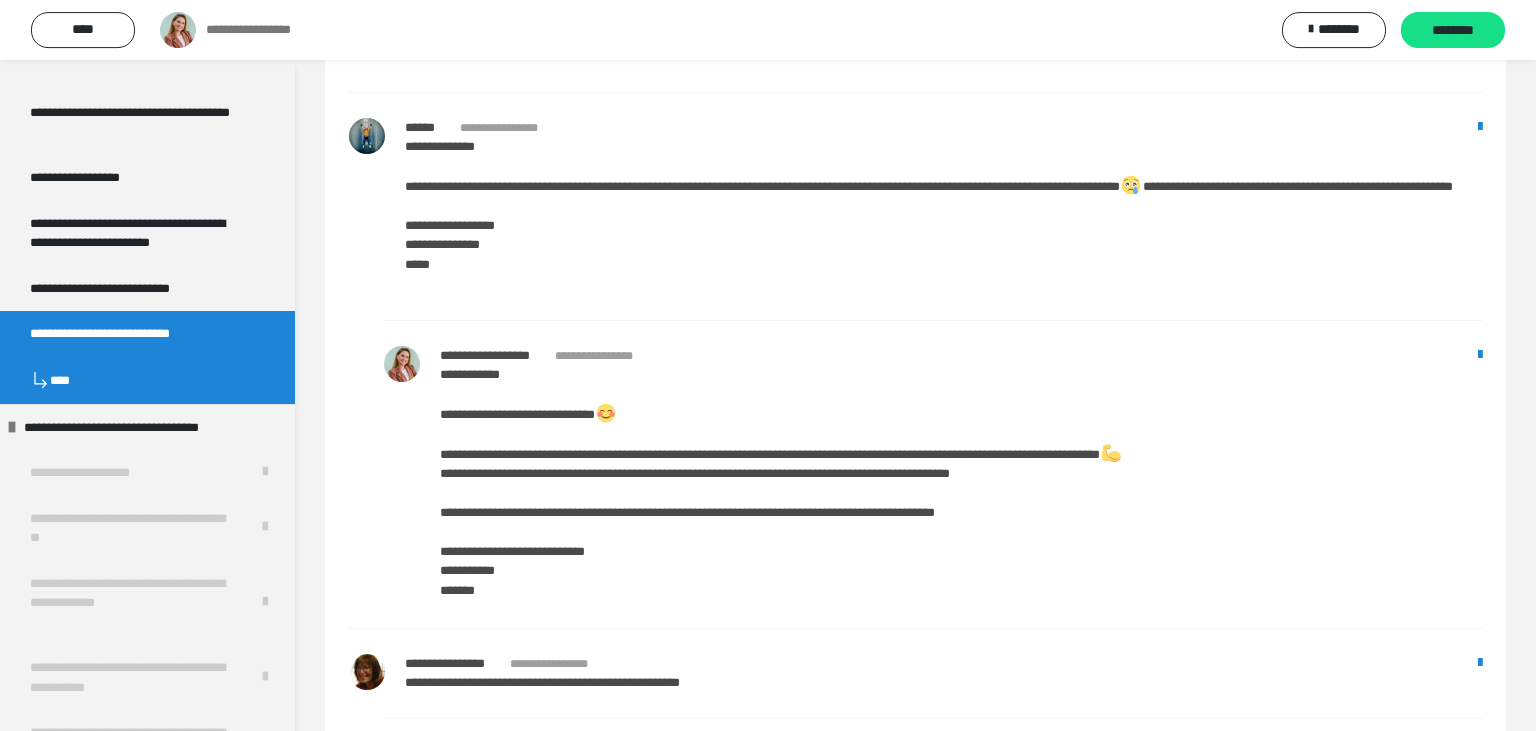 scroll, scrollTop: 5540, scrollLeft: 0, axis: vertical 